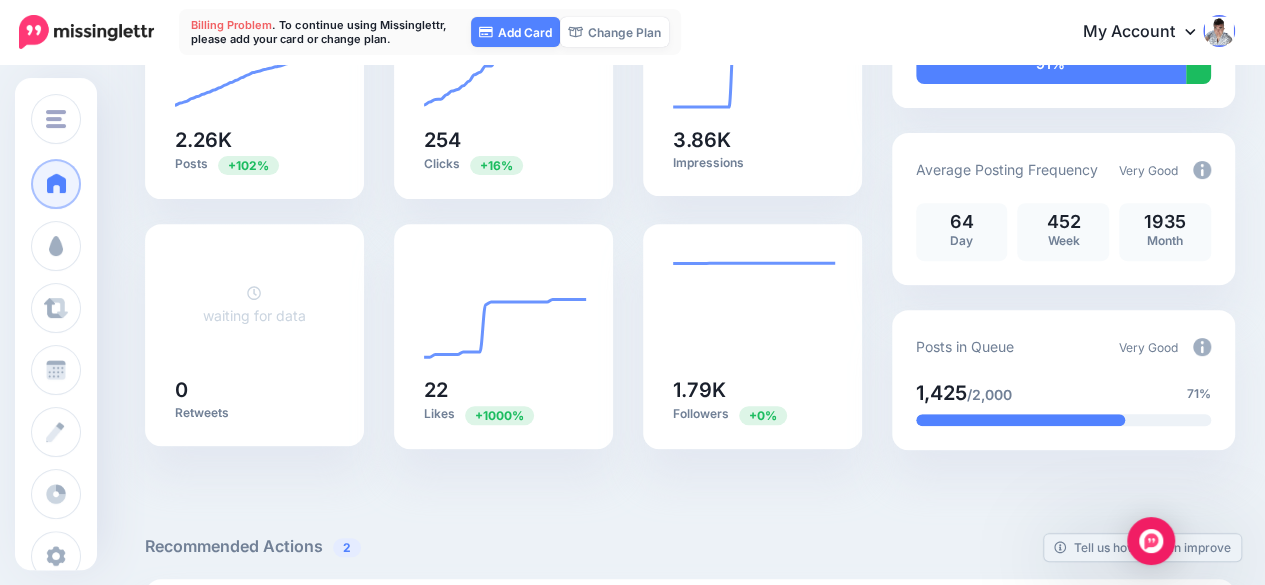 scroll, scrollTop: 300, scrollLeft: 0, axis: vertical 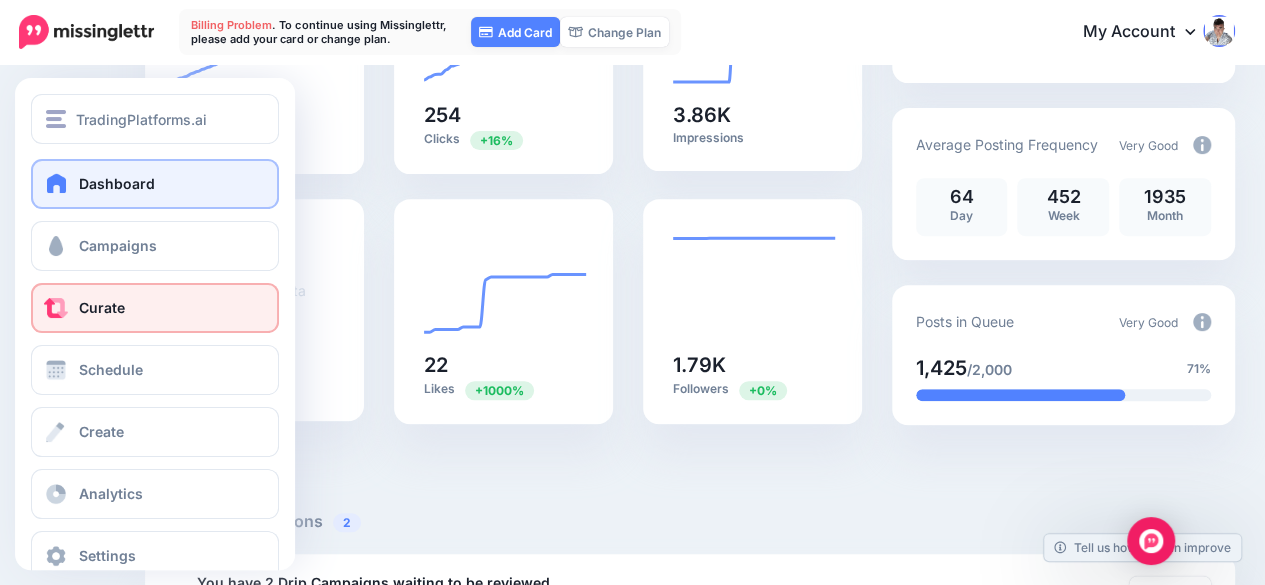 click on "Curate" at bounding box center [155, 308] 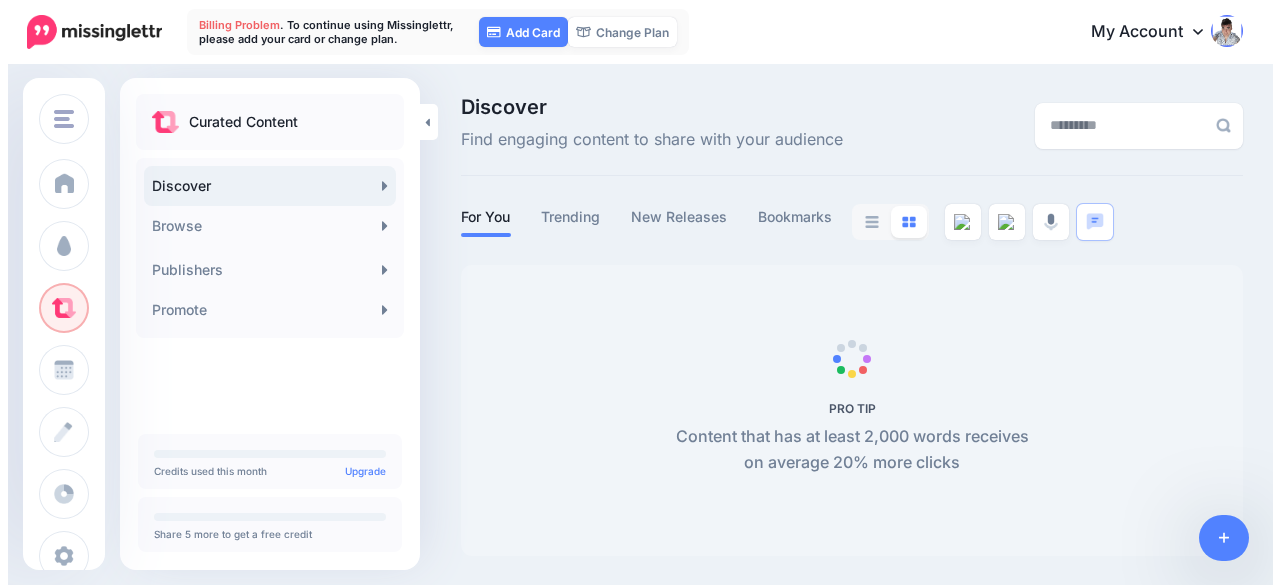scroll, scrollTop: 0, scrollLeft: 0, axis: both 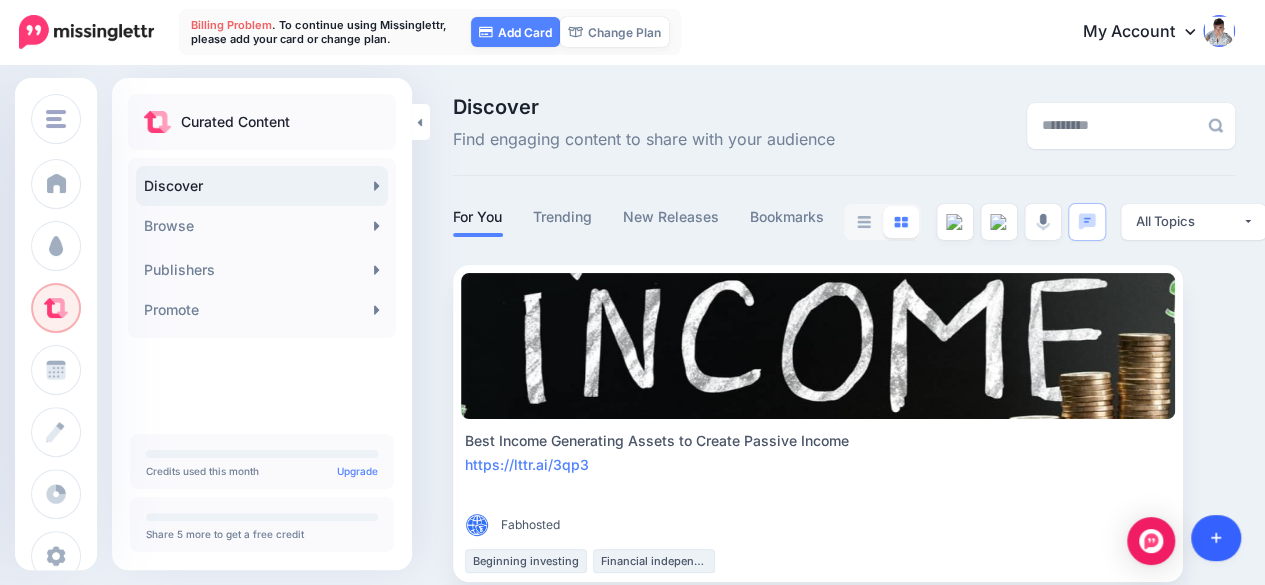 click at bounding box center [1216, 538] 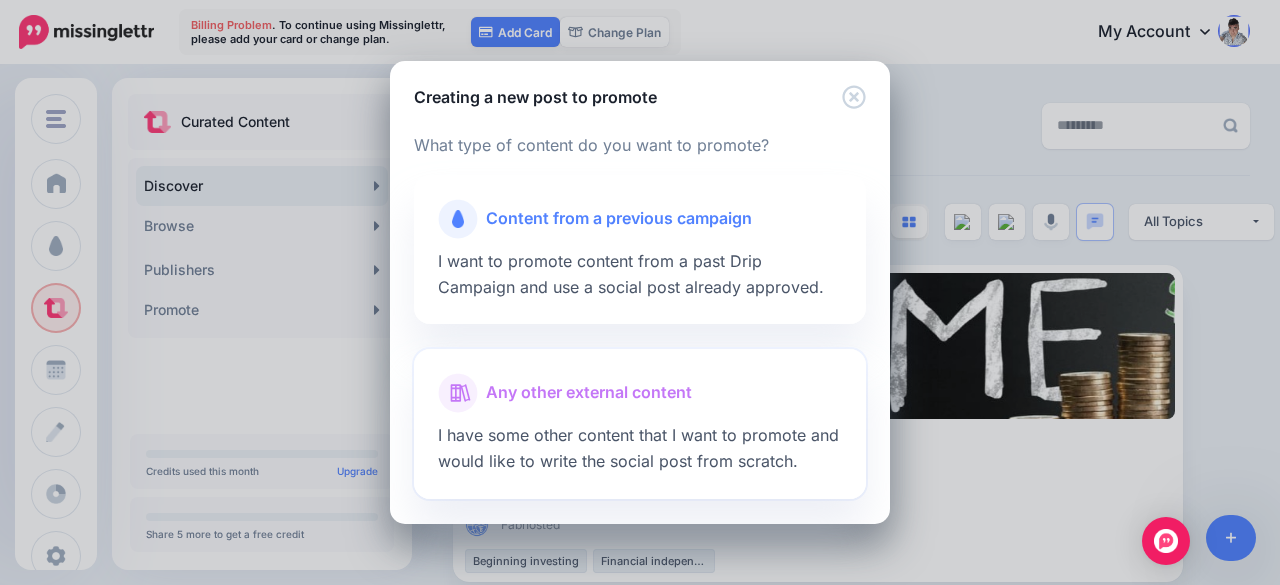 click on "Any other external content" at bounding box center (589, 393) 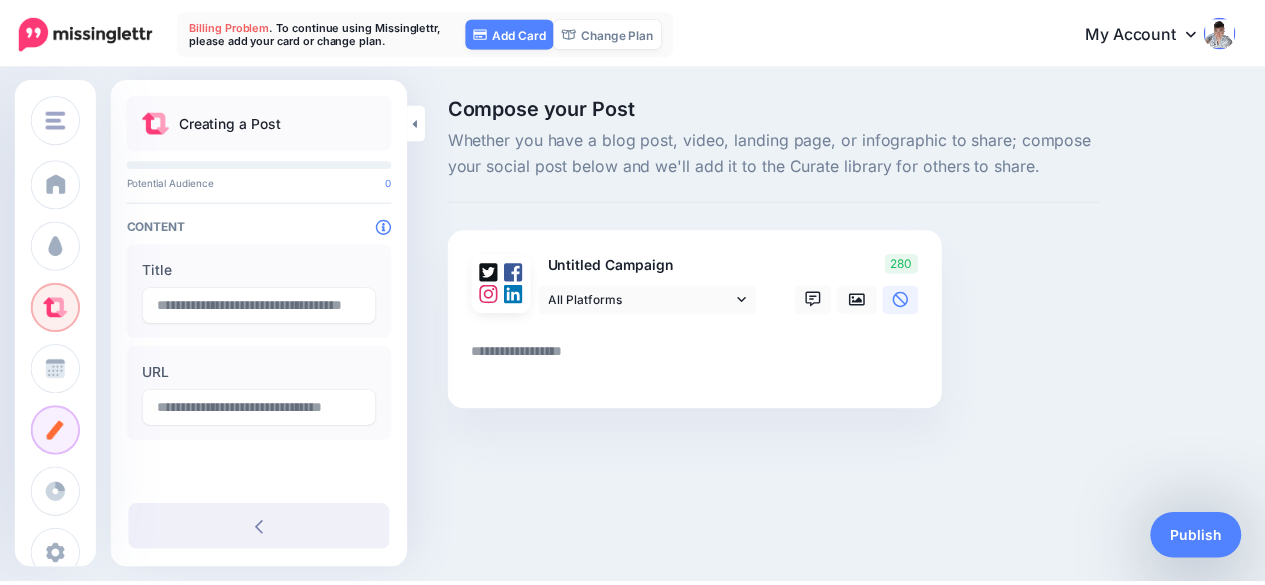 scroll, scrollTop: 0, scrollLeft: 0, axis: both 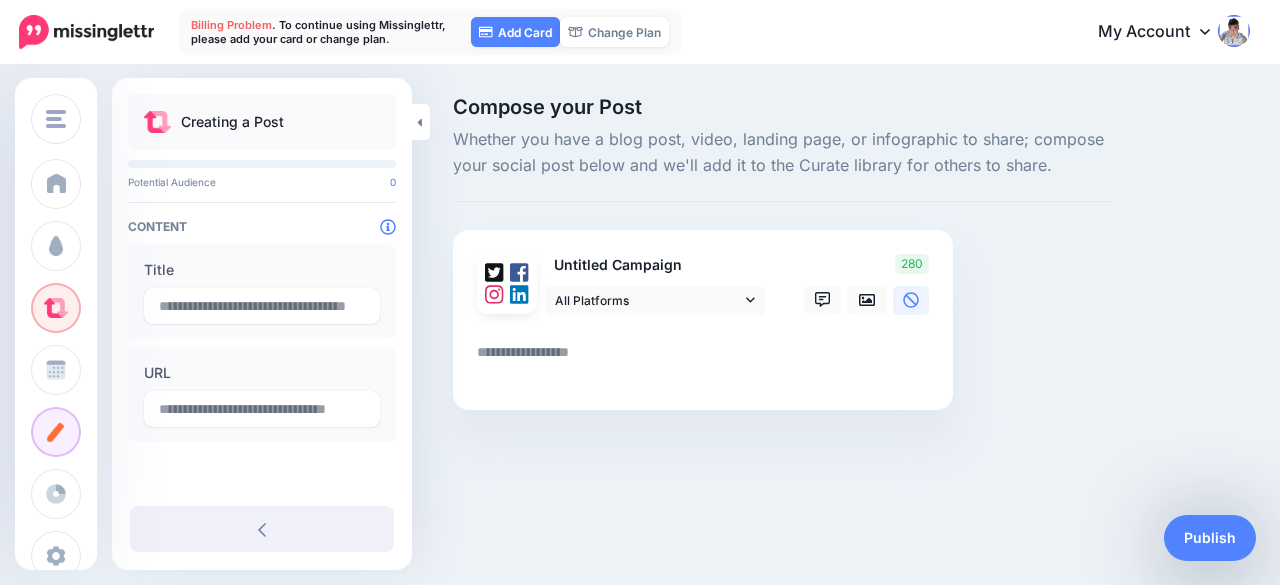 click at bounding box center (707, 359) 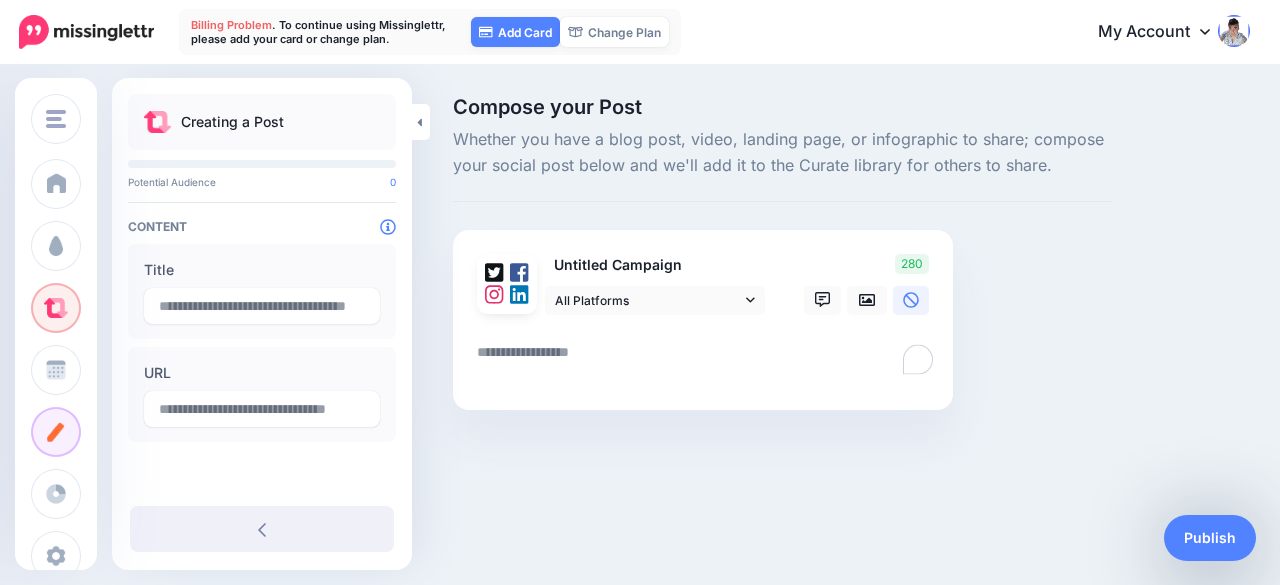 paste on "**********" 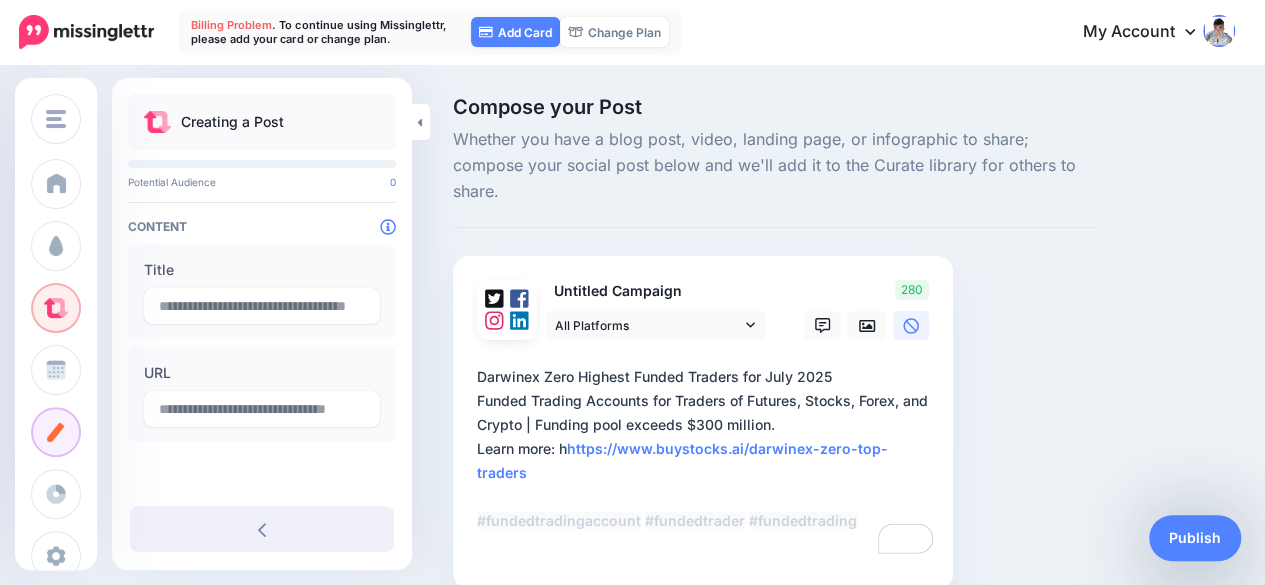 click on "**********" at bounding box center [707, 461] 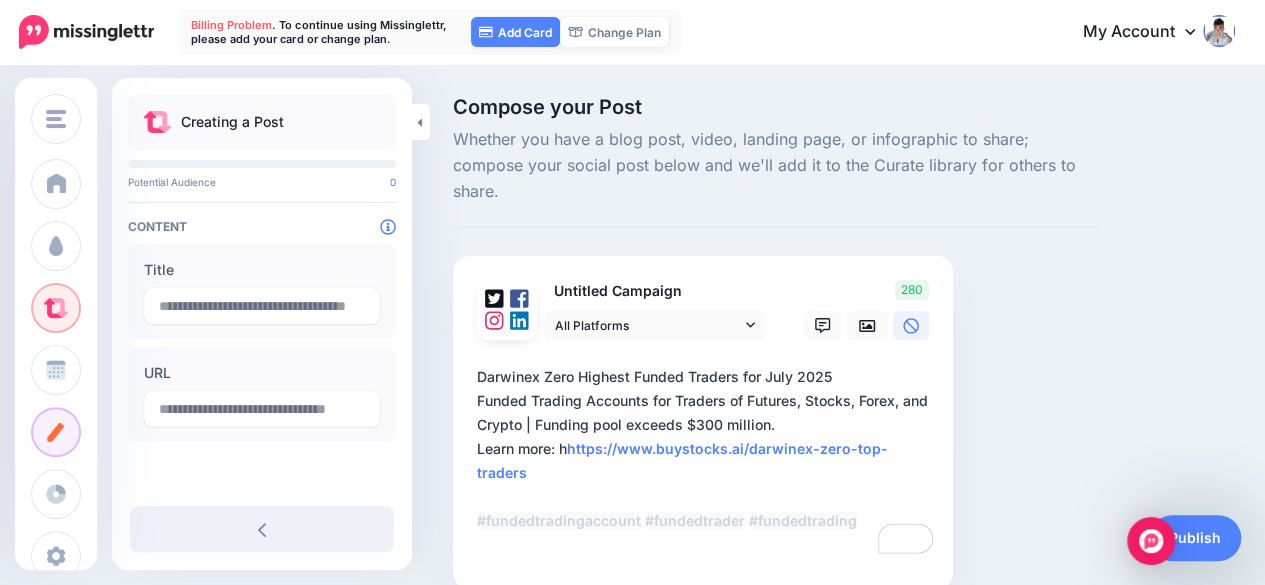 type on "**********" 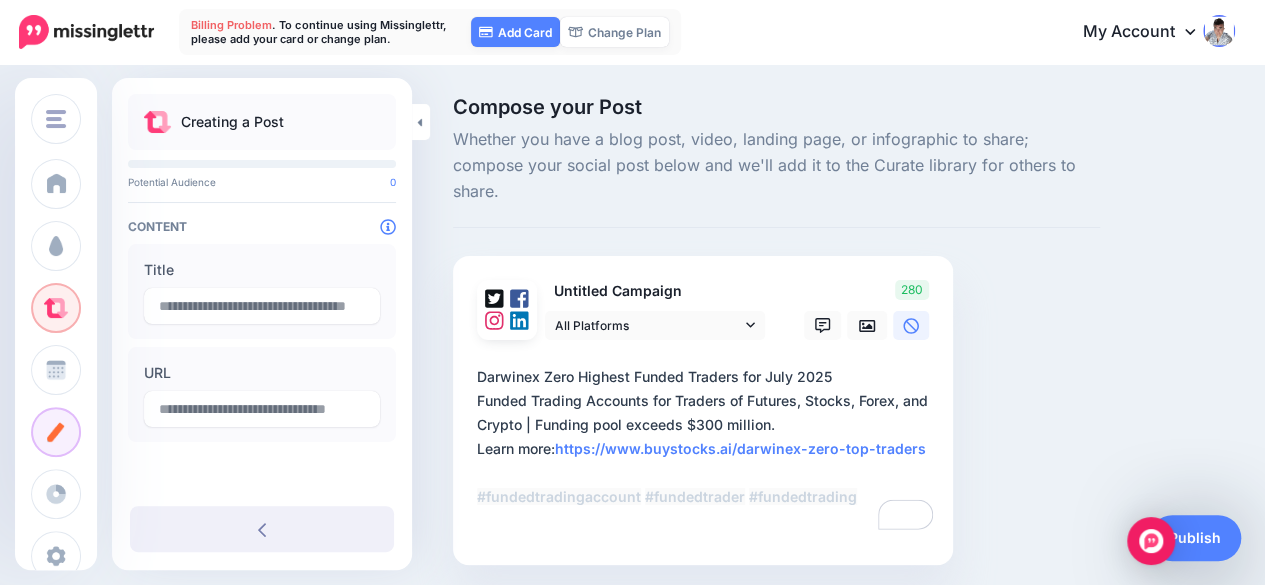 type on "**********" 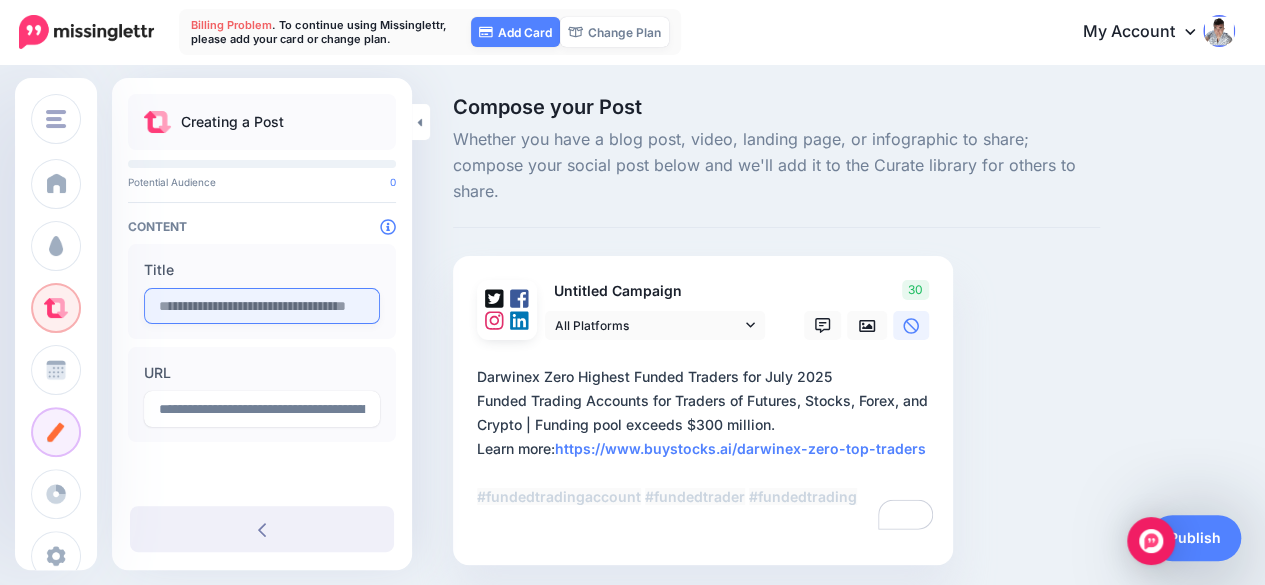type on "**********" 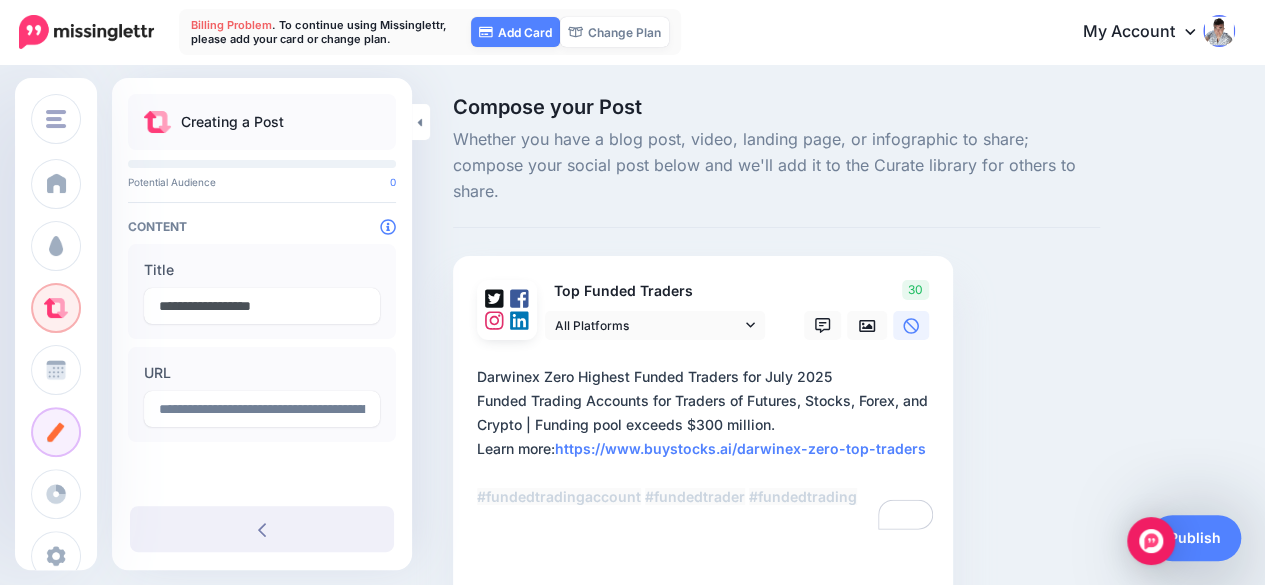 type on "**********" 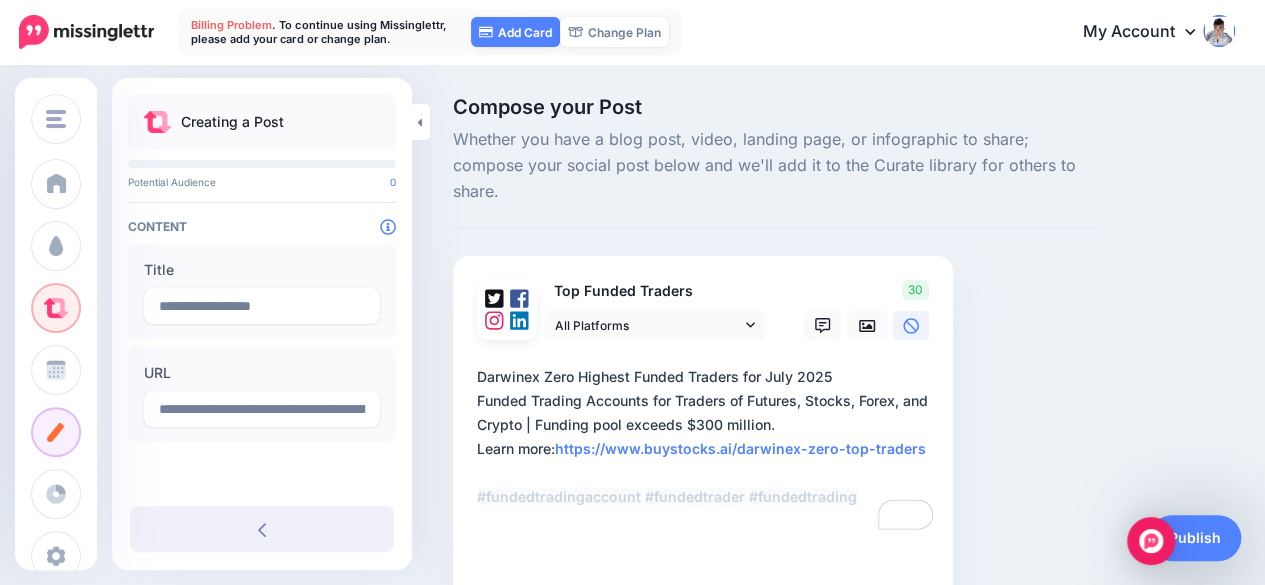 click on "**********" at bounding box center (707, 449) 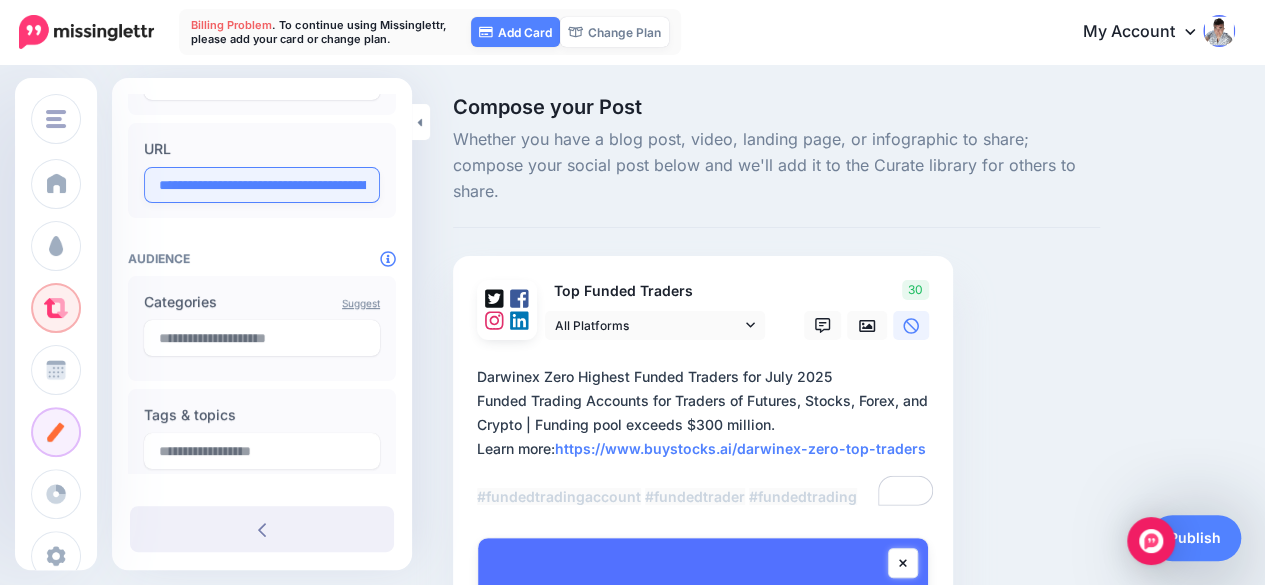 scroll, scrollTop: 300, scrollLeft: 0, axis: vertical 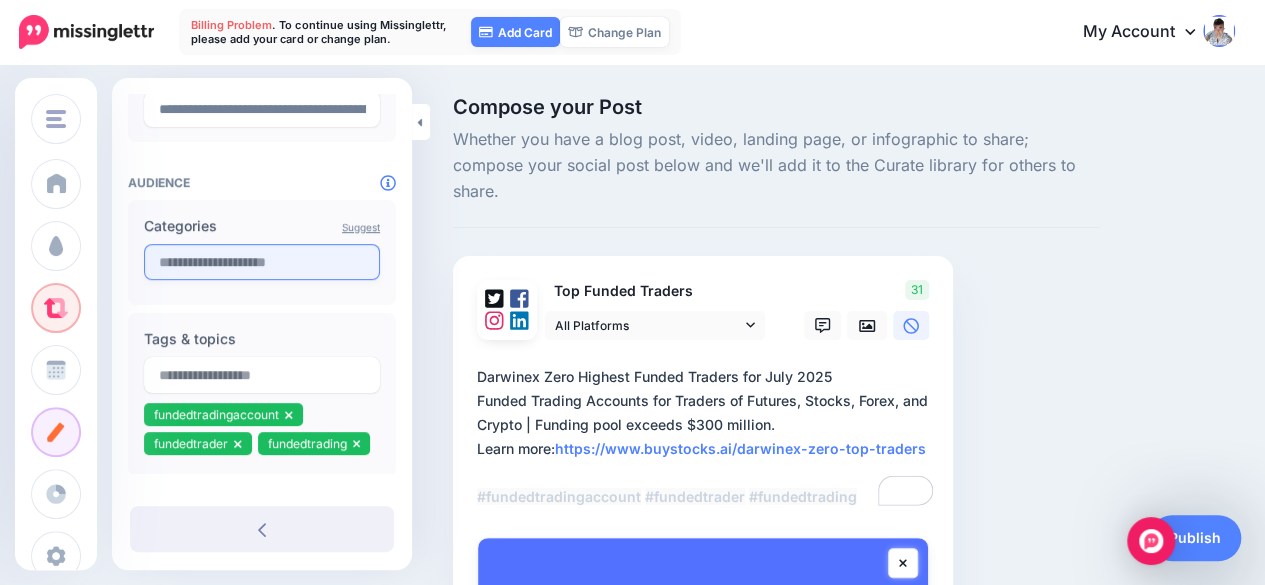 type on "**********" 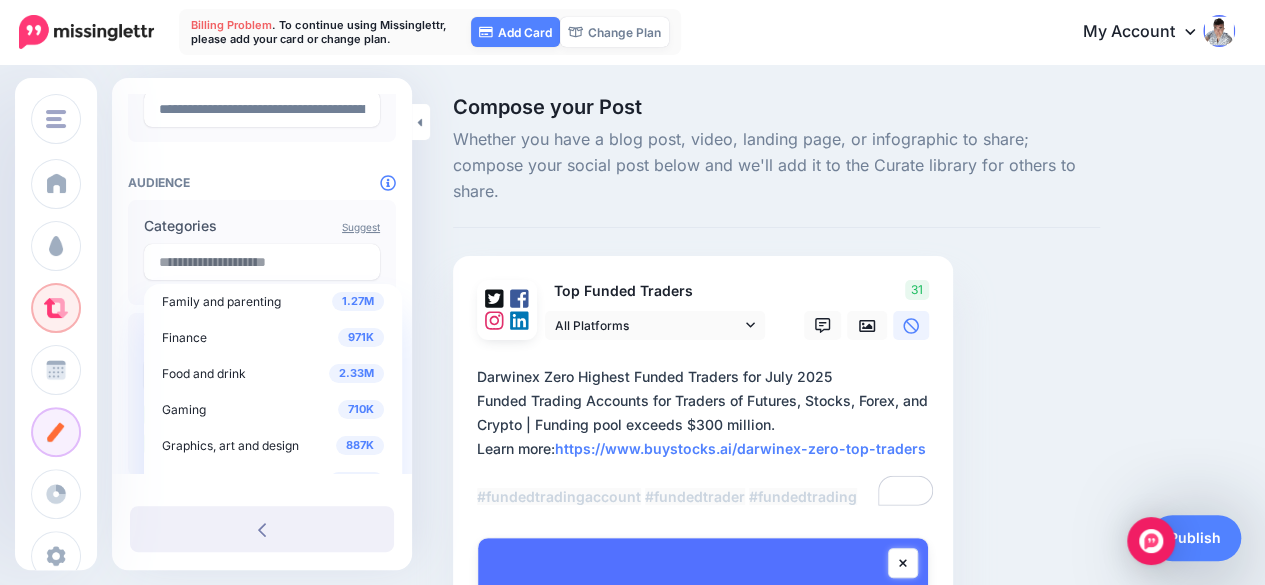 scroll, scrollTop: 300, scrollLeft: 0, axis: vertical 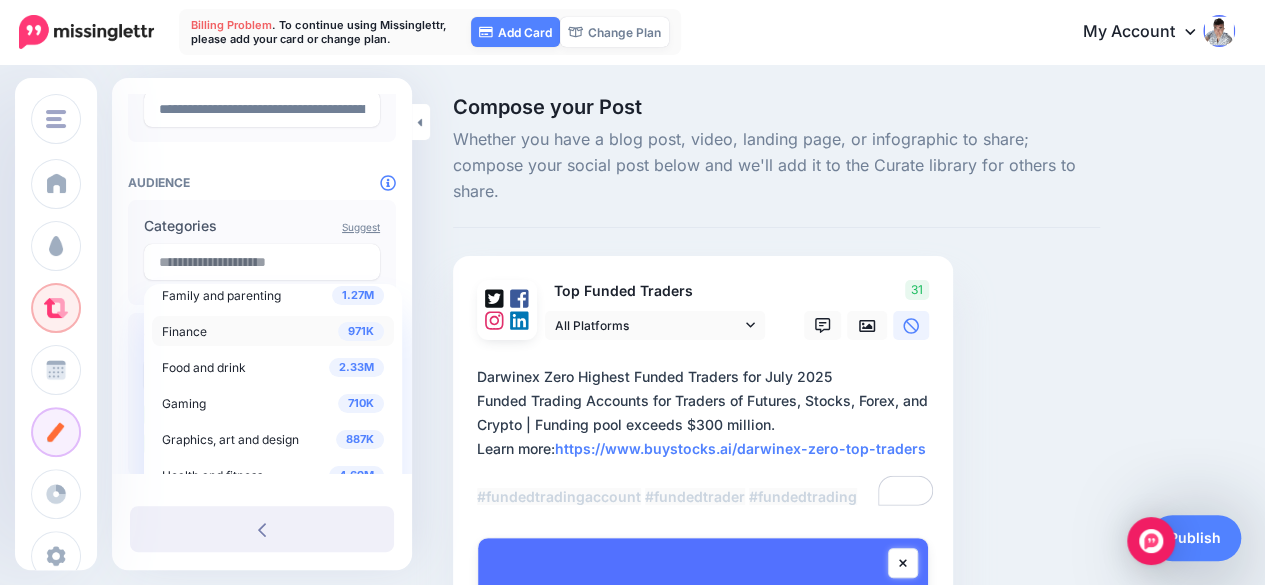 click on "971K
Finance" at bounding box center (273, 331) 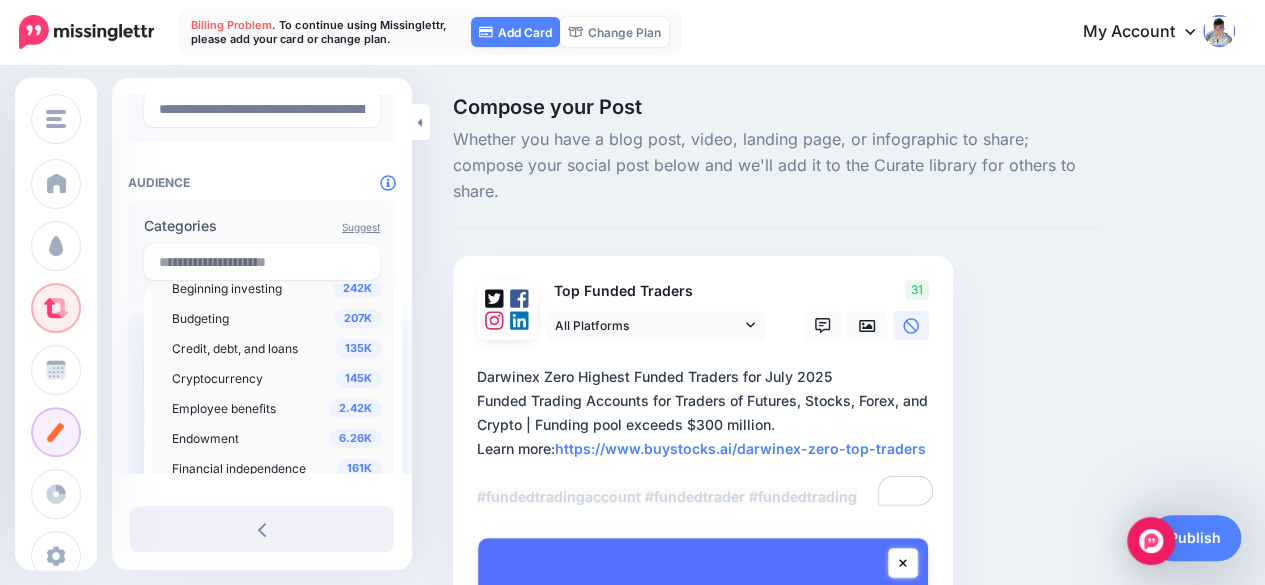 scroll, scrollTop: 500, scrollLeft: 0, axis: vertical 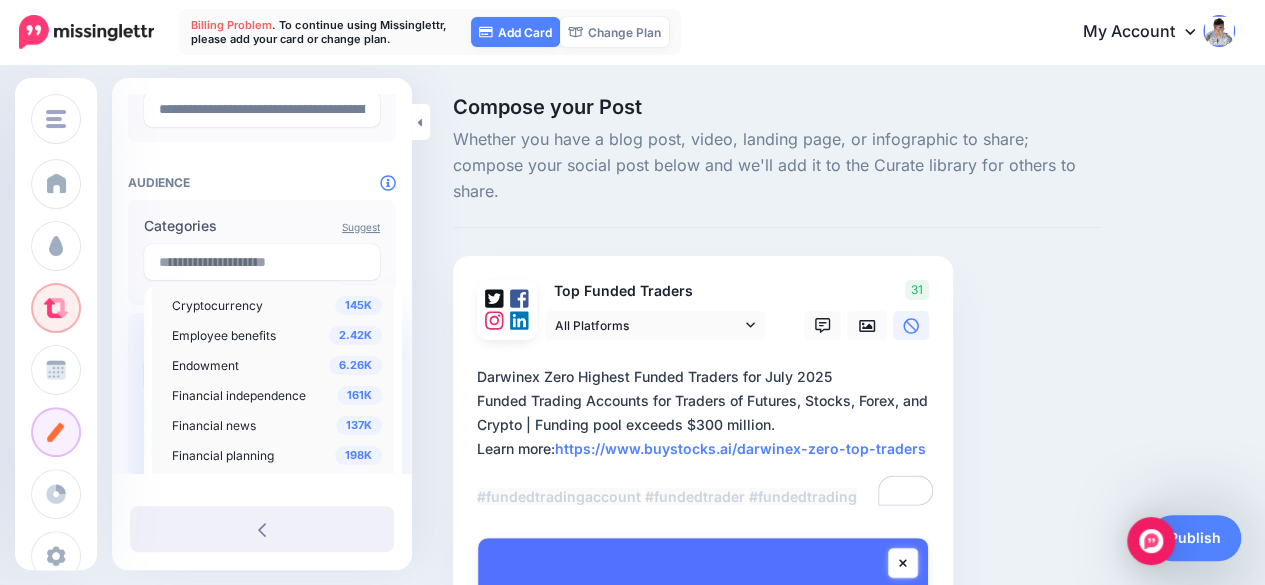 click on "Cryptocurrency" at bounding box center [217, 305] 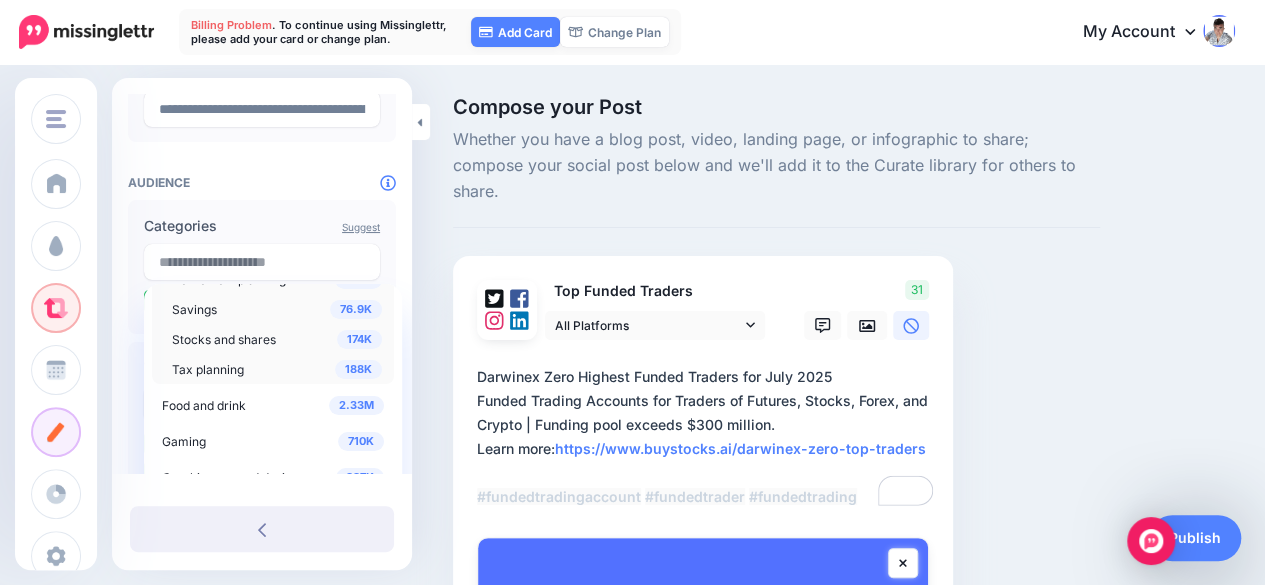 scroll, scrollTop: 1100, scrollLeft: 0, axis: vertical 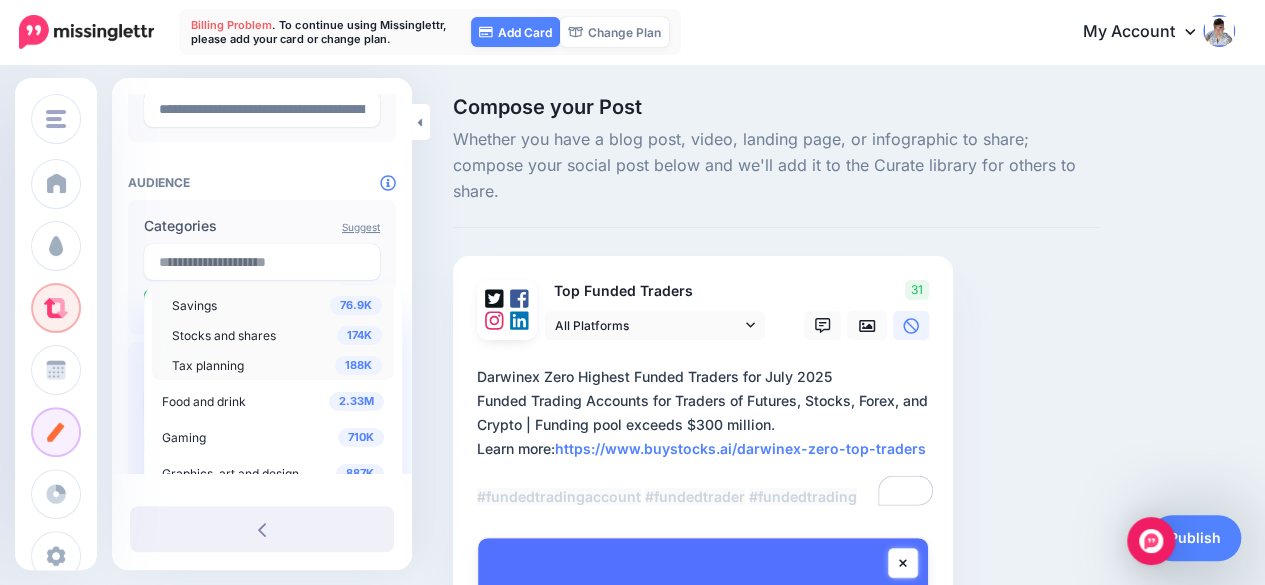 click on "Stocks and shares" at bounding box center (224, 335) 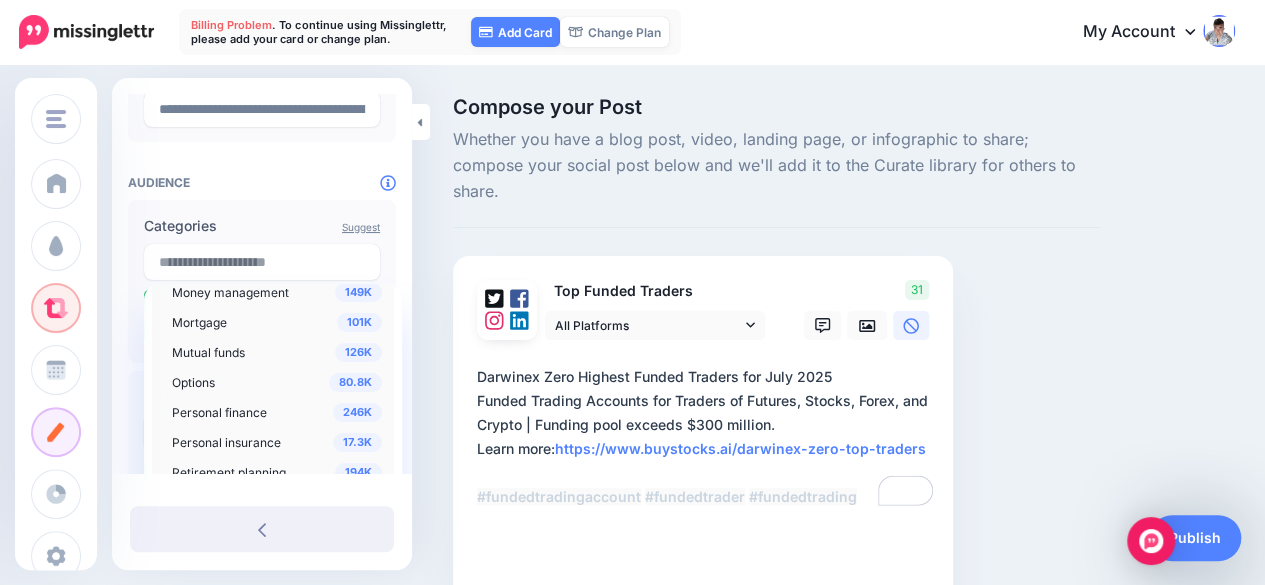 scroll, scrollTop: 900, scrollLeft: 0, axis: vertical 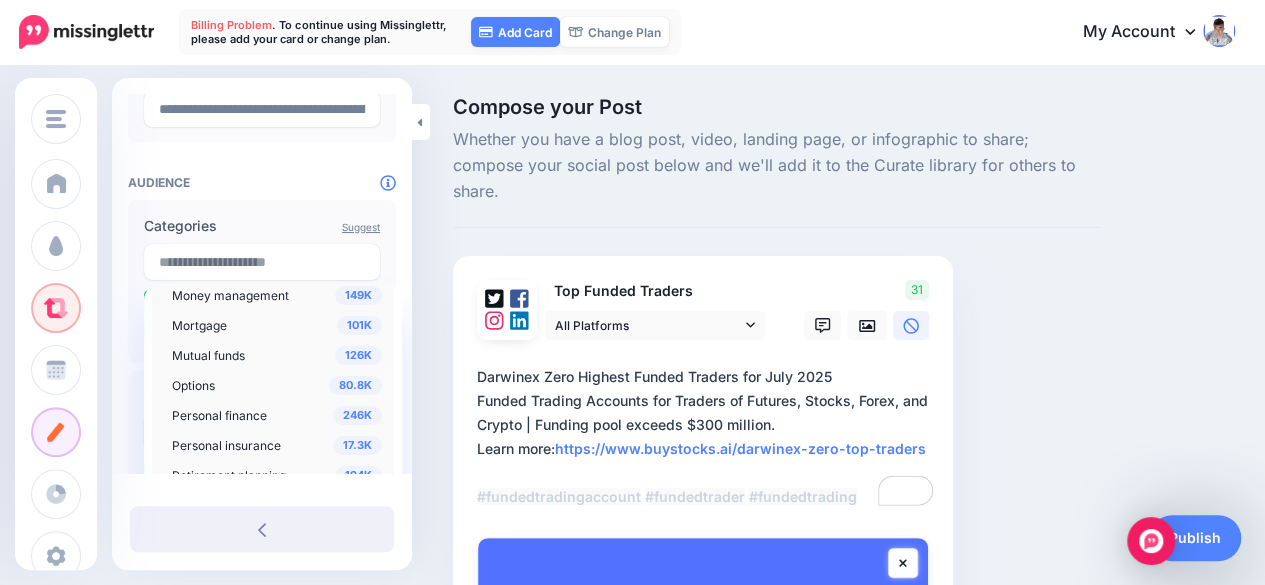 click on "Options" at bounding box center (193, 385) 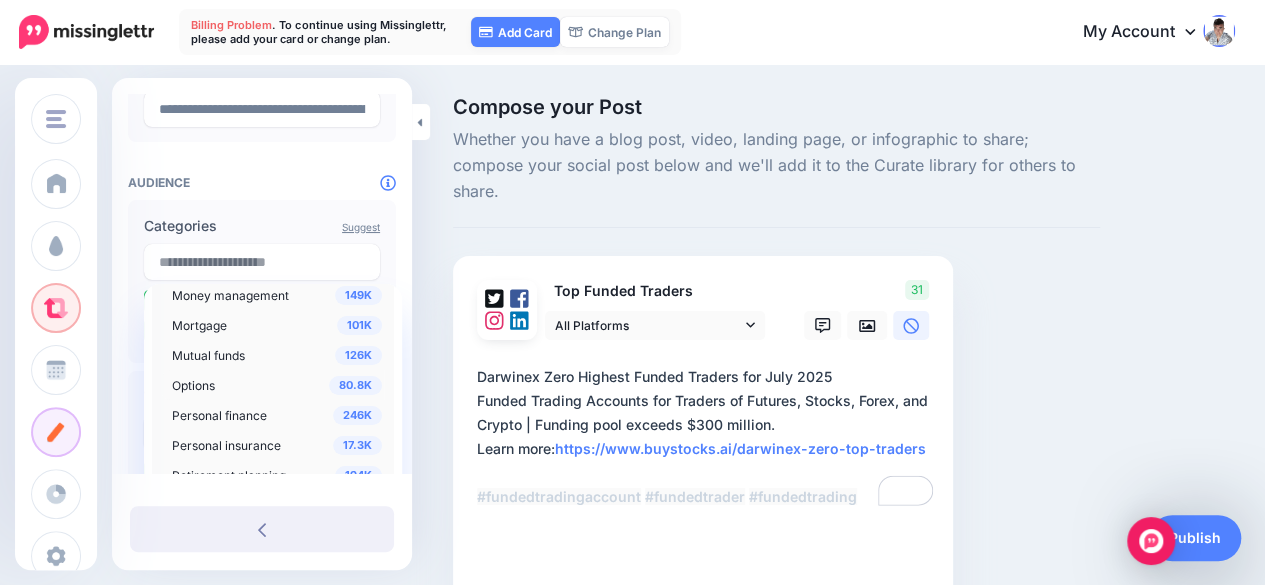 click on "Compose your Post
Whether you have a blog post, video, landing page, or infographic to share; compose your social post below and we'll add it to the Curate library for others to share.
Top Funded Traders
31" at bounding box center (776, 473) 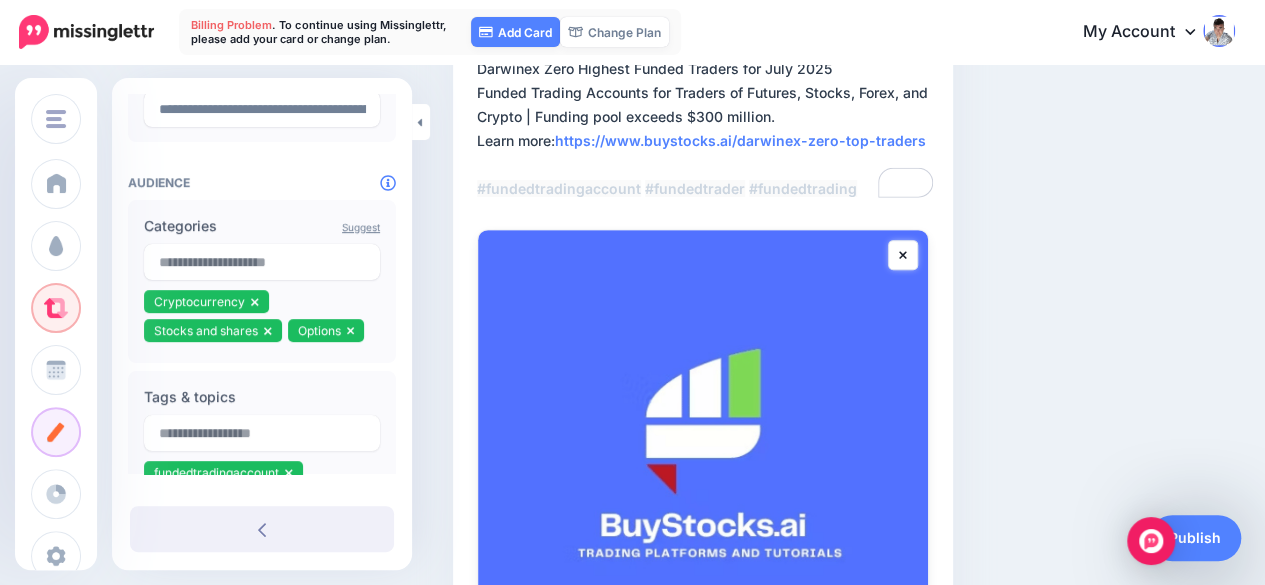 scroll, scrollTop: 400, scrollLeft: 0, axis: vertical 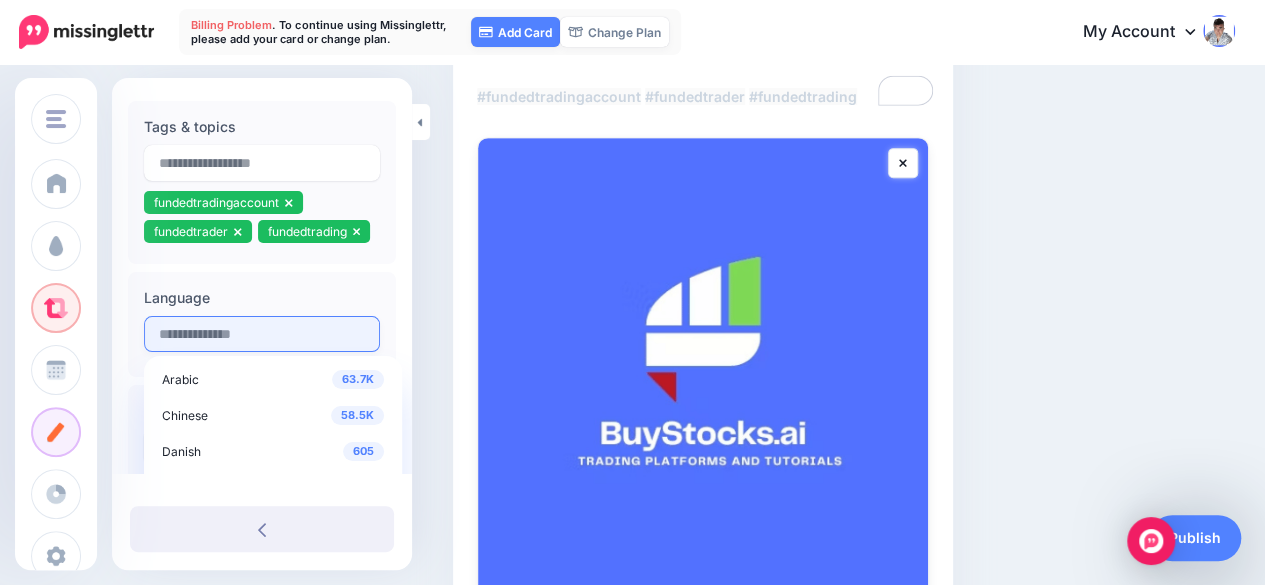 click on "Language
63.7K
Arabic
58.5K
Chinese
605
Danish
47.4K
Dutch
19.8M
English
9.8K
Finnish" at bounding box center (262, 324) 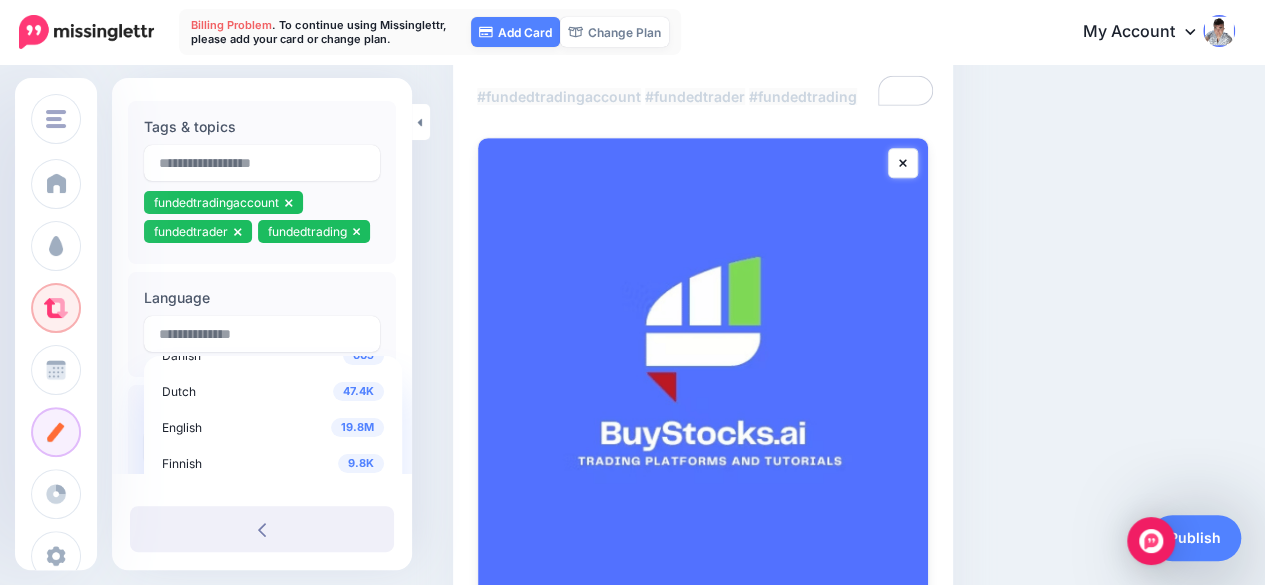 scroll, scrollTop: 100, scrollLeft: 0, axis: vertical 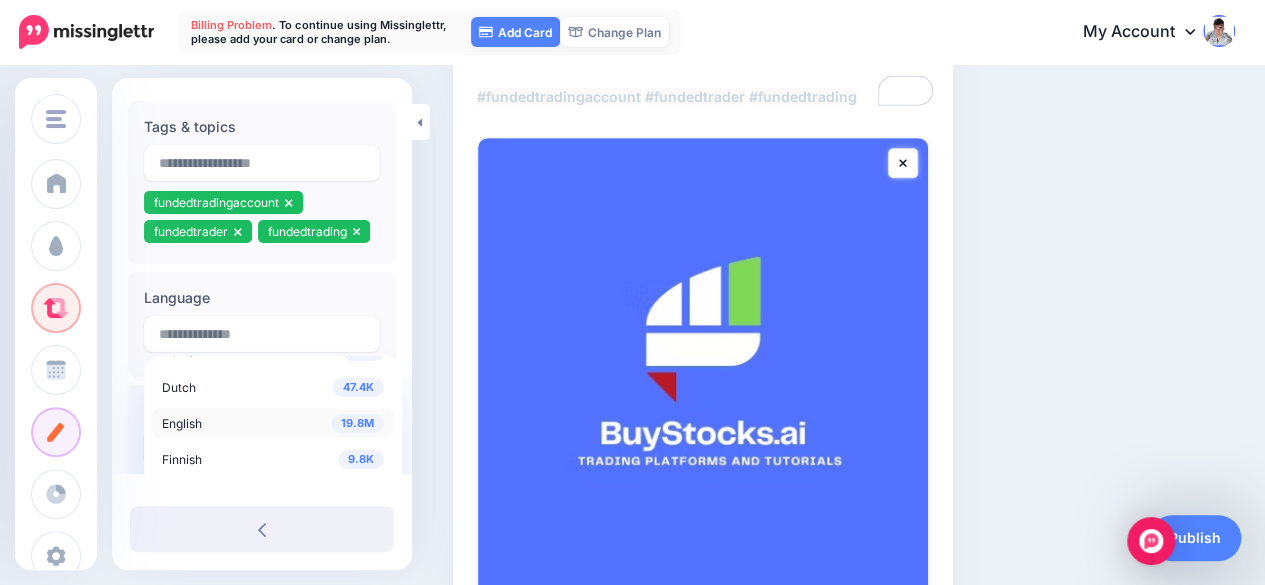 click on "19.8M
English" at bounding box center (273, 423) 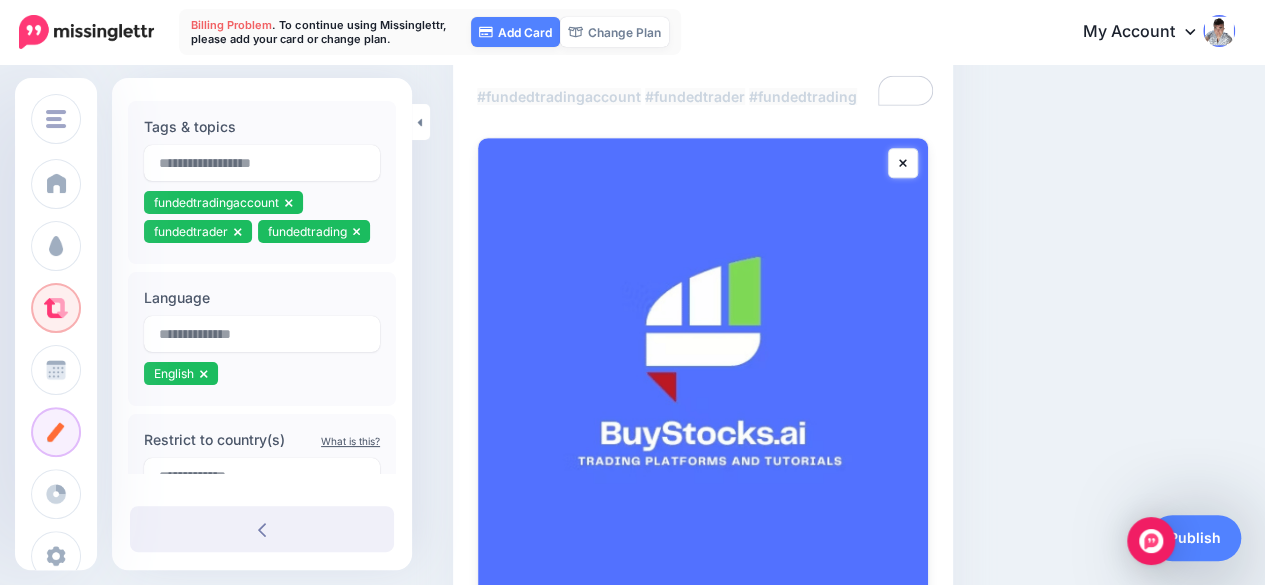 click on "Compose your Post
Whether you have a blog post, video, landing page, or infographic to share; compose your social post below and we'll add it to the Curate library for others to share.
Top Funded Traders
31" at bounding box center [776, 213] 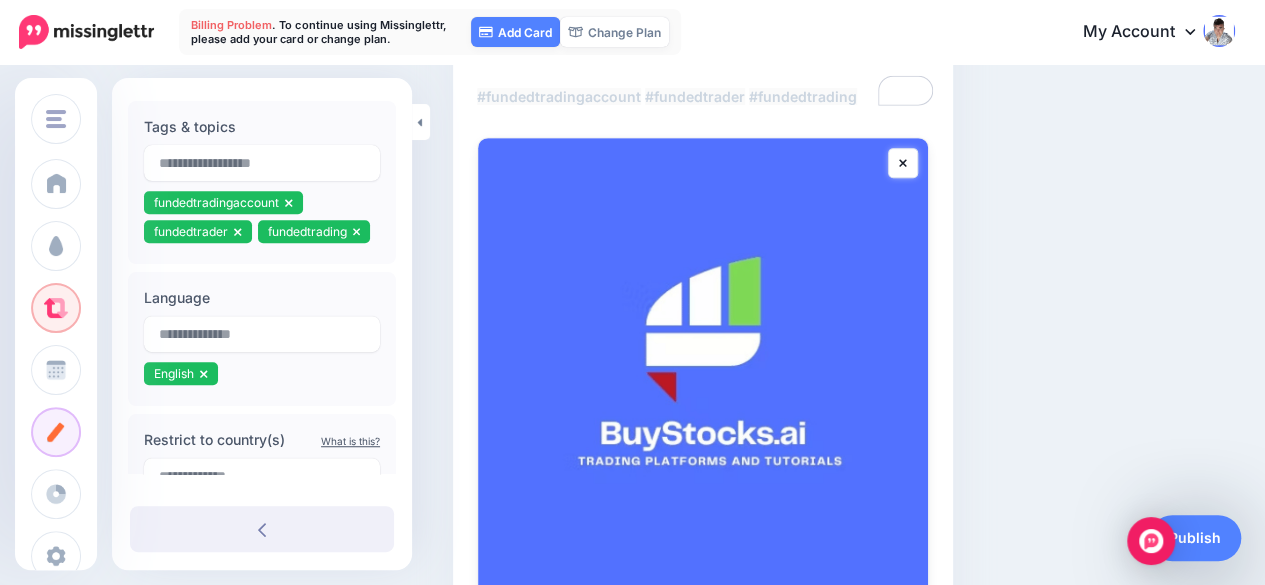 scroll, scrollTop: 600, scrollLeft: 0, axis: vertical 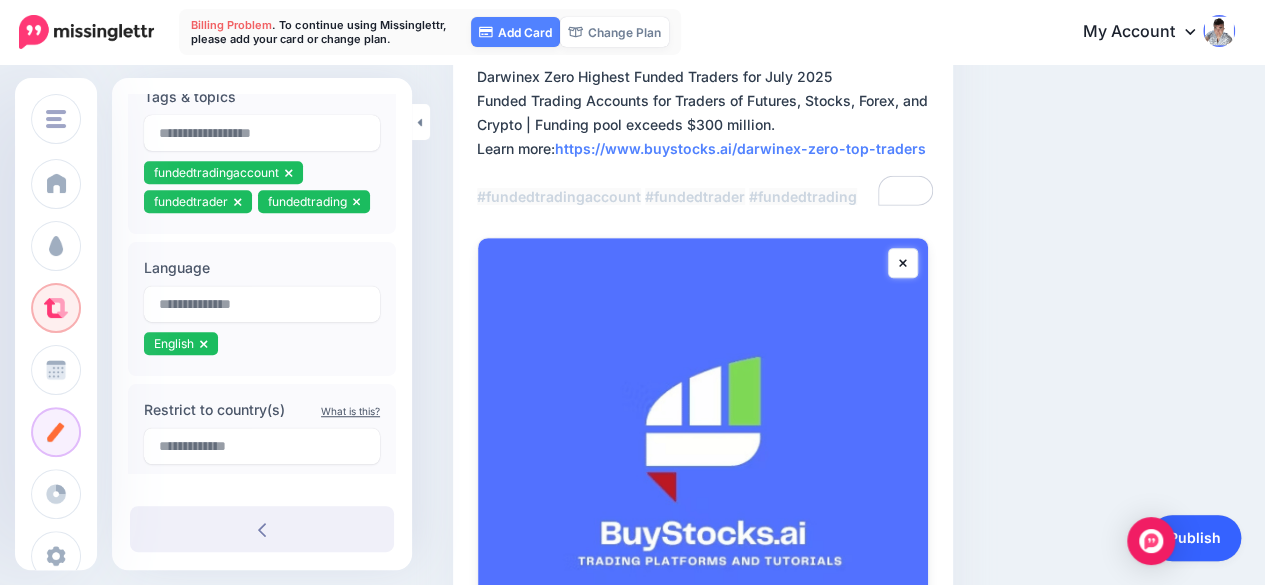 click on "Publish" at bounding box center [1195, 538] 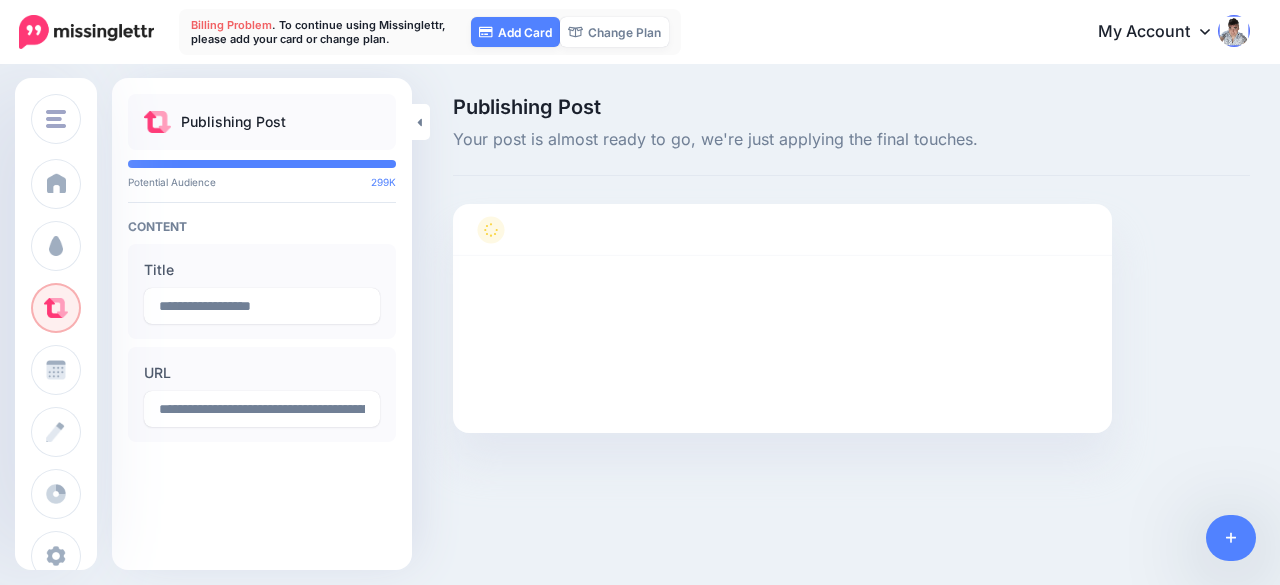 scroll, scrollTop: 0, scrollLeft: 0, axis: both 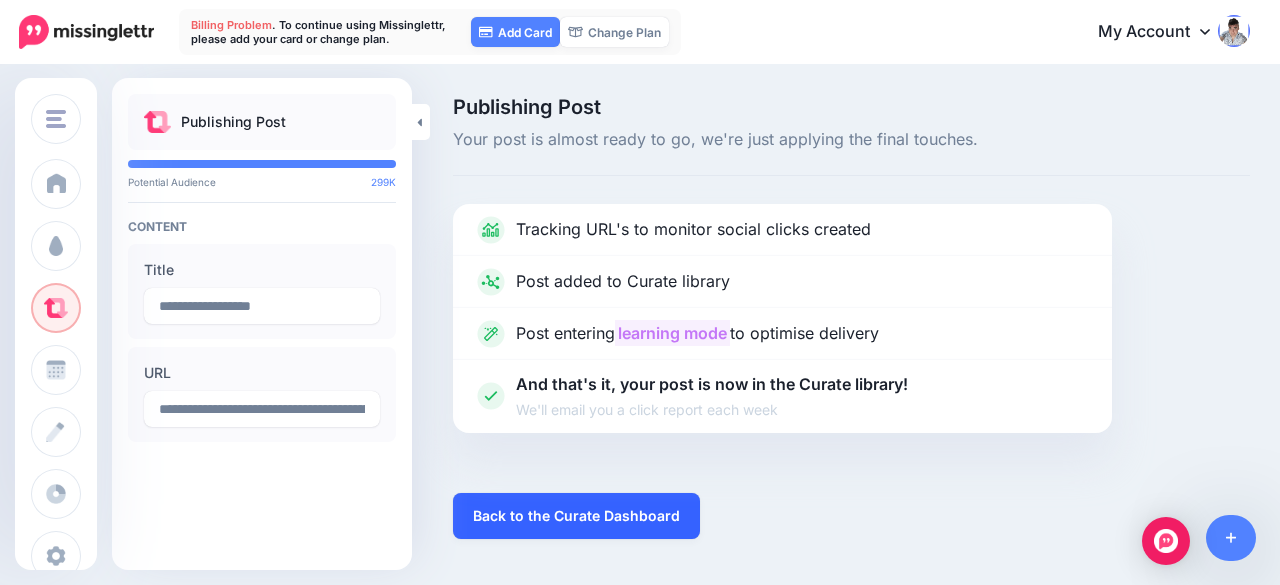 click on "Back to the Curate Dashboard" at bounding box center [576, 516] 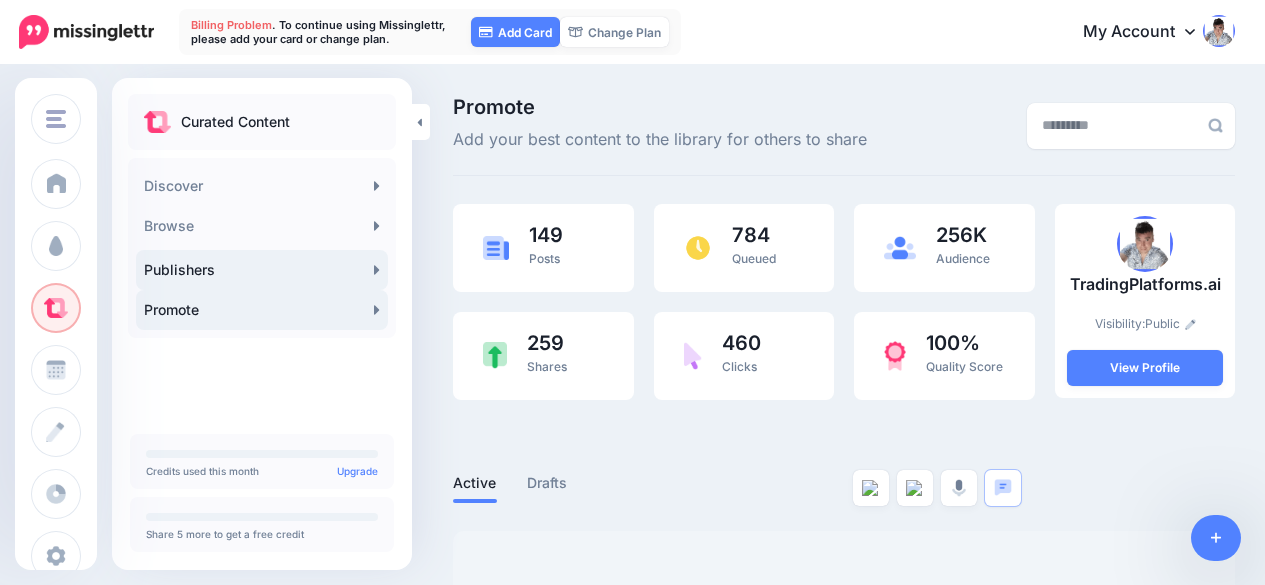 scroll, scrollTop: 0, scrollLeft: 0, axis: both 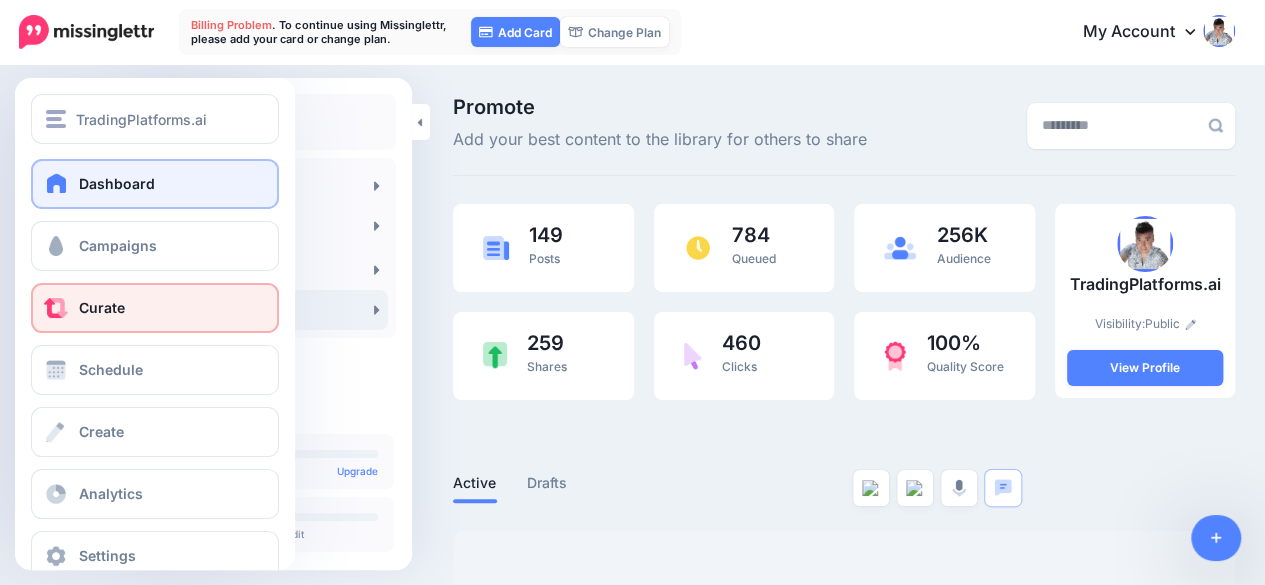 click on "Dashboard" at bounding box center (155, 184) 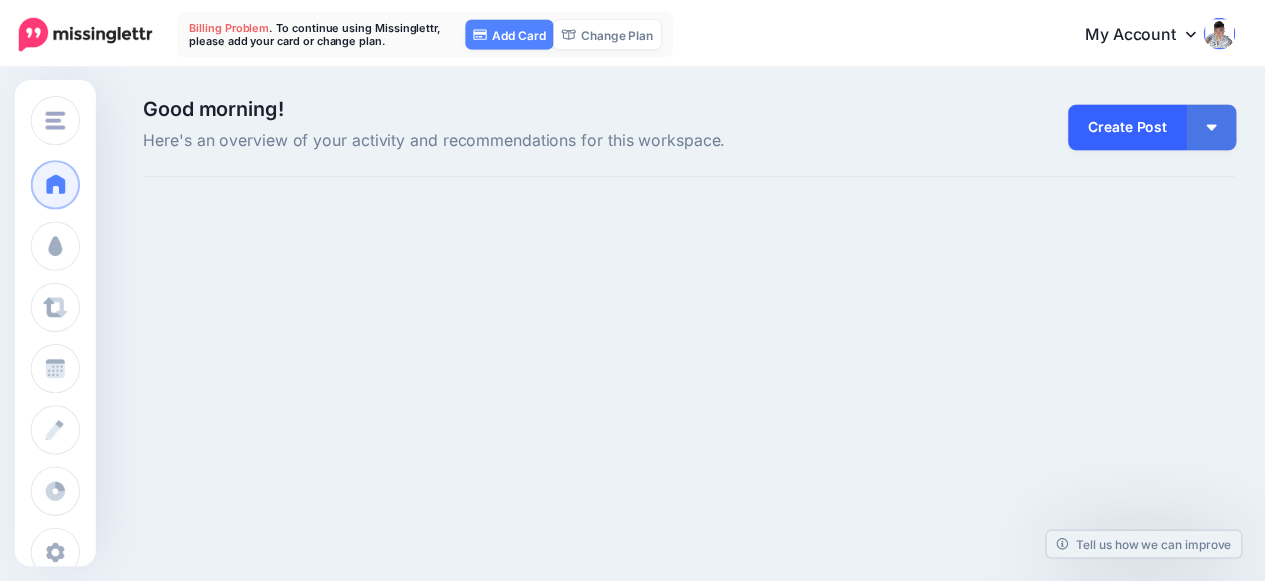 scroll, scrollTop: 0, scrollLeft: 0, axis: both 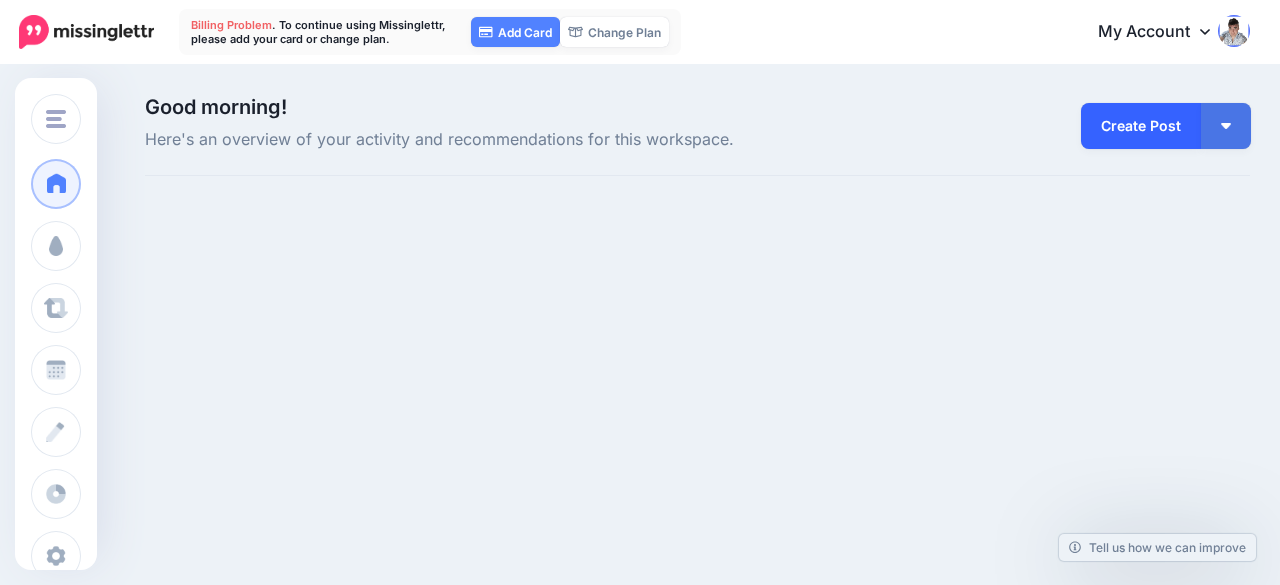 click on "Create Post" at bounding box center [1141, 126] 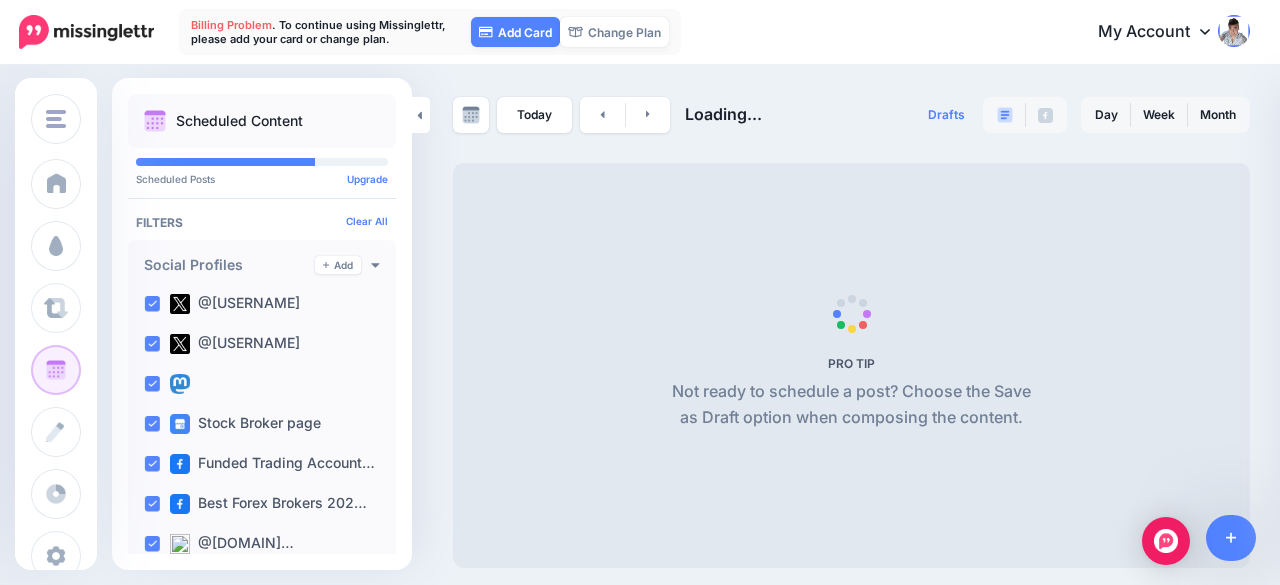 scroll, scrollTop: 0, scrollLeft: 0, axis: both 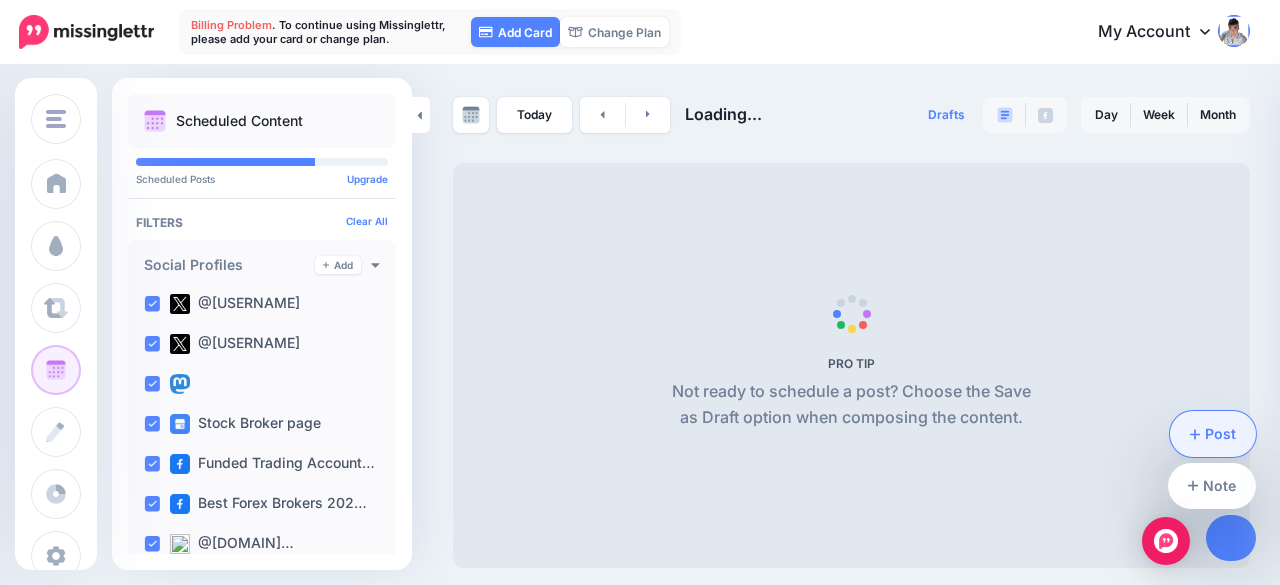 click on "Post" at bounding box center [1213, 434] 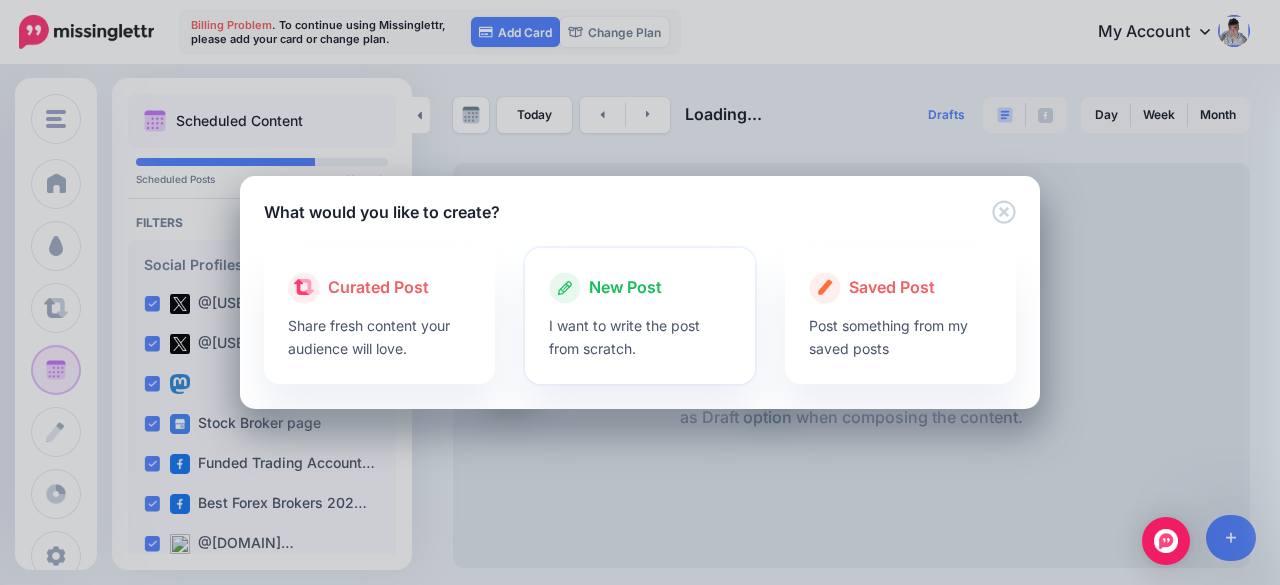 click at bounding box center (640, 309) 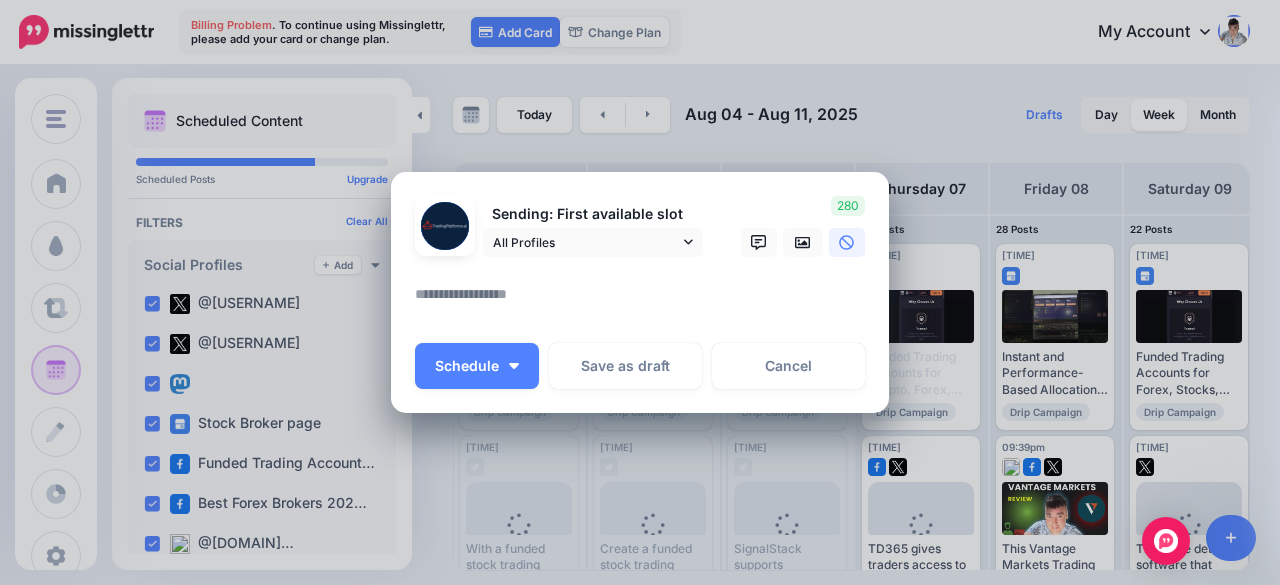 click at bounding box center (645, 301) 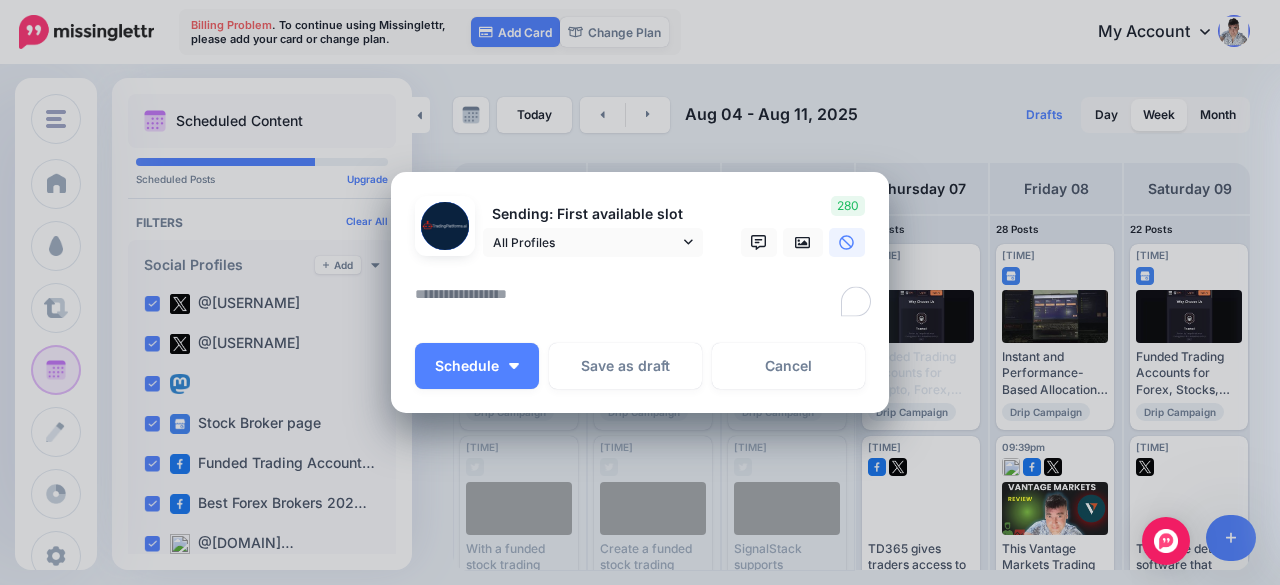 paste on "**********" 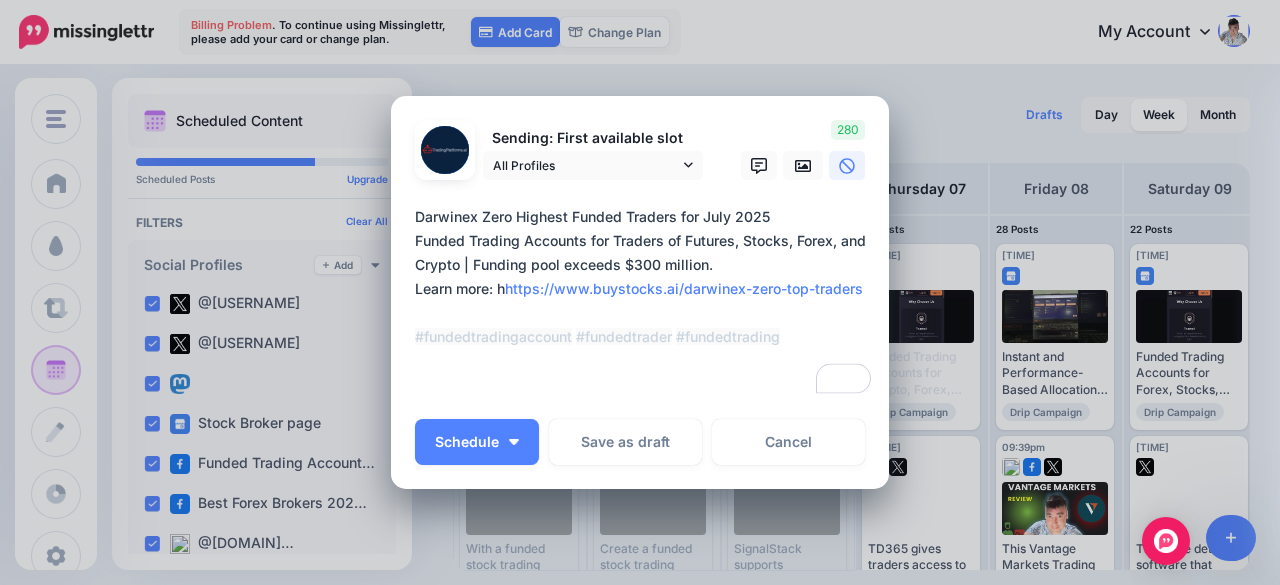 click on "**********" at bounding box center (645, 301) 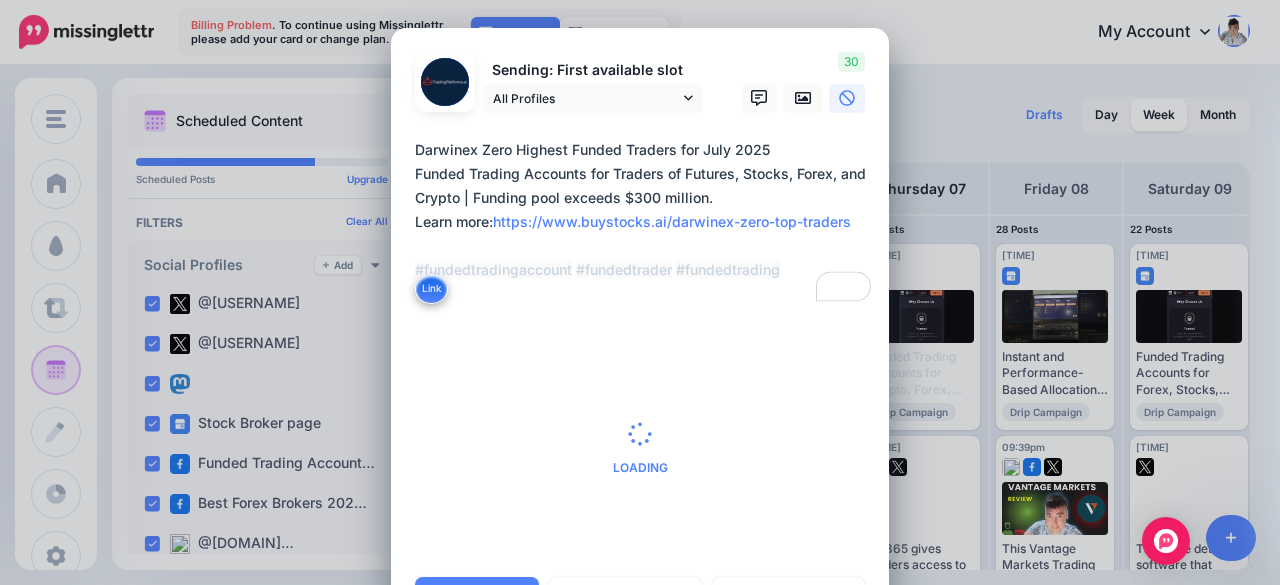 click on "**********" at bounding box center [645, 222] 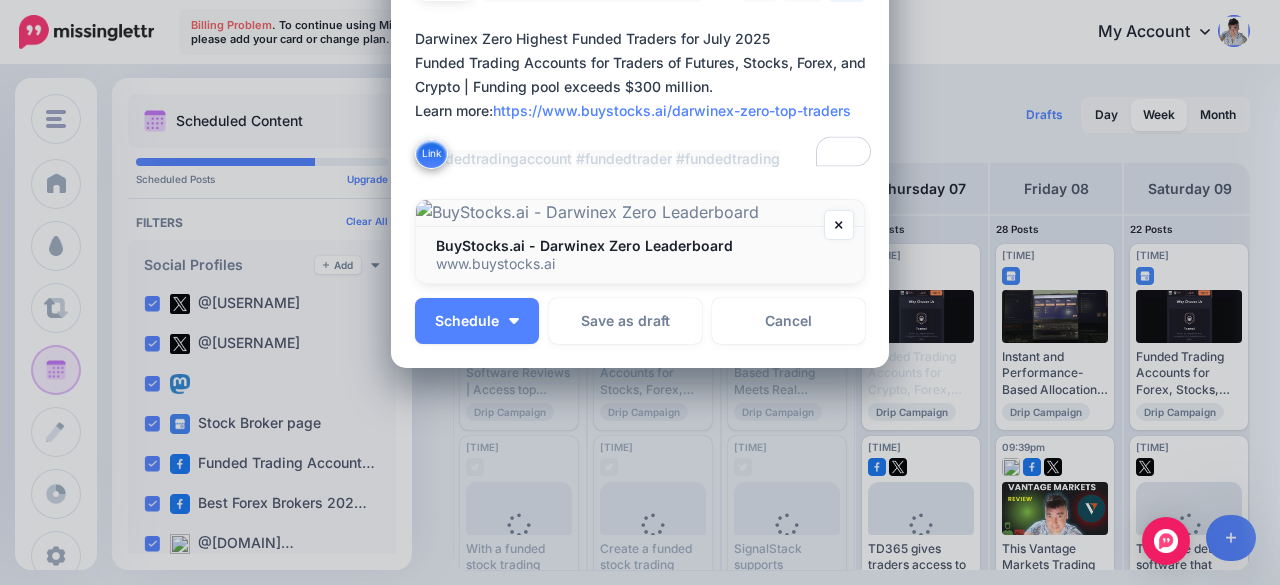 scroll, scrollTop: 532, scrollLeft: 0, axis: vertical 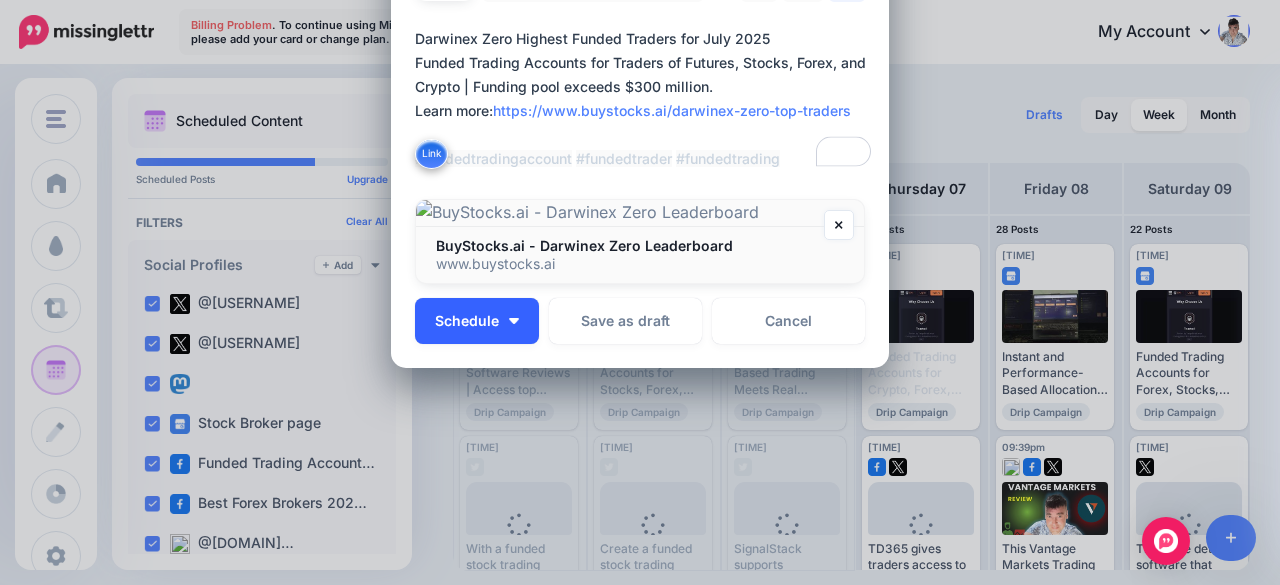 type on "**********" 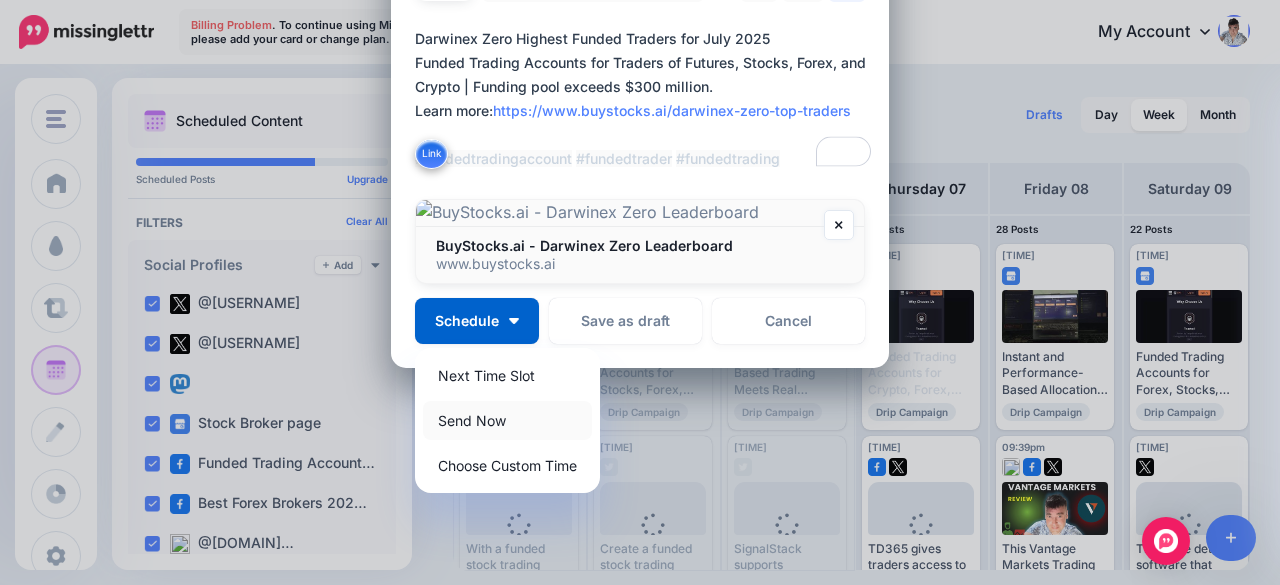 click on "Send Now" at bounding box center (507, 420) 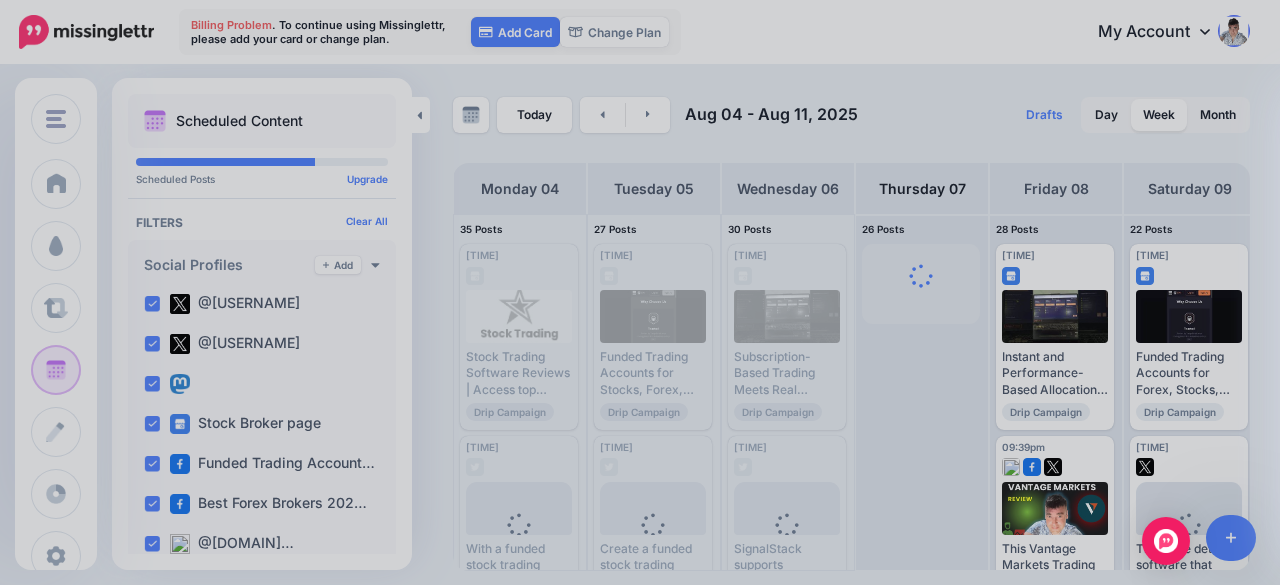 scroll, scrollTop: 0, scrollLeft: 0, axis: both 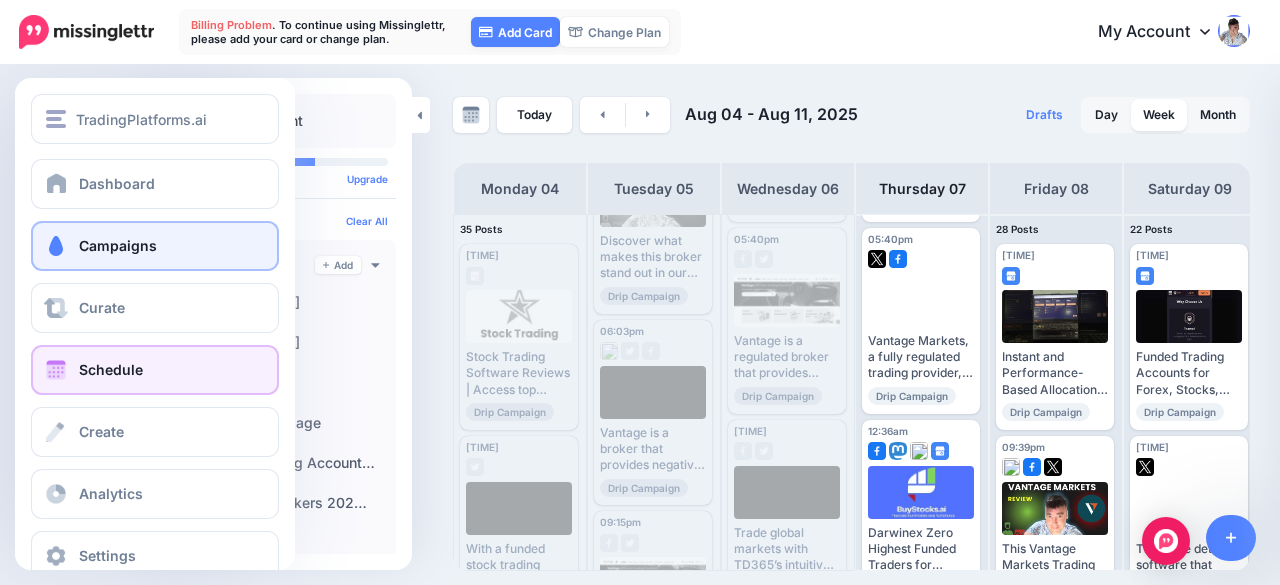 click on "Campaigns" at bounding box center (118, 245) 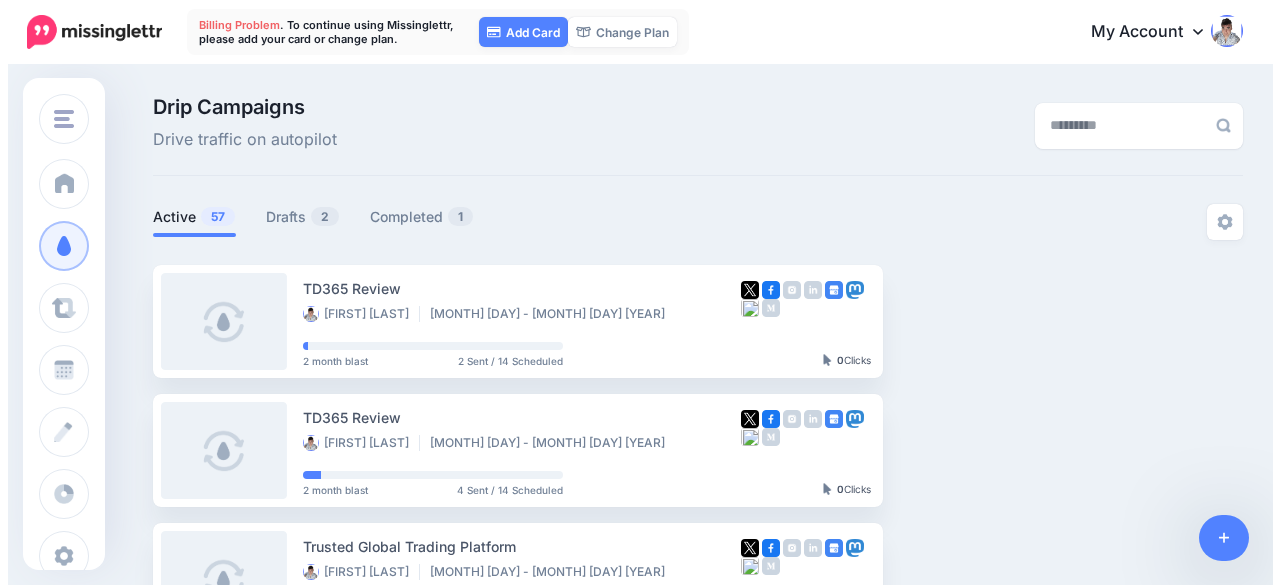 scroll, scrollTop: 0, scrollLeft: 0, axis: both 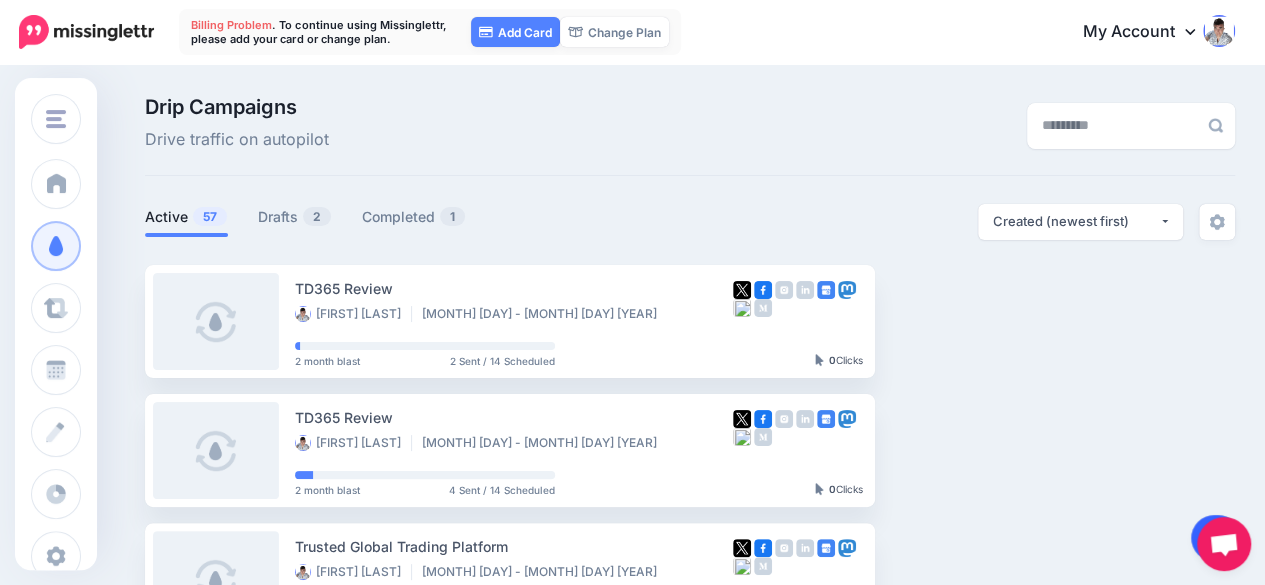 click at bounding box center (1216, 538) 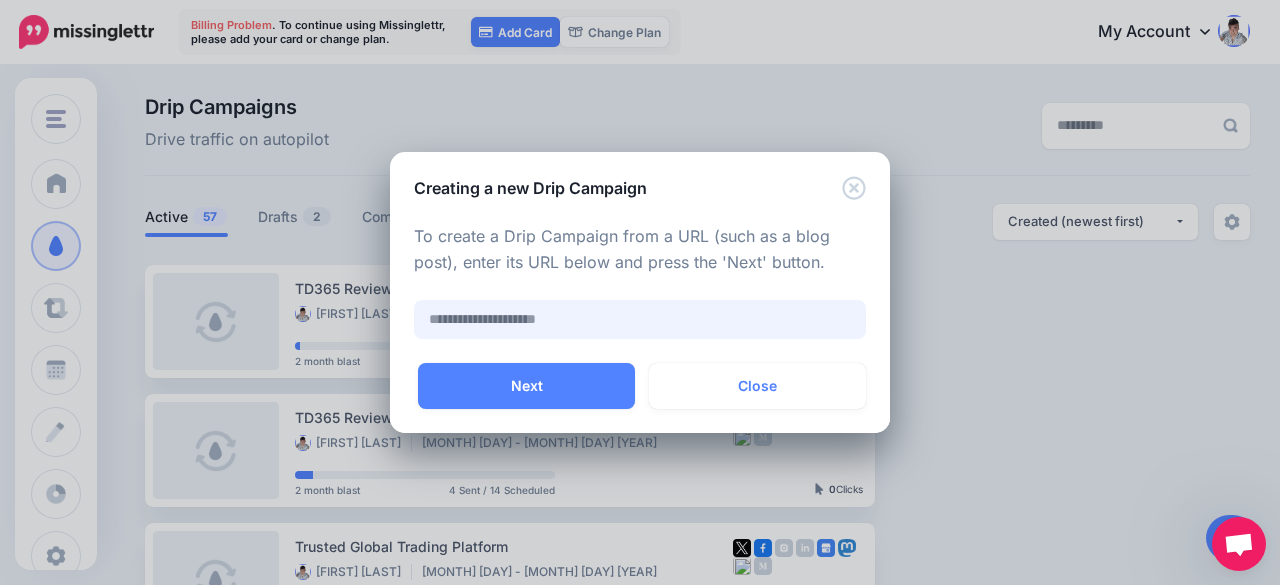 paste on "**********" 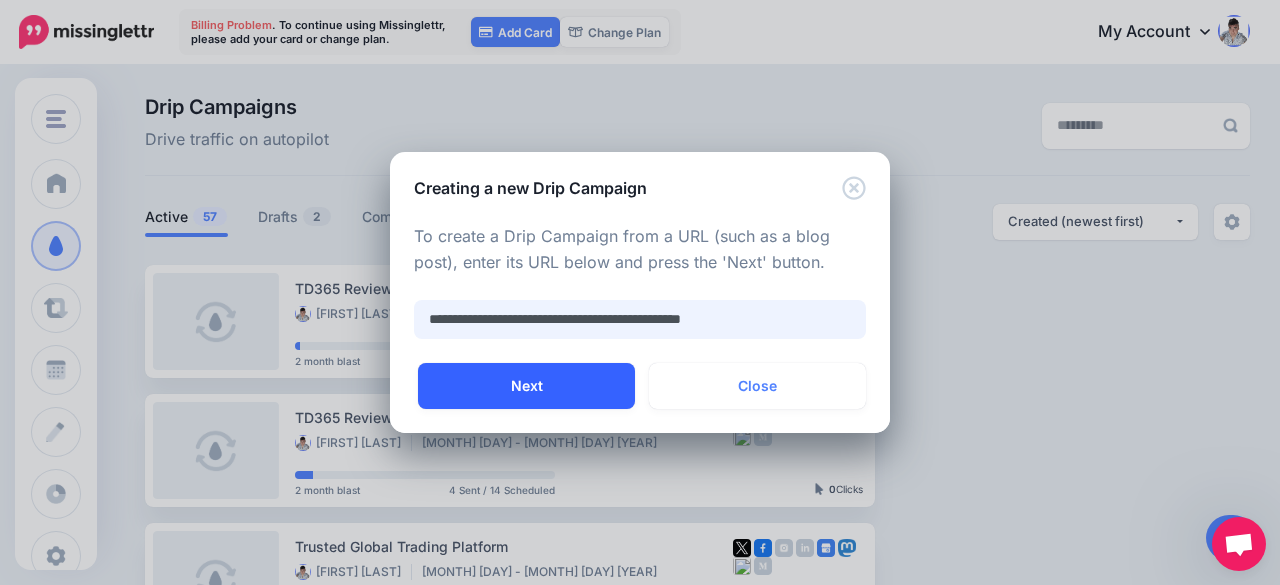 type on "**********" 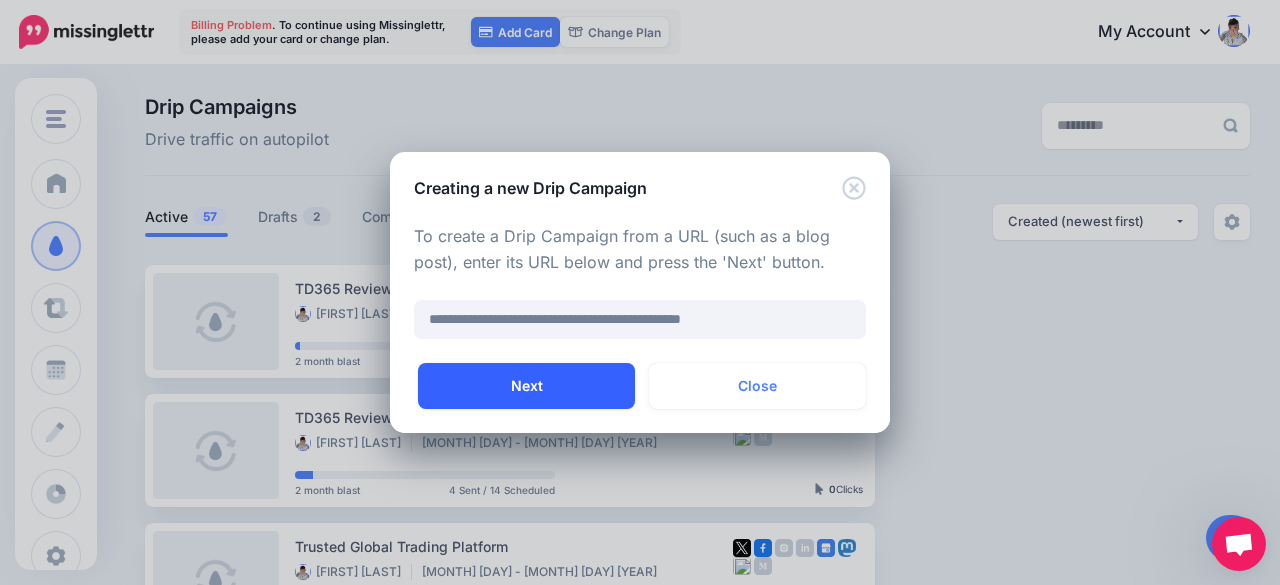 click on "Next" at bounding box center (526, 386) 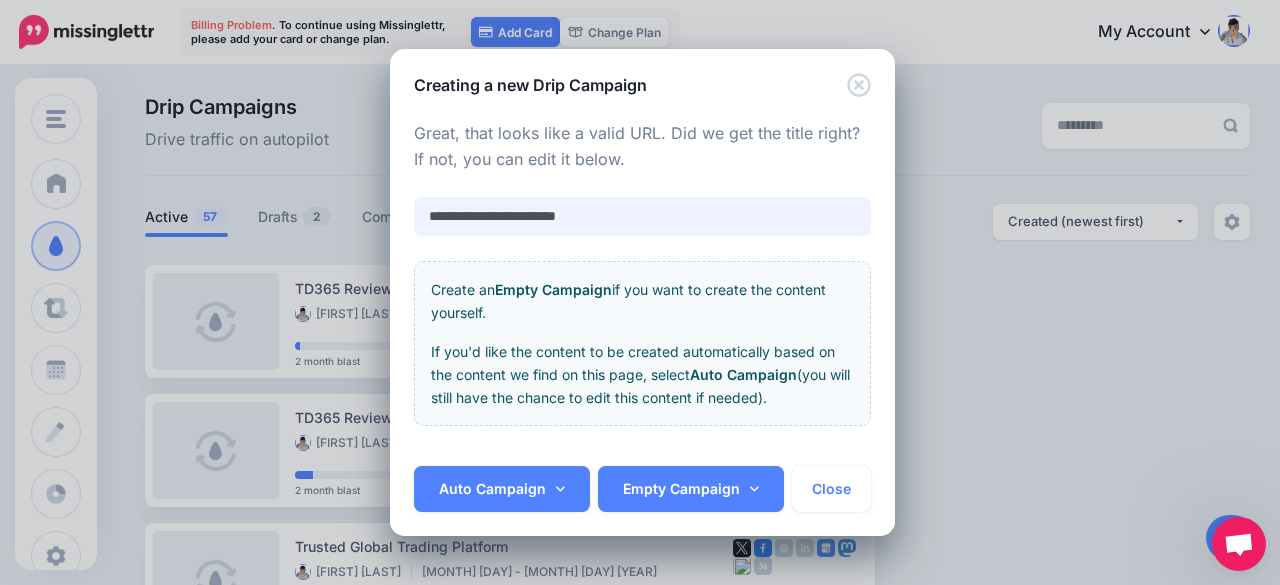 drag, startPoint x: 654, startPoint y: 224, endPoint x: 422, endPoint y: 210, distance: 232.42203 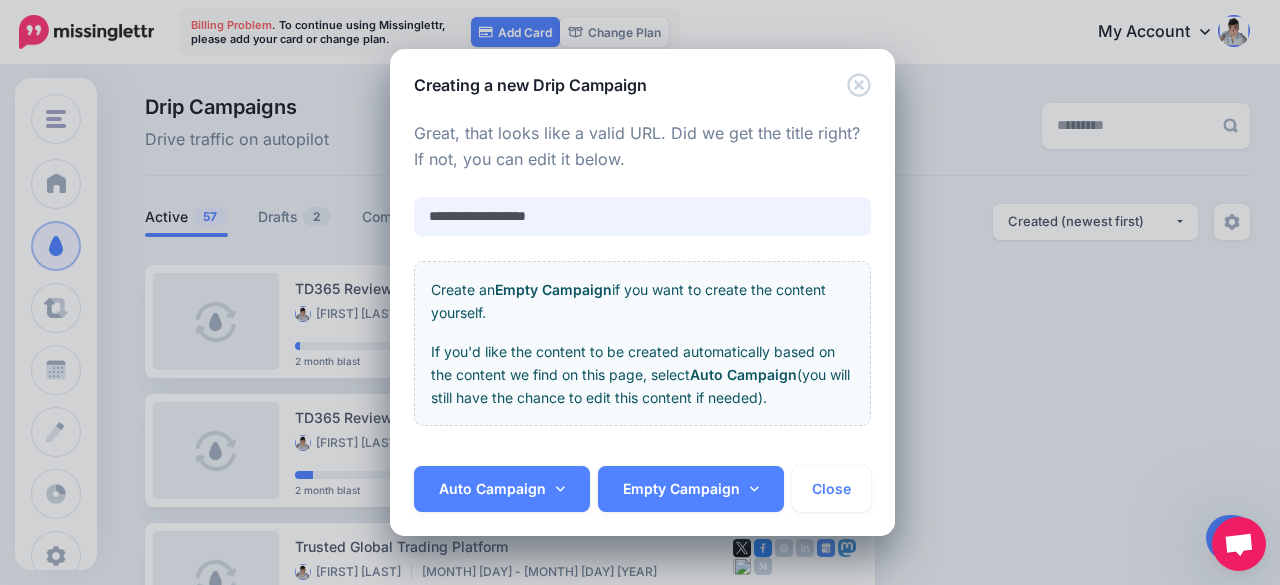 click on "**********" at bounding box center [642, 216] 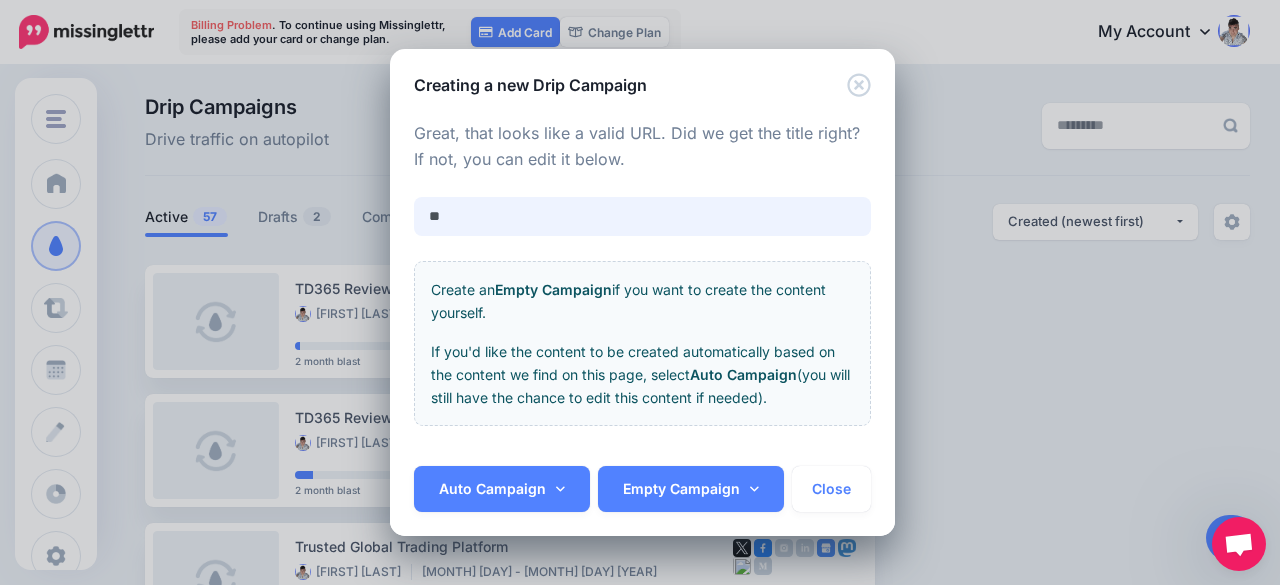 type on "*" 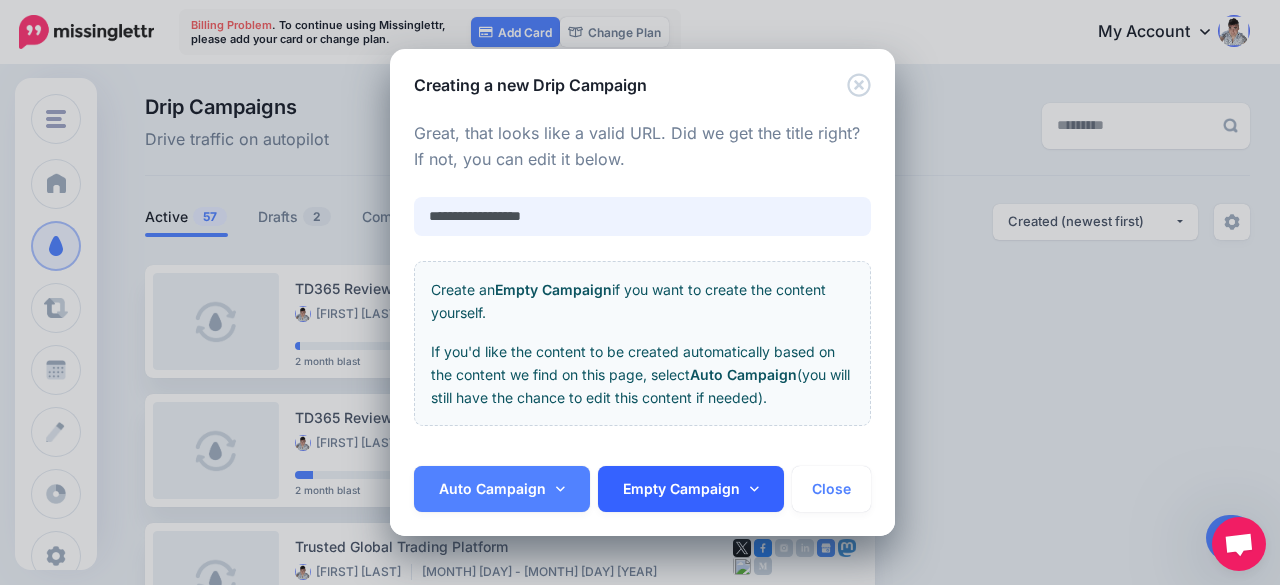 type on "**********" 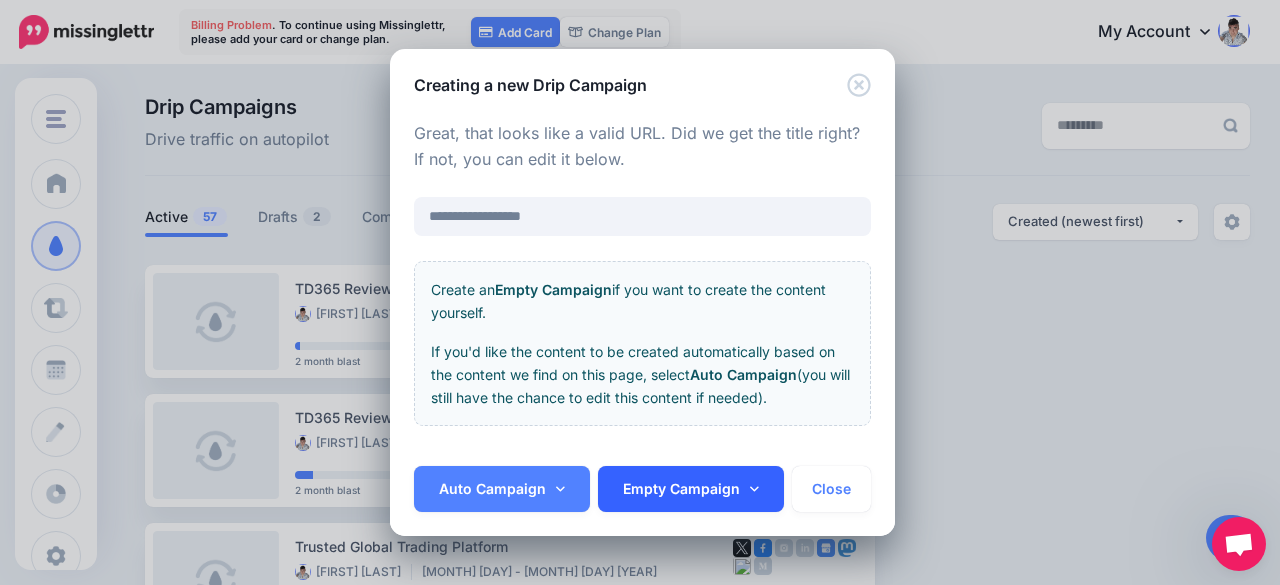 click on "Empty Campaign" at bounding box center (691, 489) 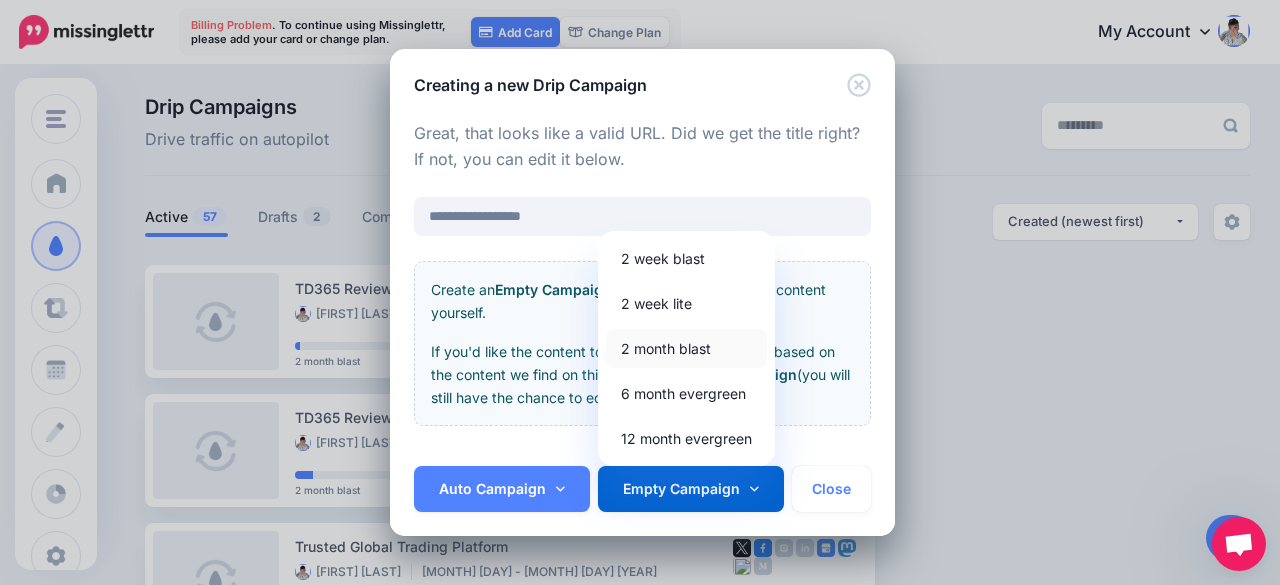 click on "2 month blast" at bounding box center [686, 348] 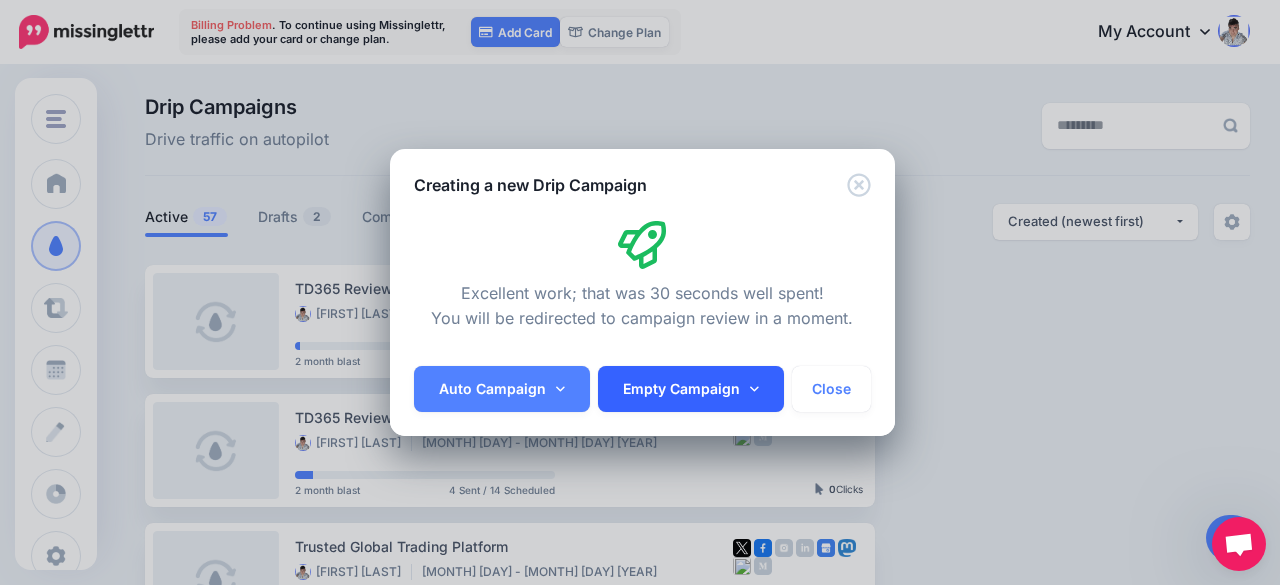 click on "Empty Campaign" at bounding box center (691, 389) 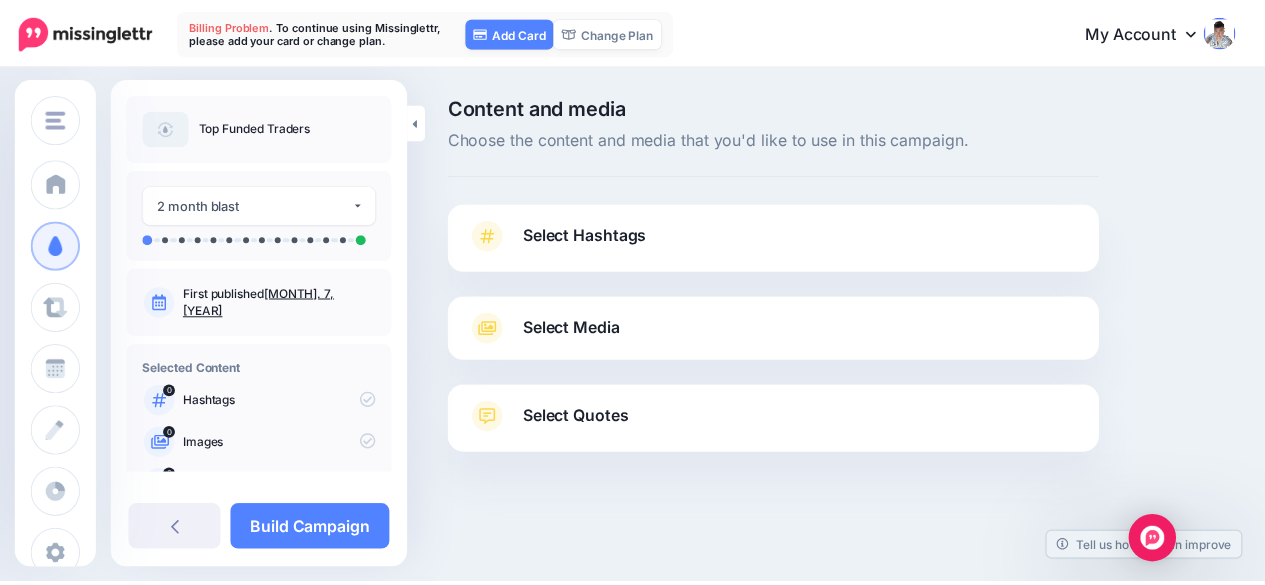 scroll, scrollTop: 0, scrollLeft: 0, axis: both 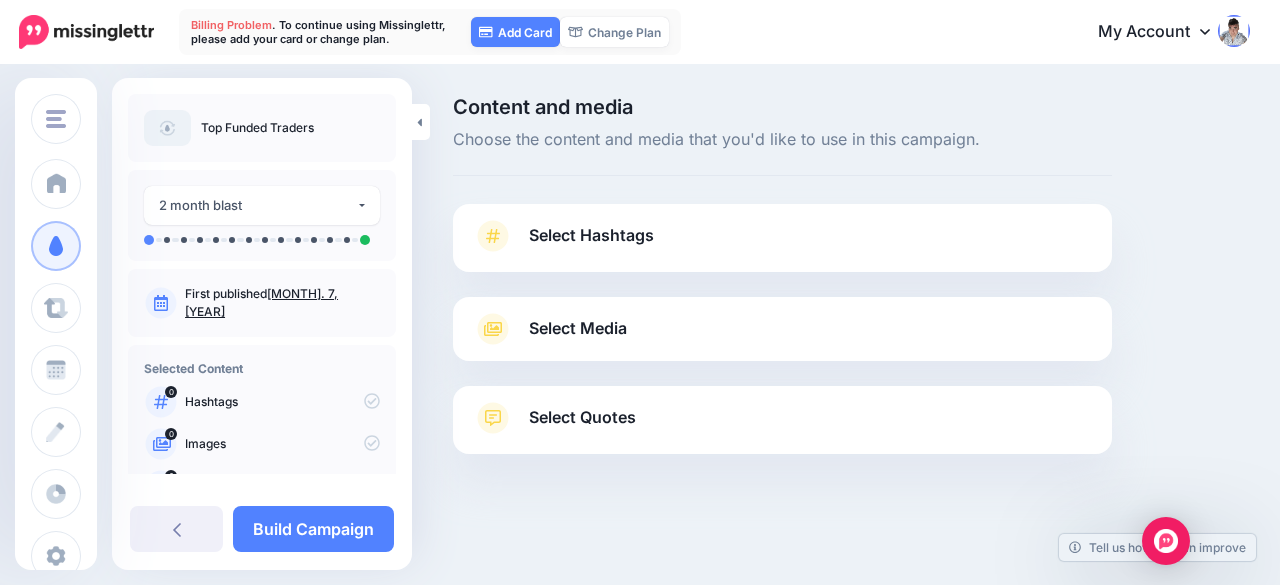 click on "Select Hashtags" at bounding box center (591, 235) 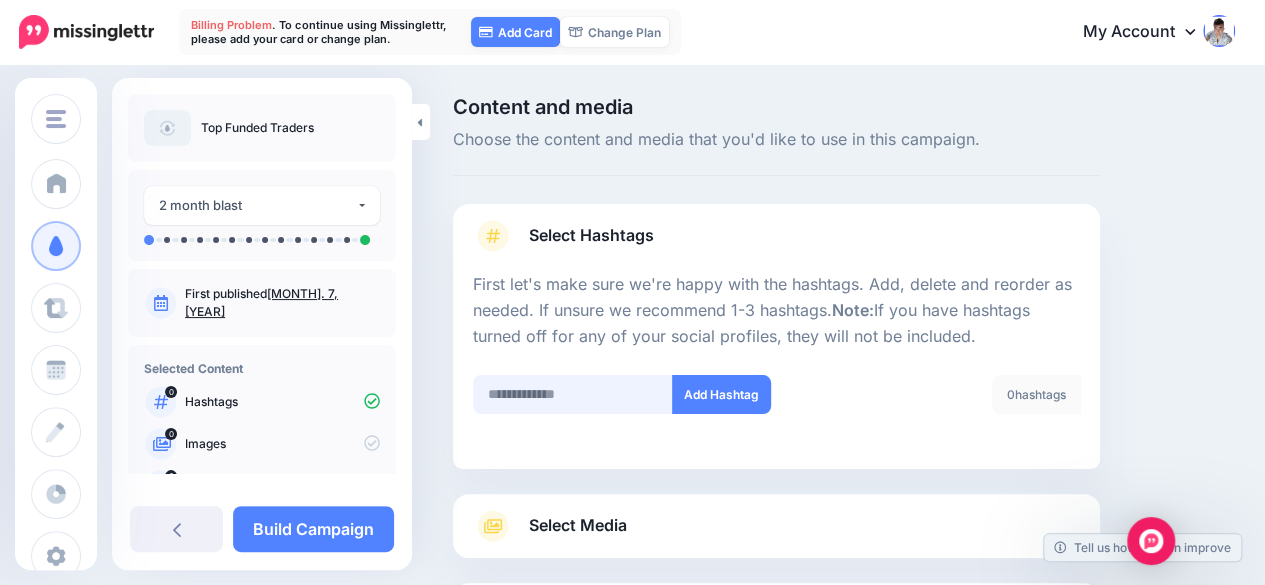 click at bounding box center [573, 394] 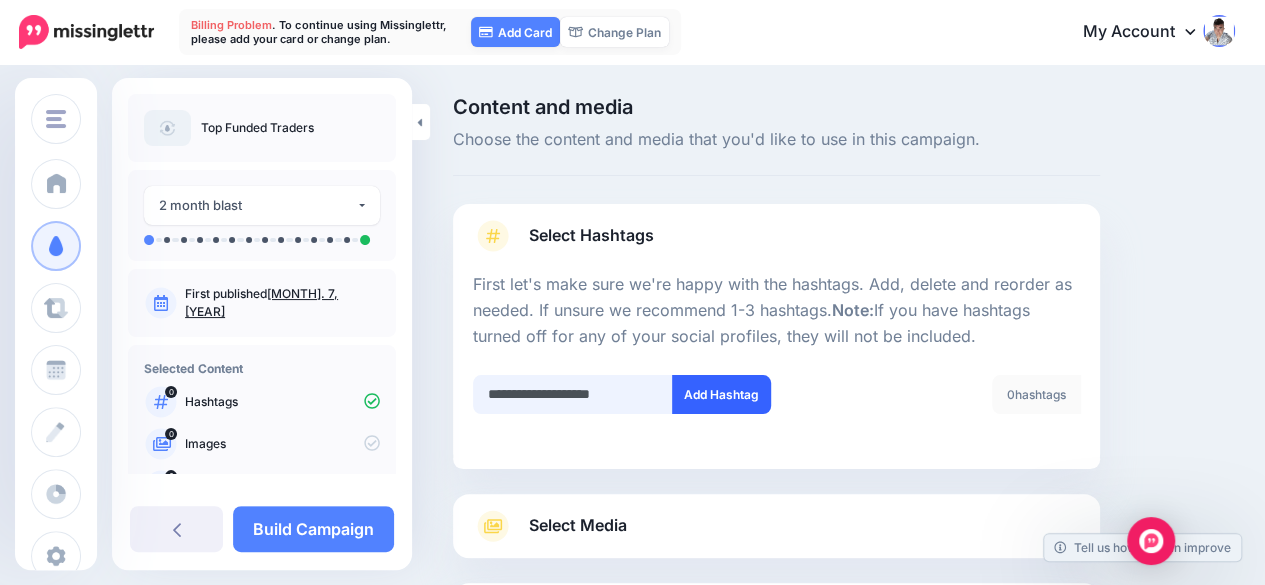type on "**********" 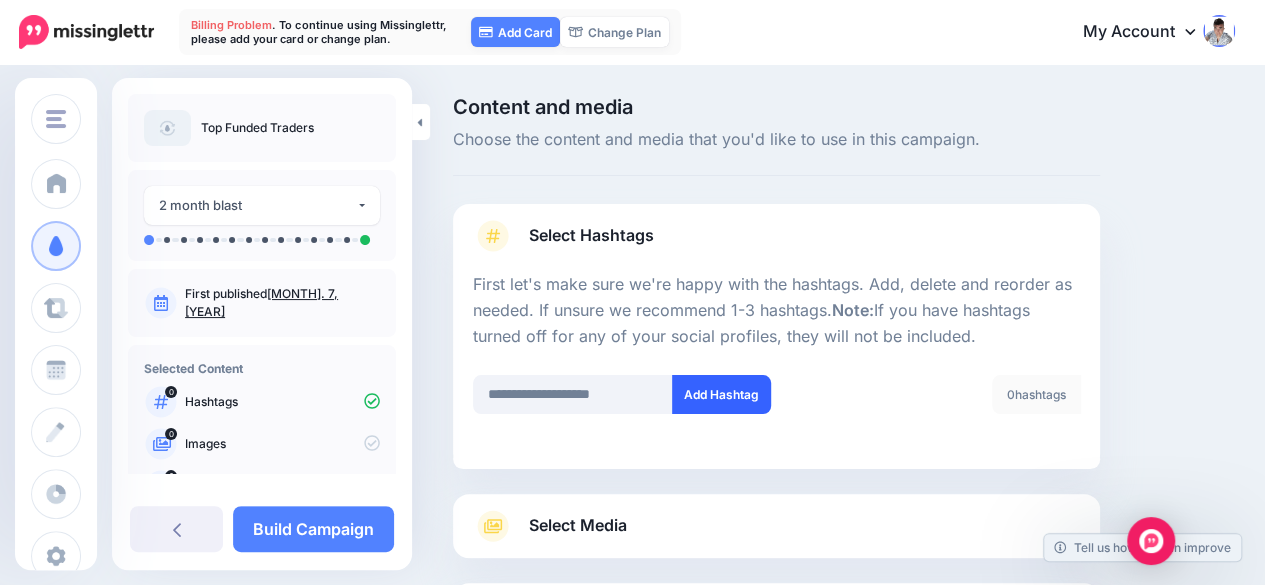 click on "Add Hashtag" at bounding box center (721, 394) 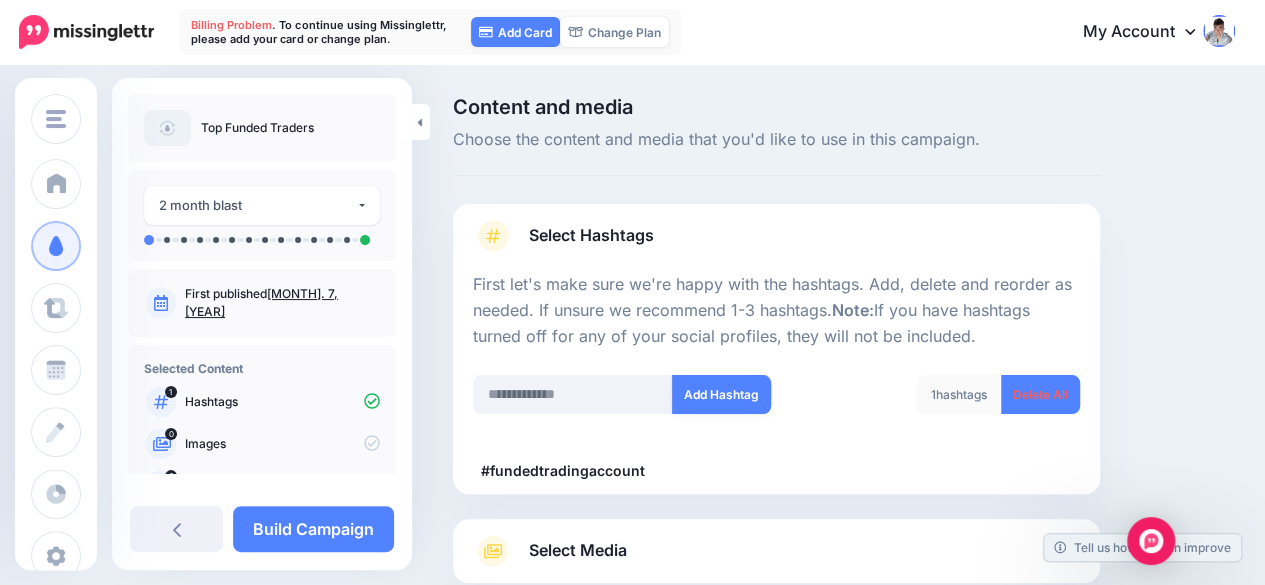scroll, scrollTop: 219, scrollLeft: 0, axis: vertical 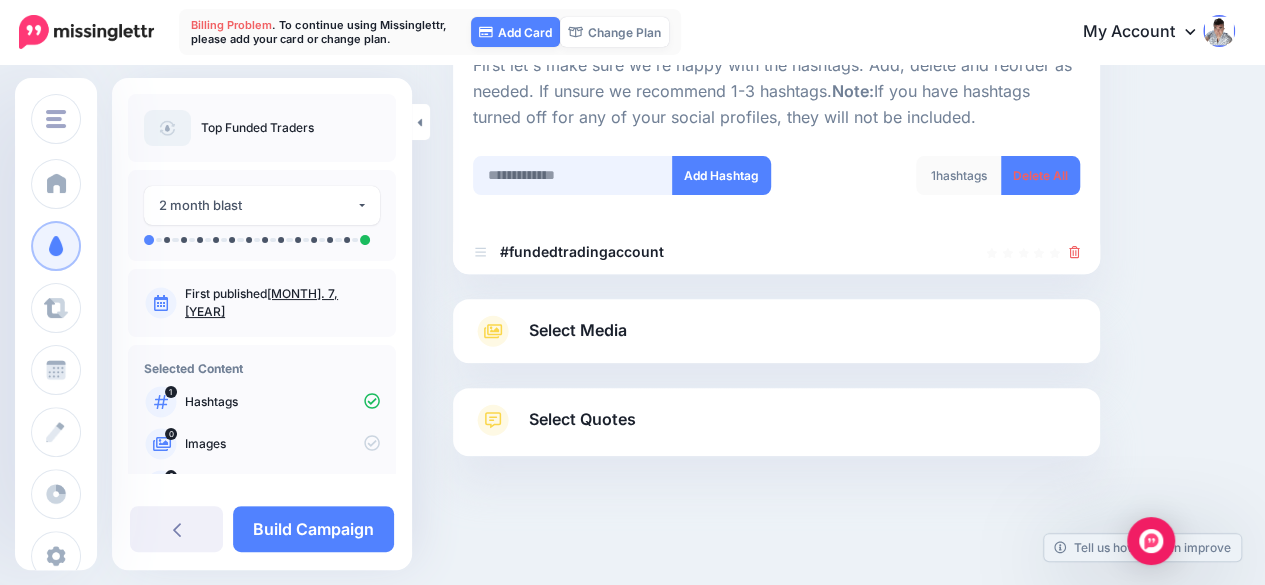 click at bounding box center [573, 175] 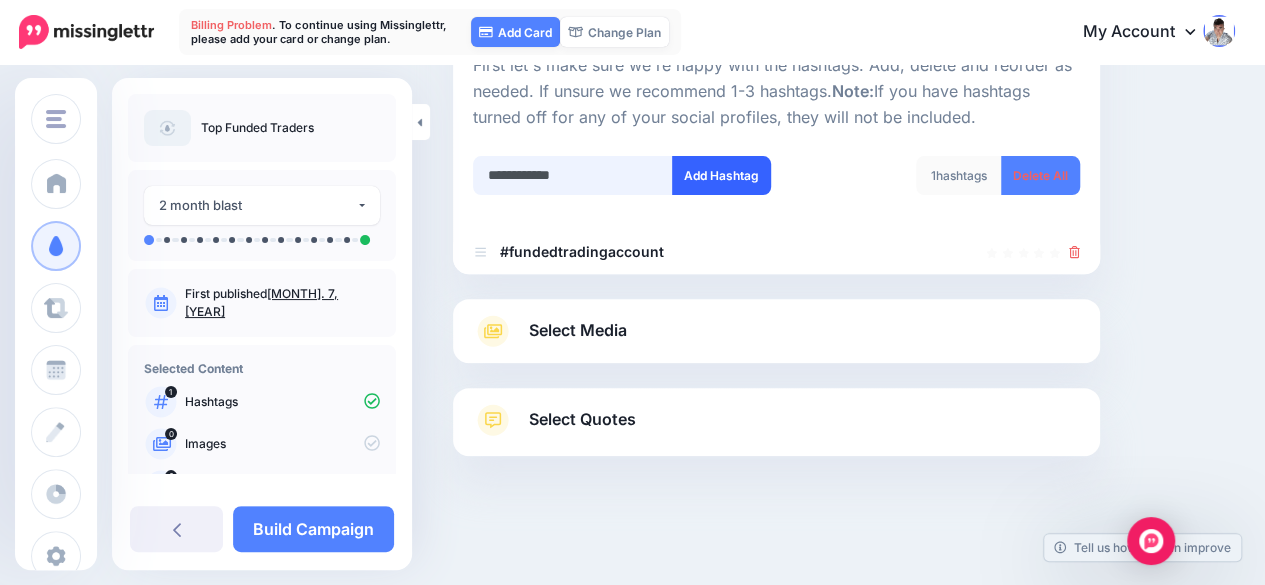 type on "**********" 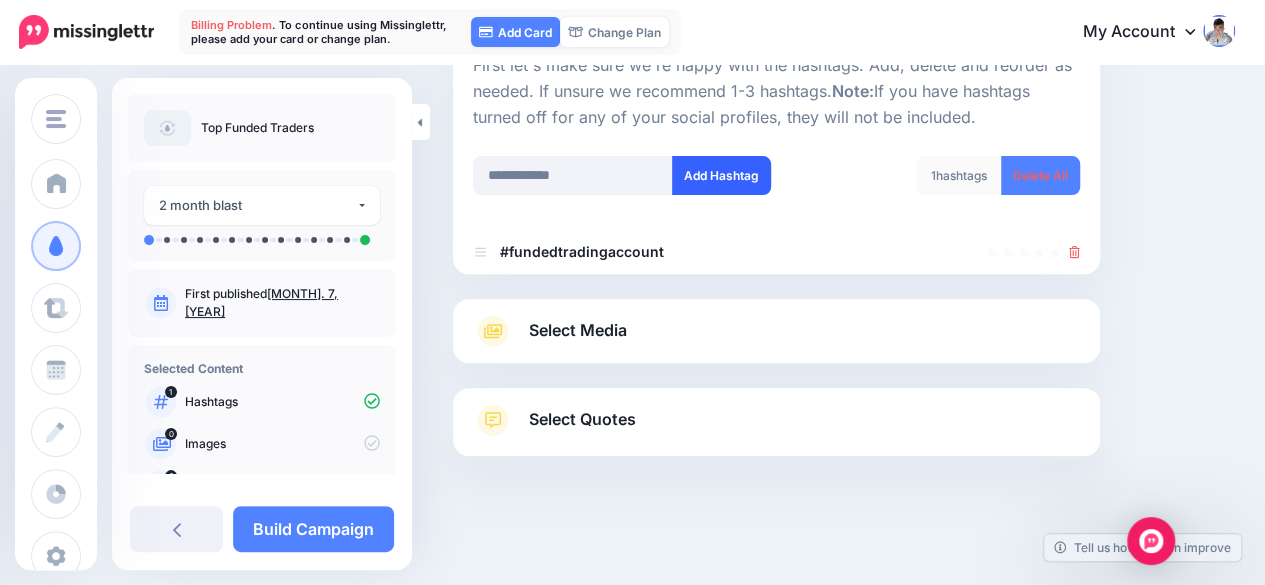 click on "Add Hashtag" at bounding box center (721, 175) 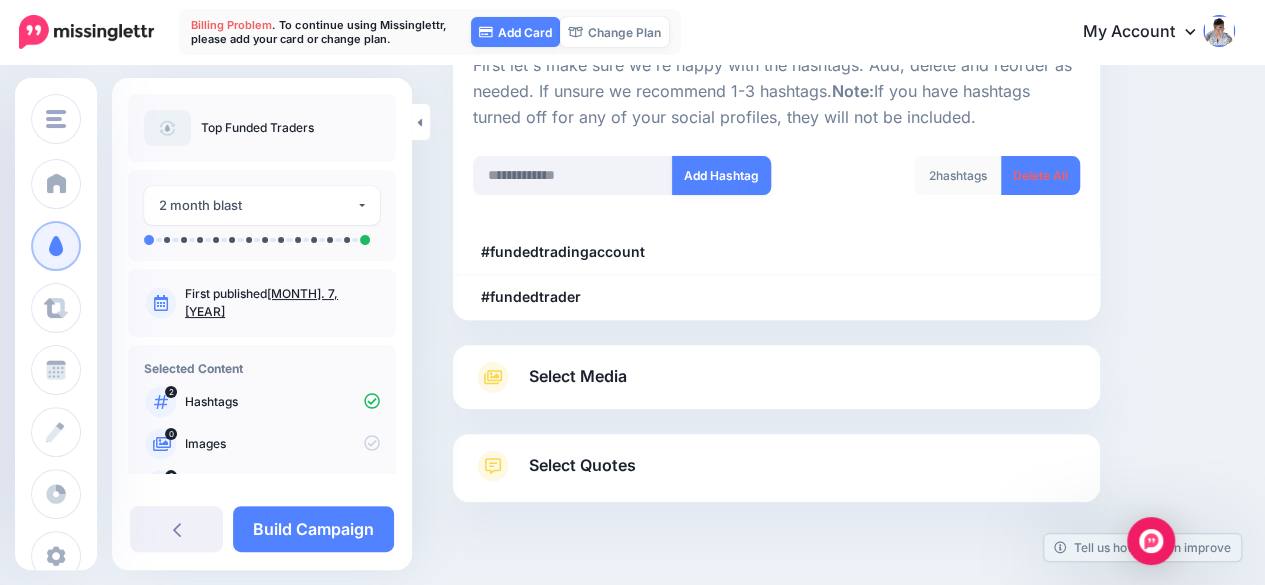 scroll, scrollTop: 263, scrollLeft: 0, axis: vertical 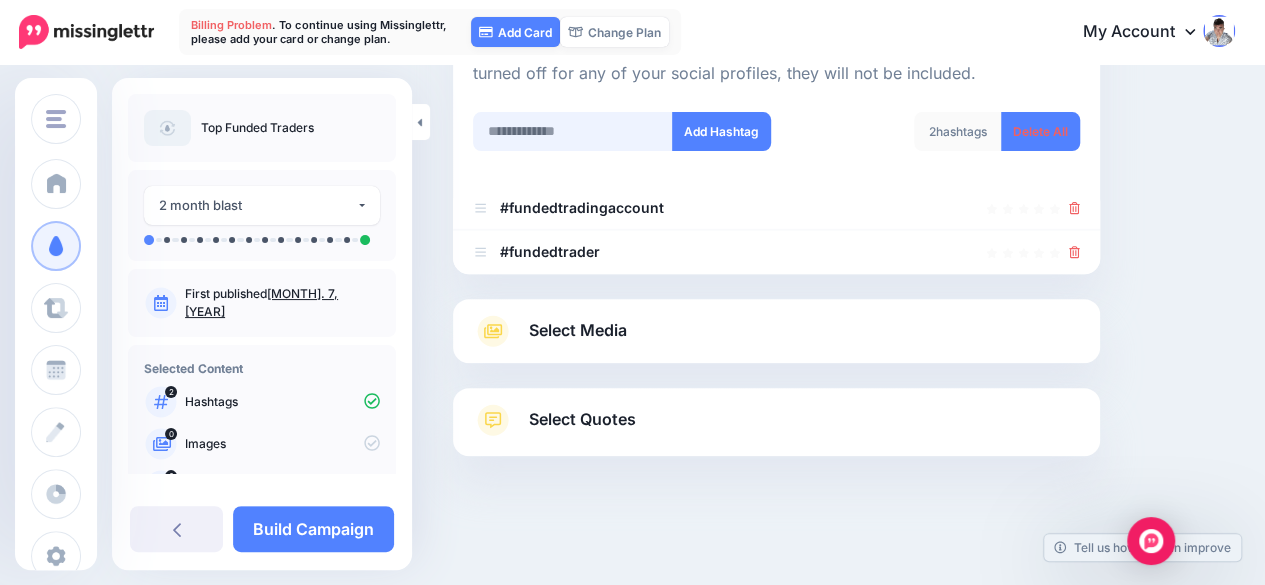 click at bounding box center (573, 131) 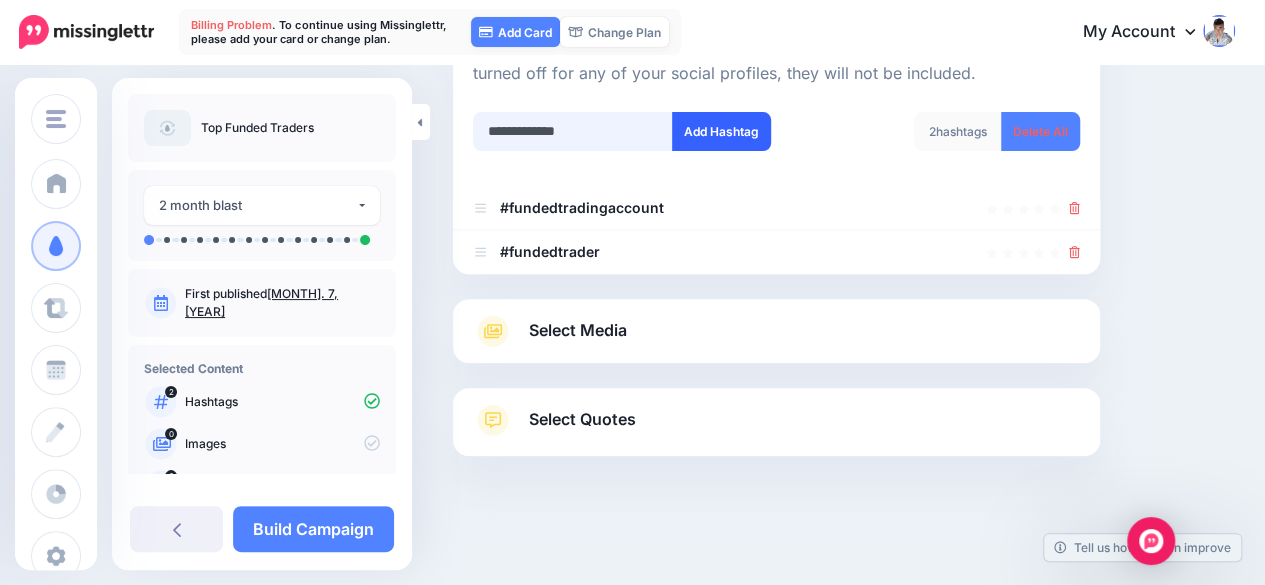 type on "**********" 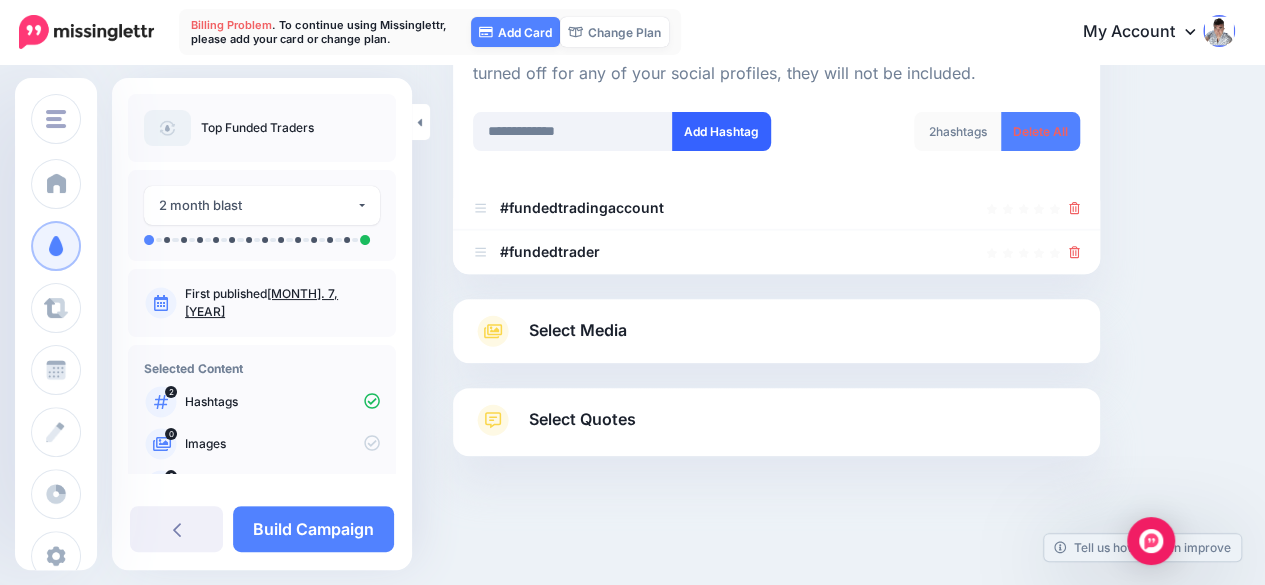 click on "Add Hashtag" at bounding box center (721, 131) 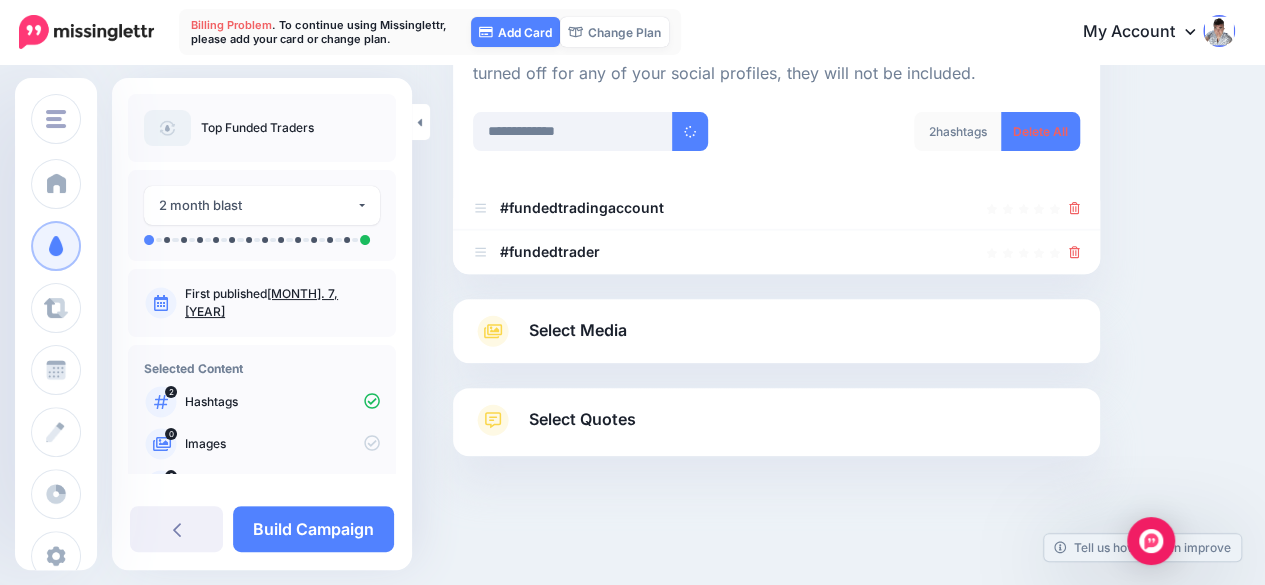 type 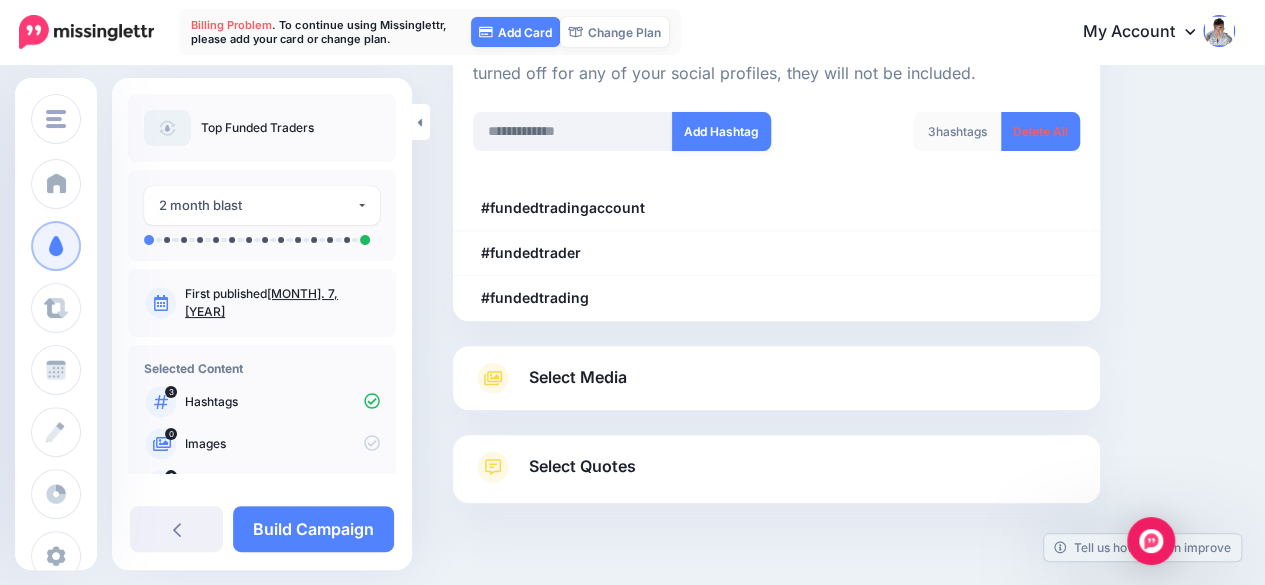 scroll, scrollTop: 307, scrollLeft: 0, axis: vertical 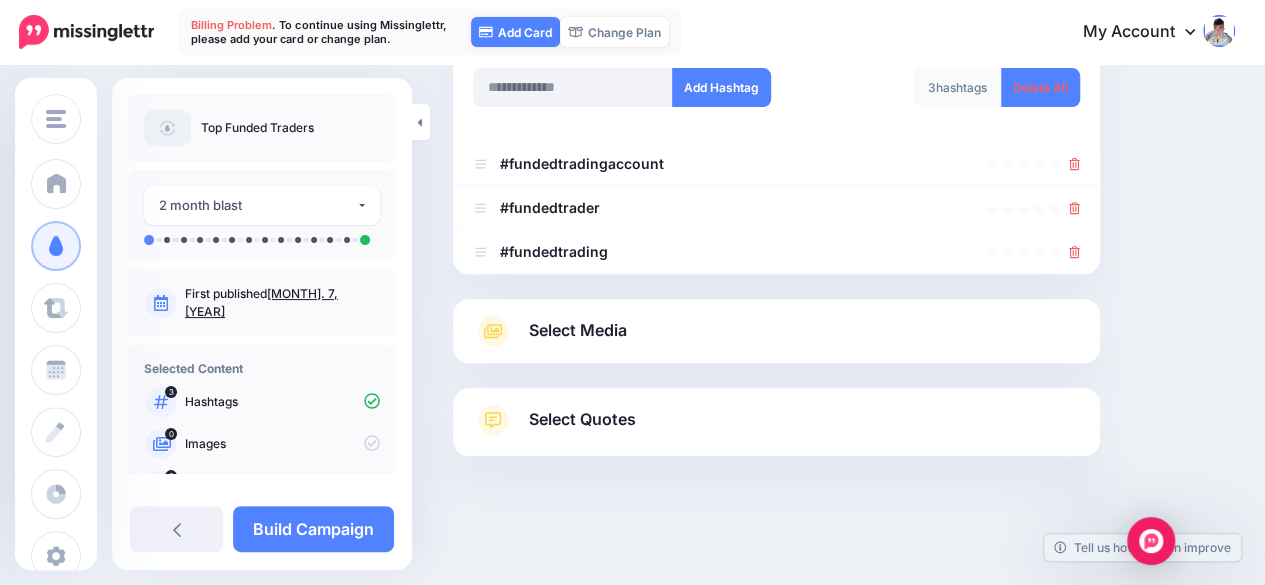 click on "Select Quotes" at bounding box center (582, 419) 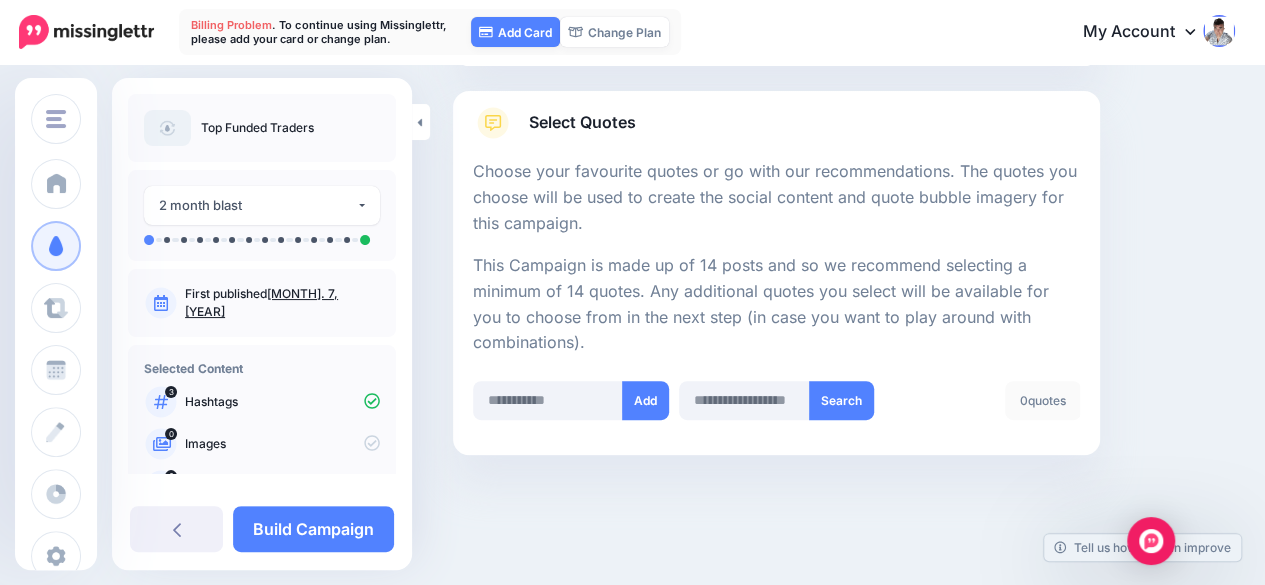 scroll, scrollTop: 278, scrollLeft: 0, axis: vertical 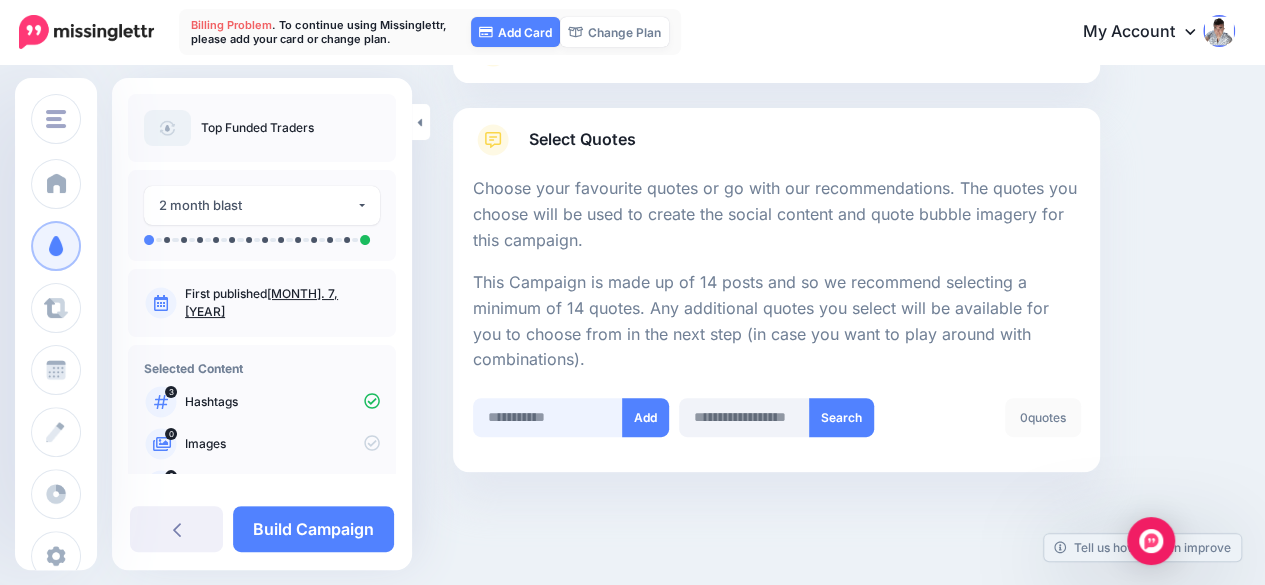 click at bounding box center [548, 417] 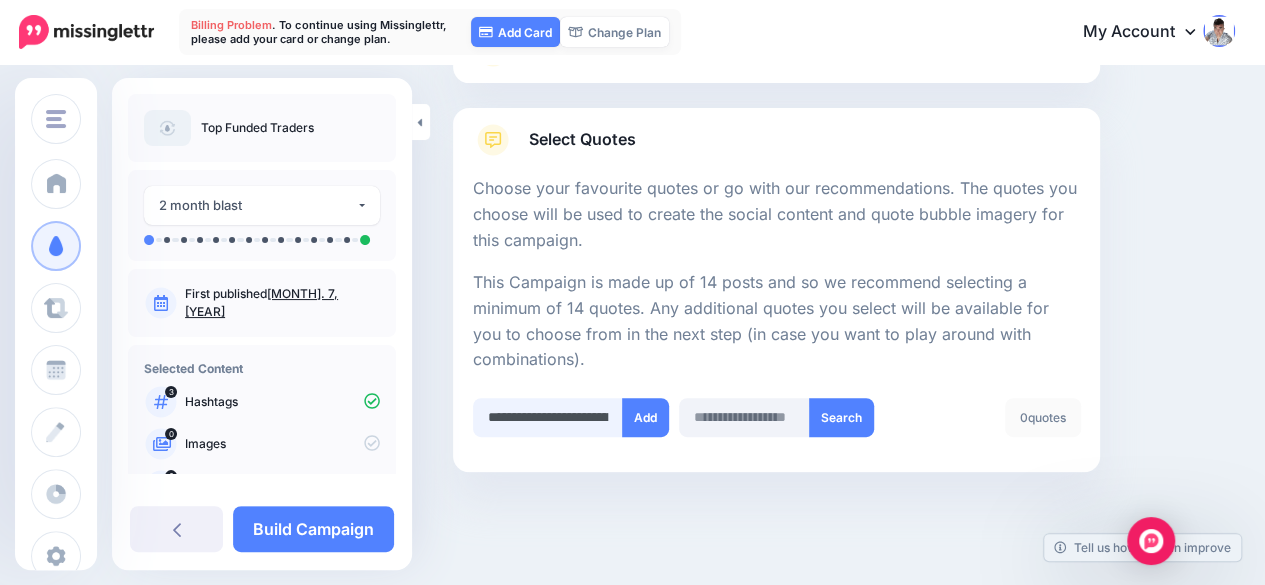 scroll, scrollTop: 0, scrollLeft: 612, axis: horizontal 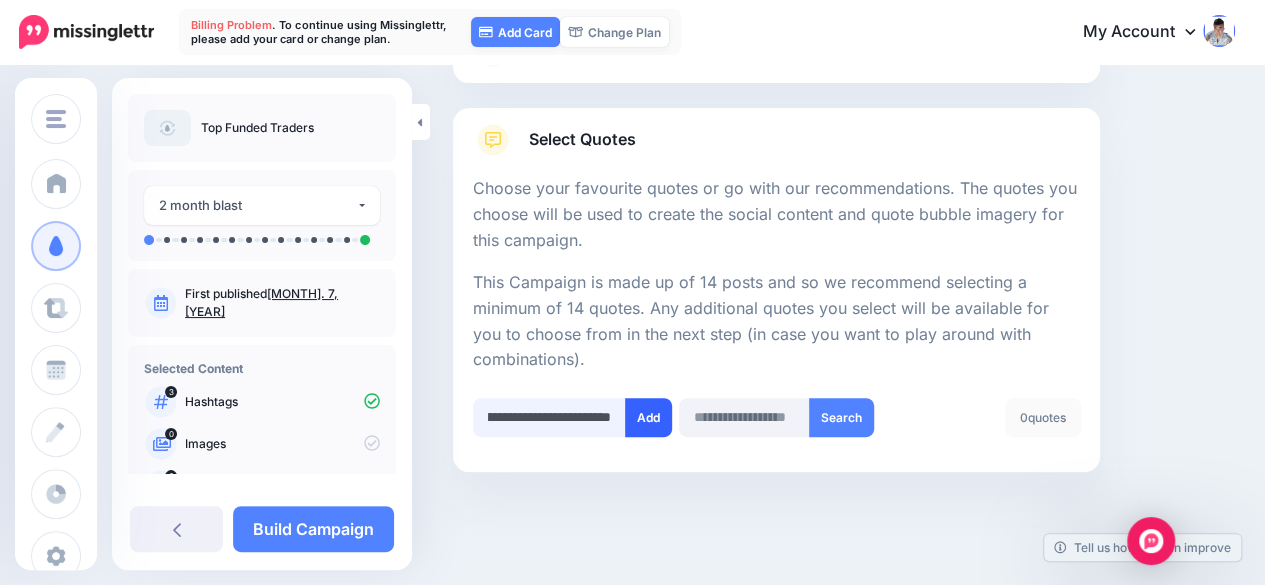 type on "**********" 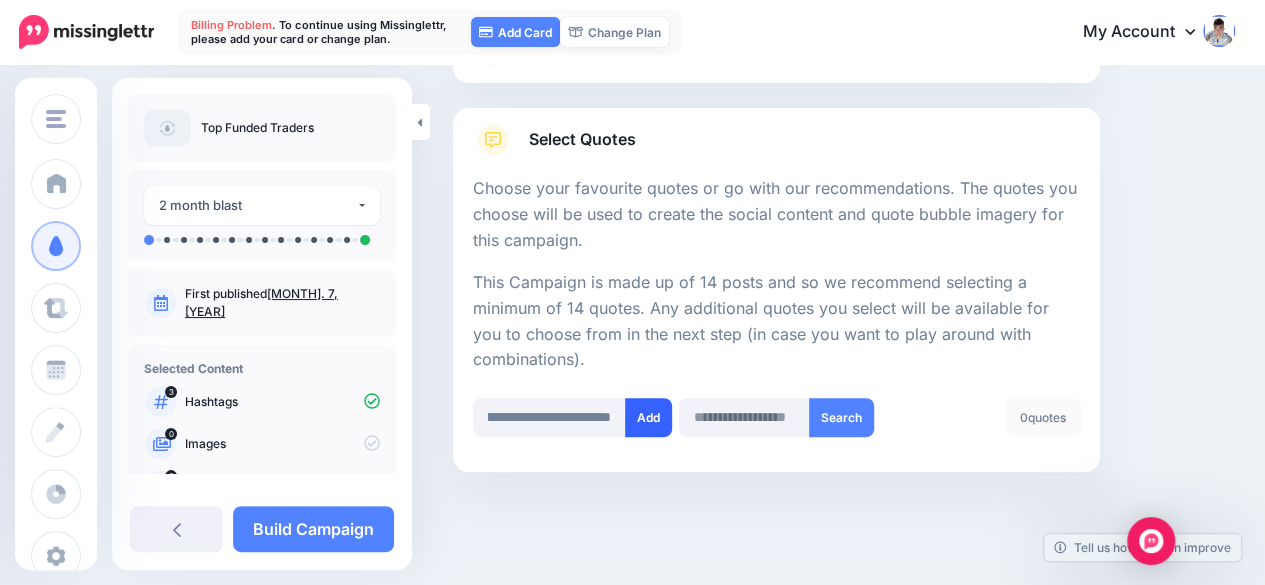 scroll, scrollTop: 0, scrollLeft: 0, axis: both 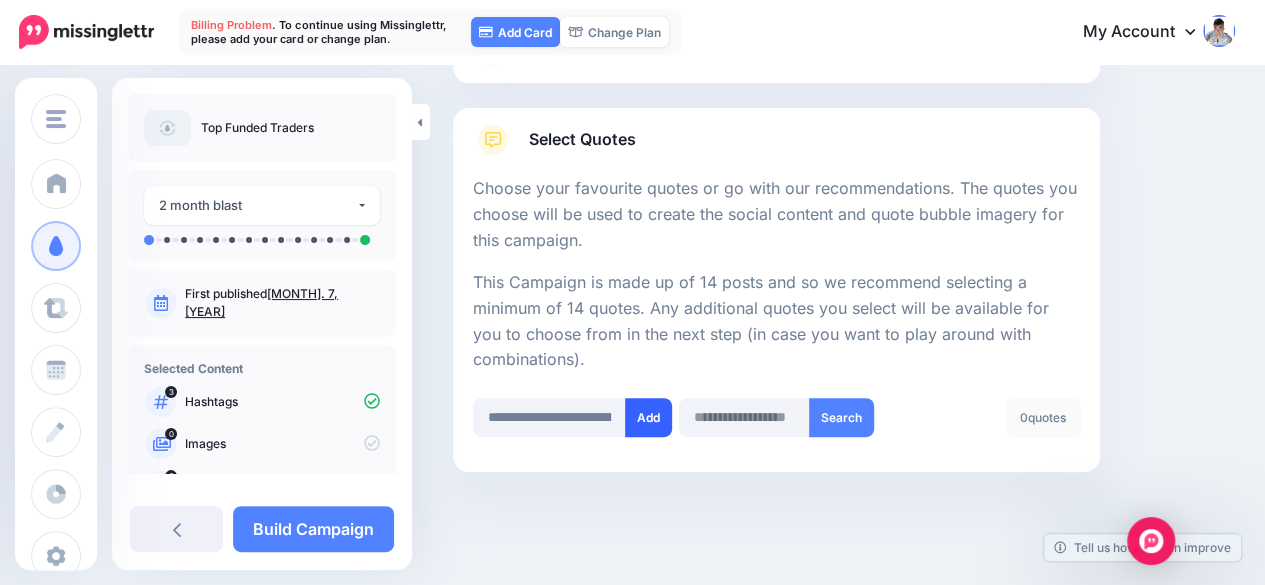 click on "Add" at bounding box center [648, 417] 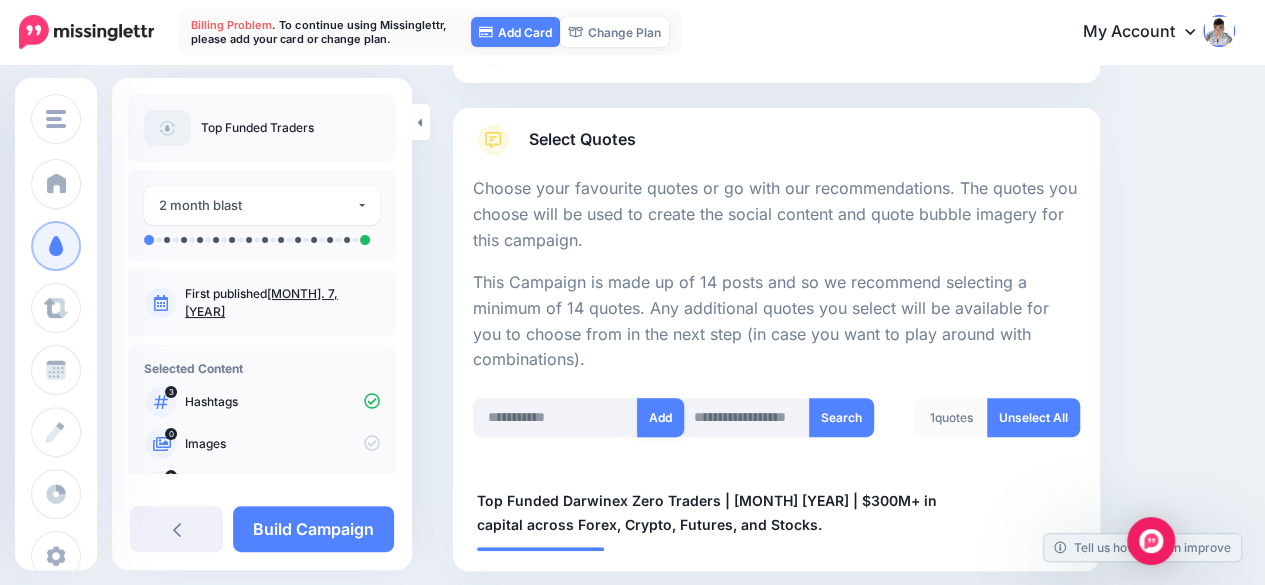 scroll, scrollTop: 394, scrollLeft: 0, axis: vertical 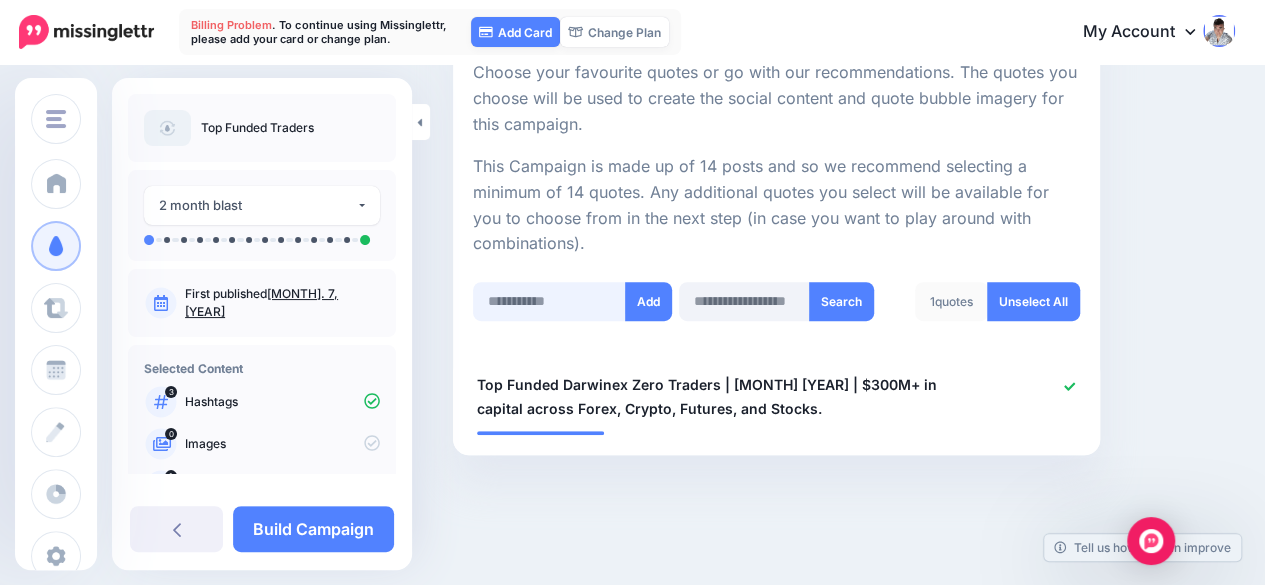 click at bounding box center [549, 301] 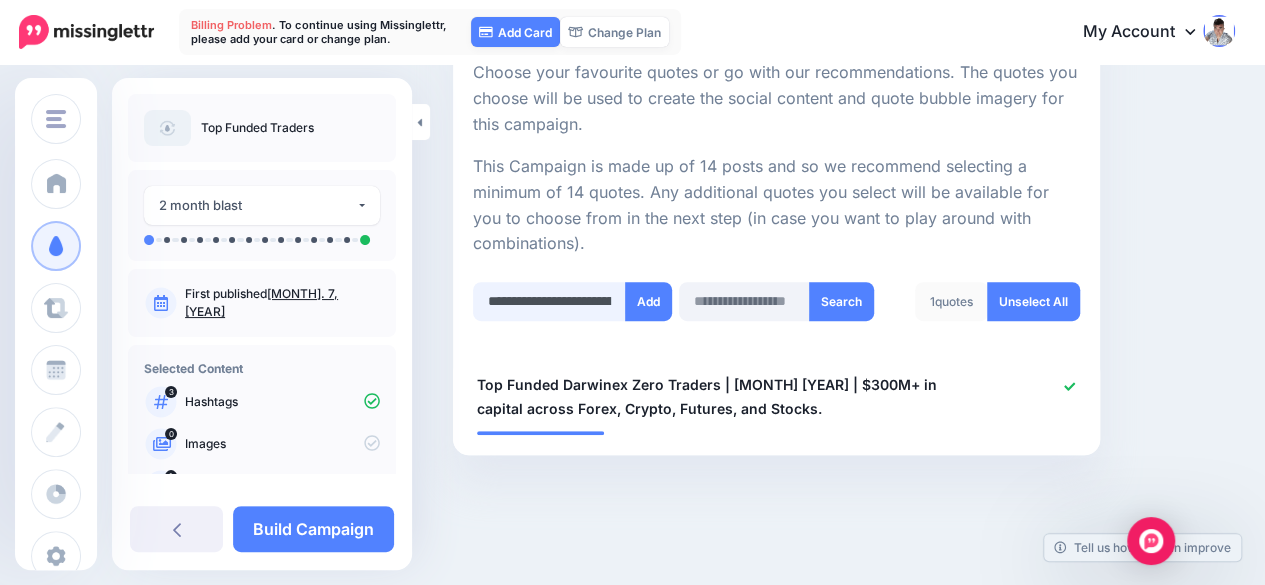 scroll, scrollTop: 0, scrollLeft: 488, axis: horizontal 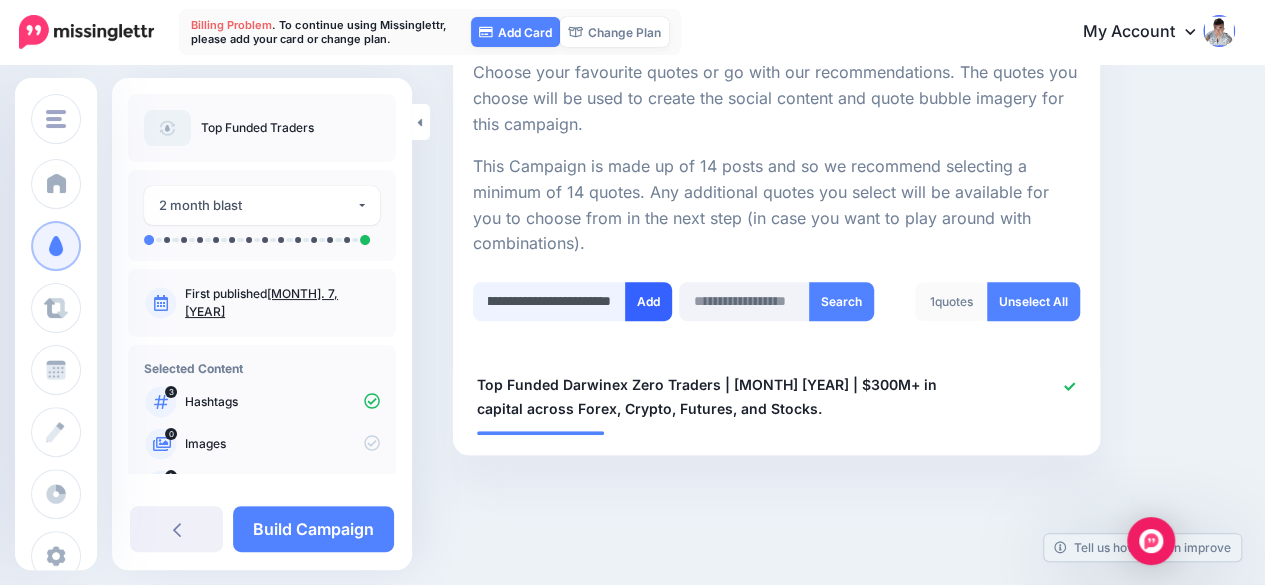type on "**********" 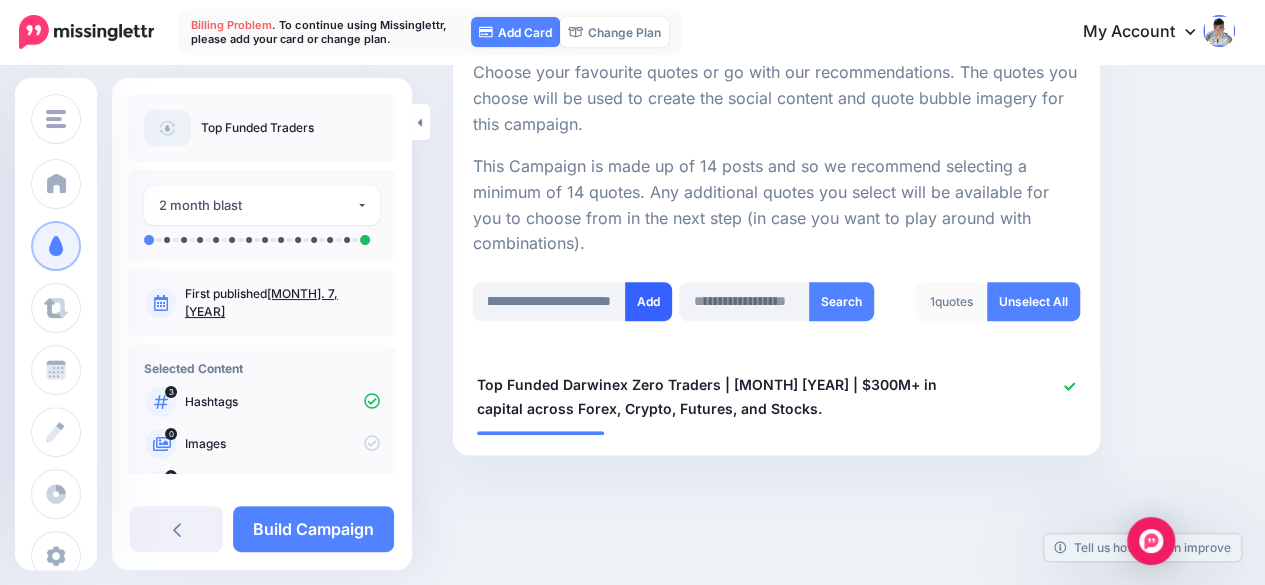 scroll, scrollTop: 0, scrollLeft: 0, axis: both 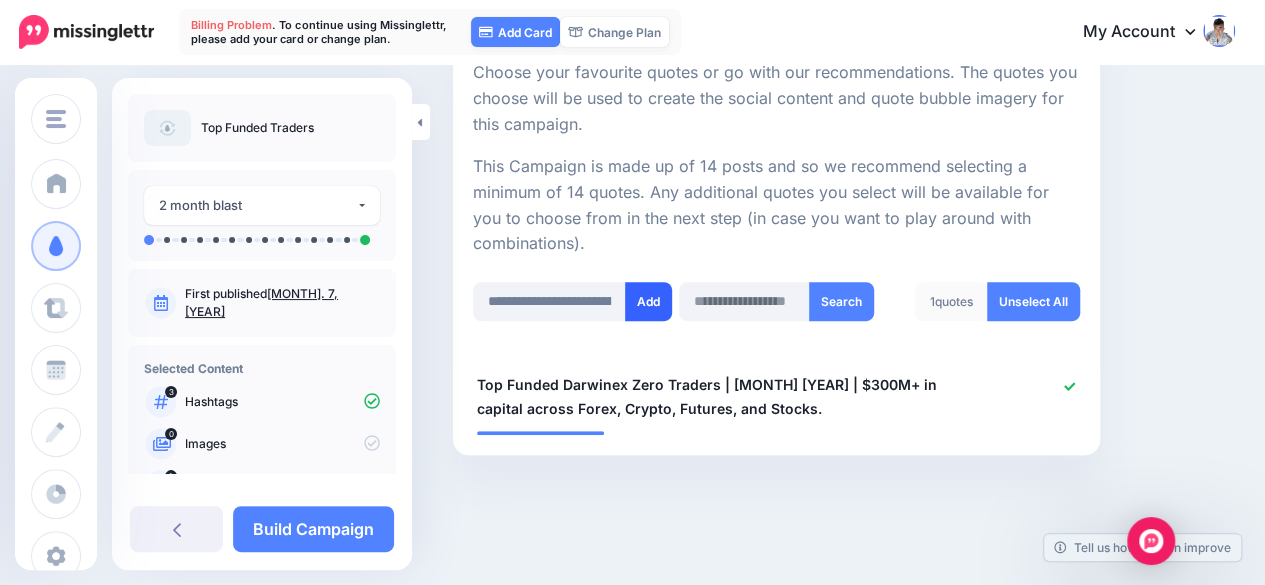 click on "Add" at bounding box center (648, 301) 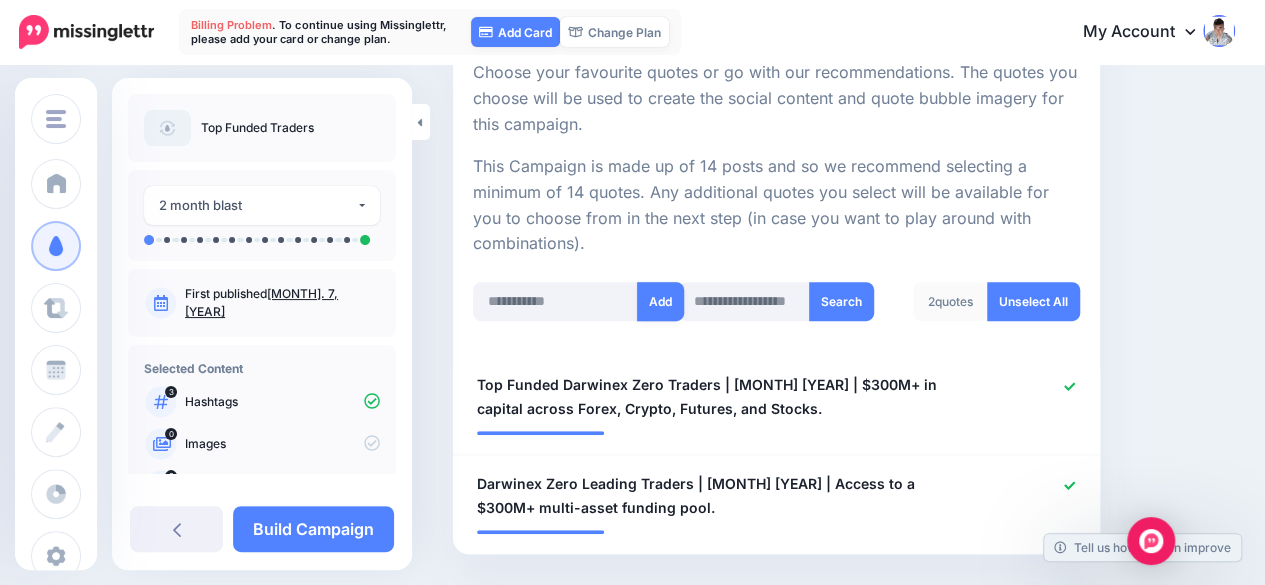 scroll, scrollTop: 492, scrollLeft: 0, axis: vertical 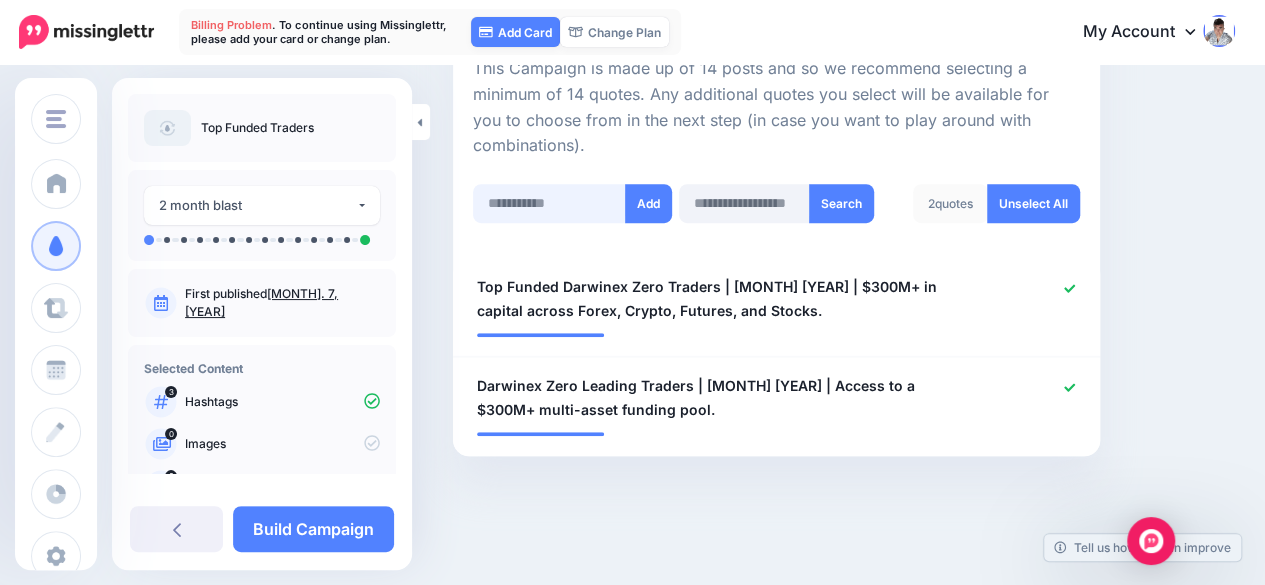 click at bounding box center (549, 203) 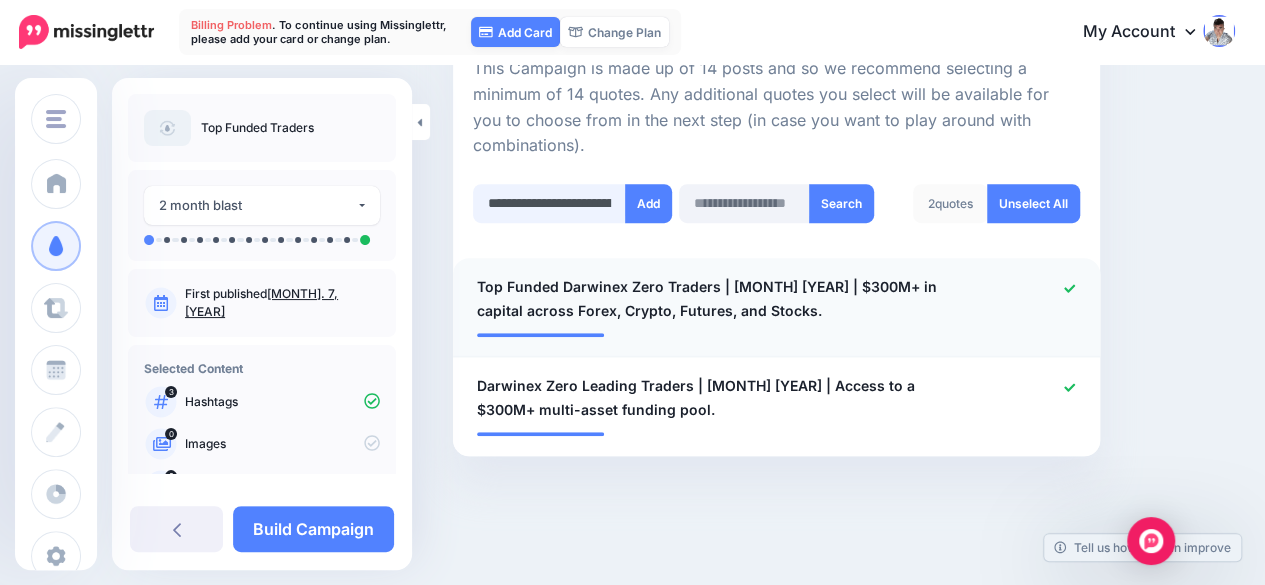 scroll, scrollTop: 0, scrollLeft: 579, axis: horizontal 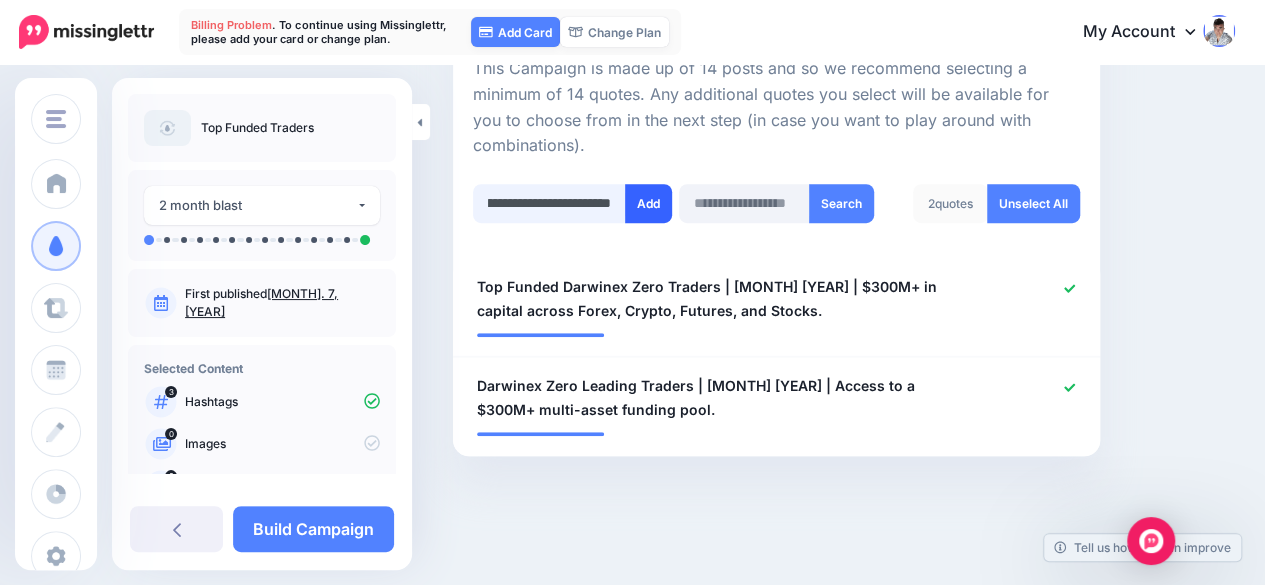 type on "**********" 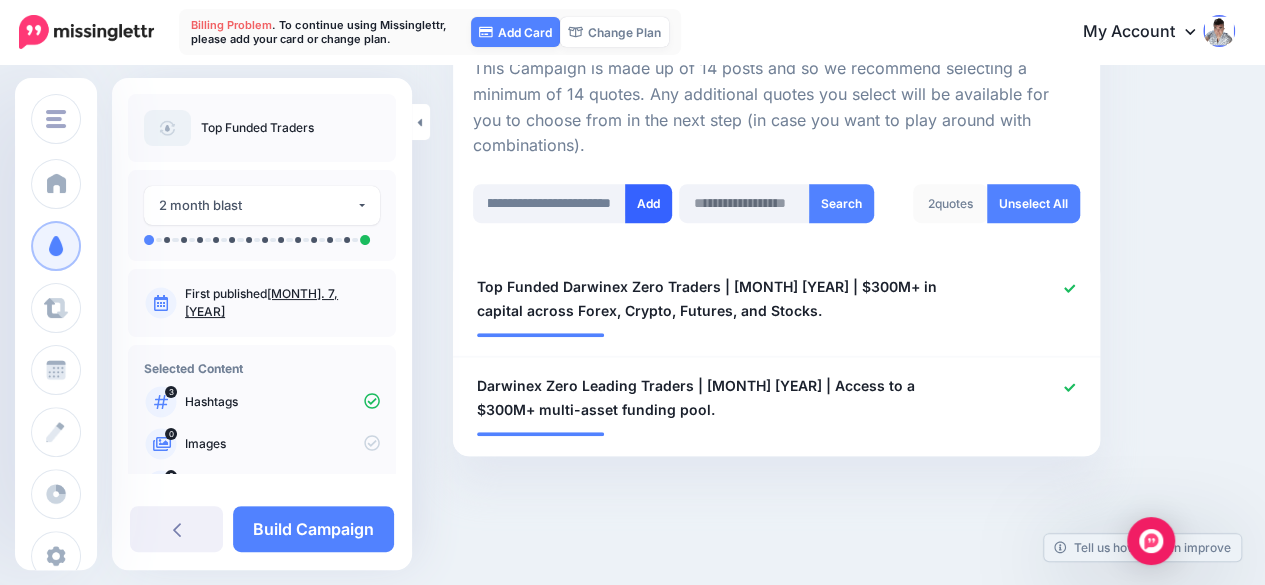 scroll, scrollTop: 0, scrollLeft: 0, axis: both 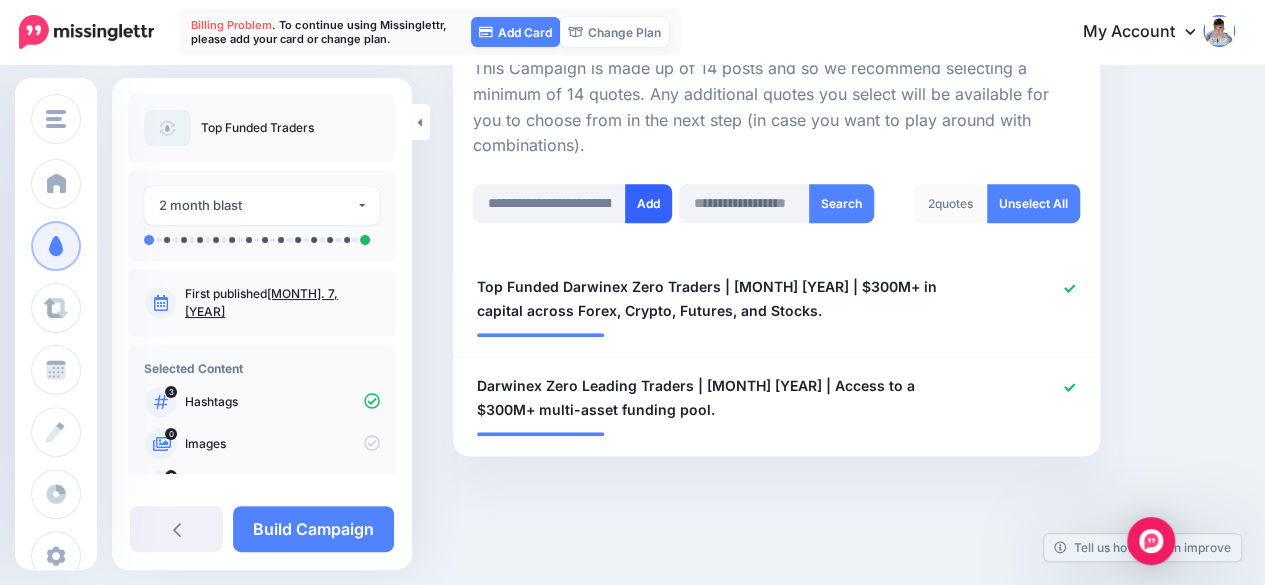 click on "Add" at bounding box center [648, 203] 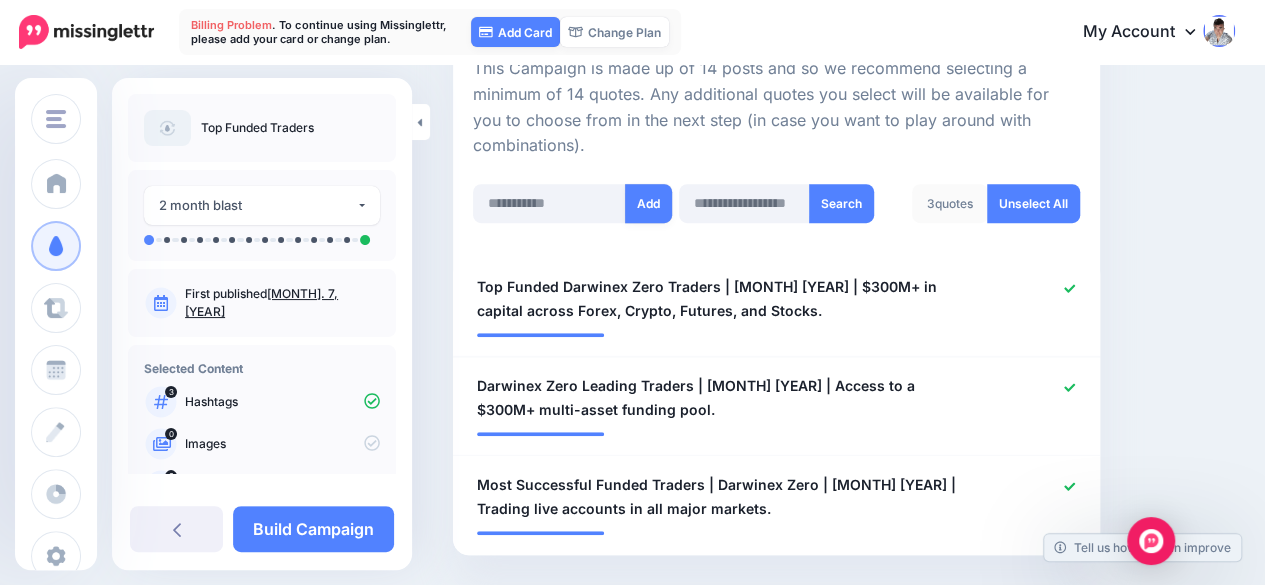 scroll, scrollTop: 392, scrollLeft: 0, axis: vertical 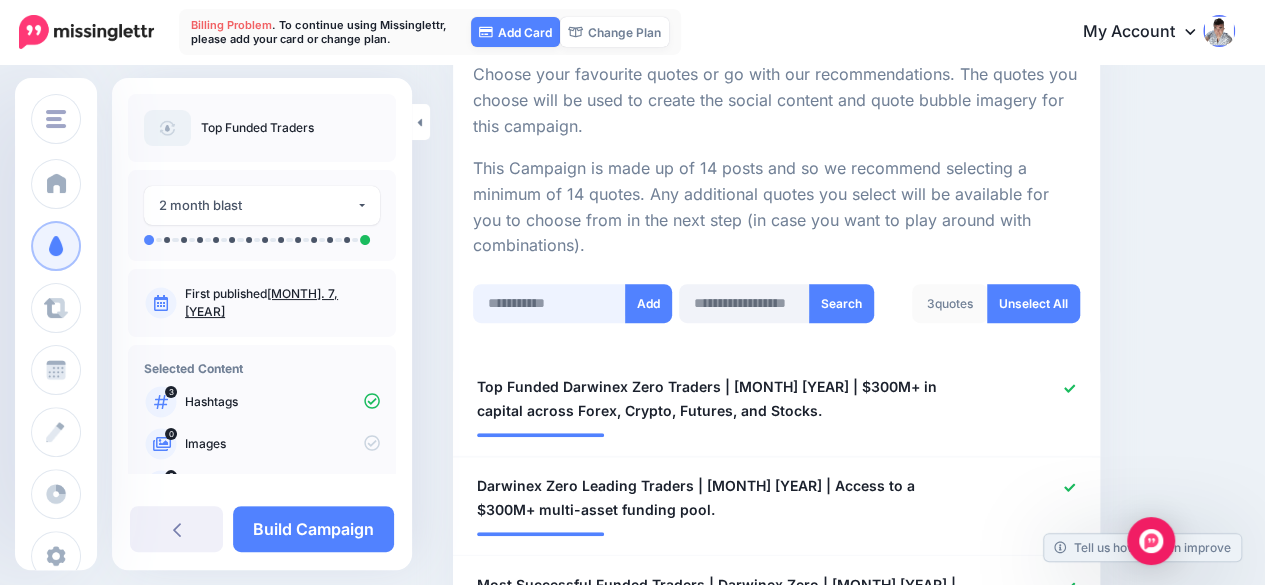 click at bounding box center (549, 303) 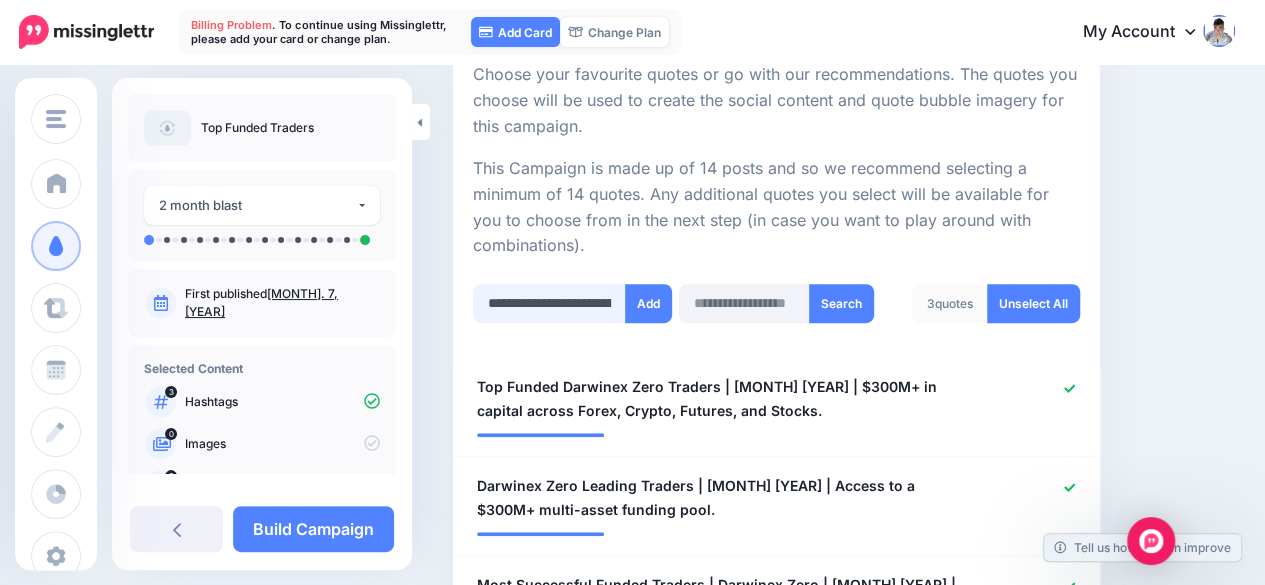 scroll, scrollTop: 0, scrollLeft: 532, axis: horizontal 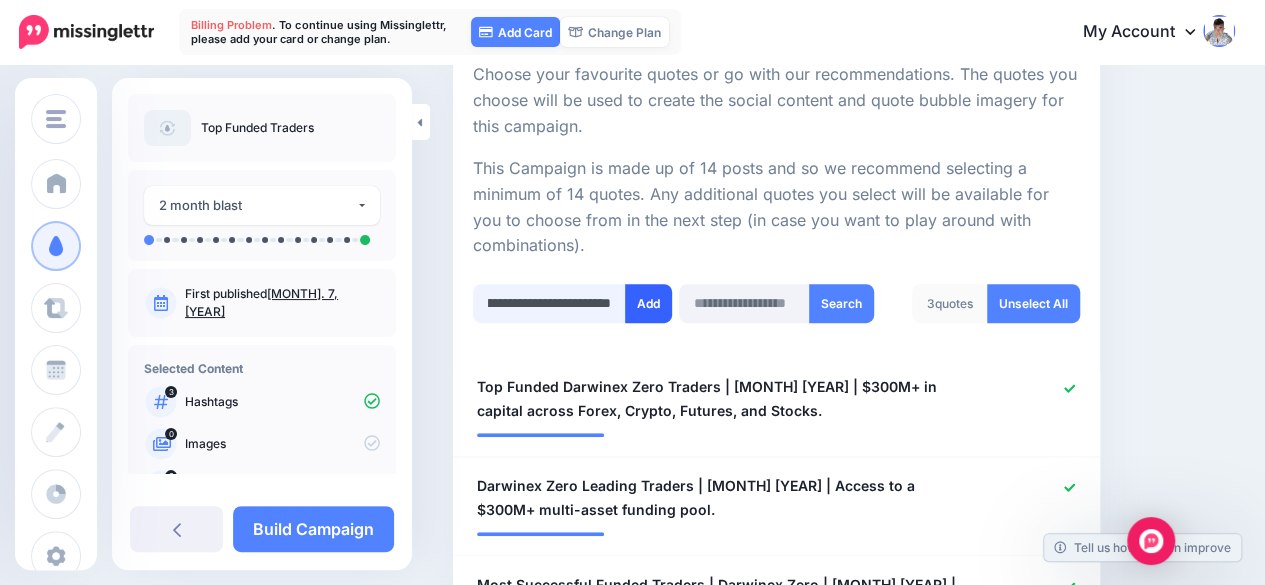 type on "**********" 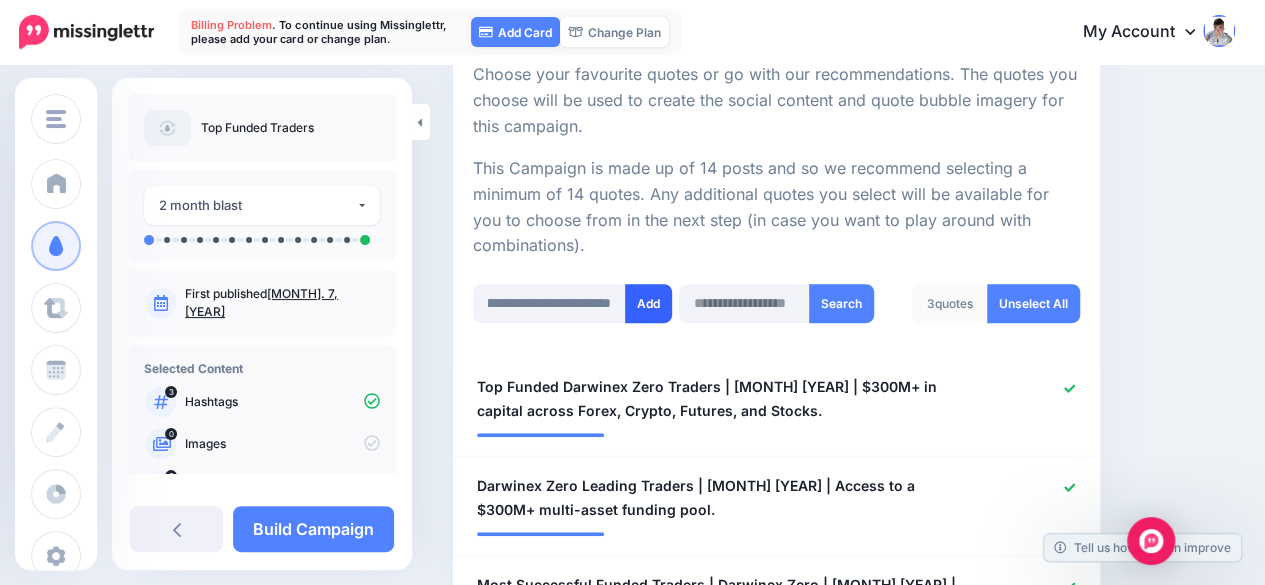 click on "Add" at bounding box center [648, 303] 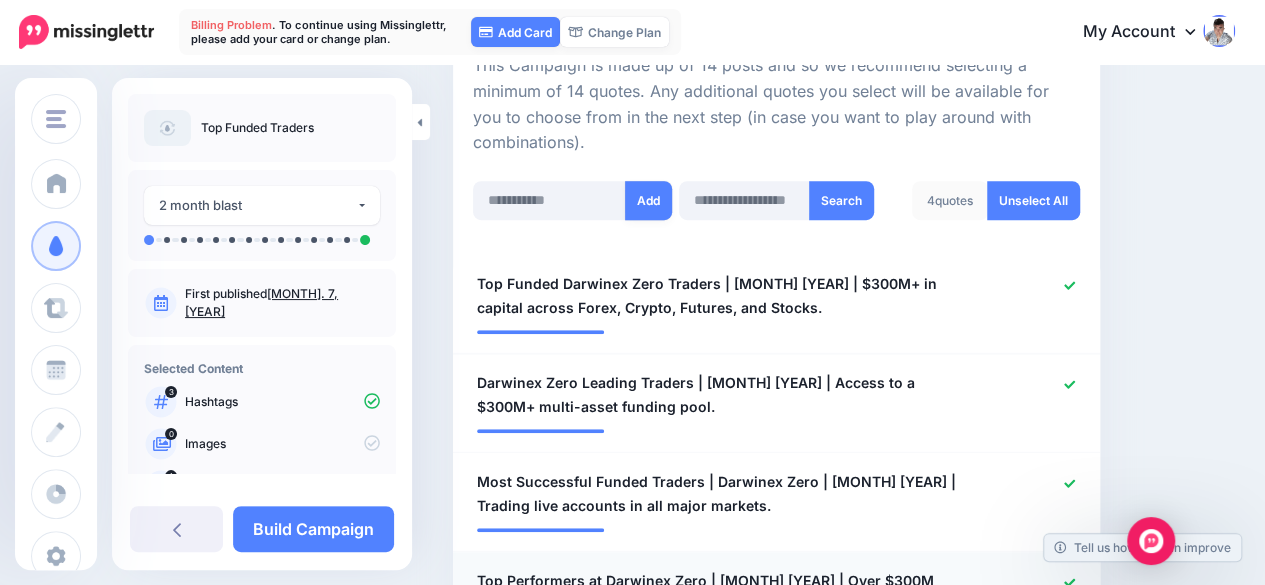 scroll, scrollTop: 490, scrollLeft: 0, axis: vertical 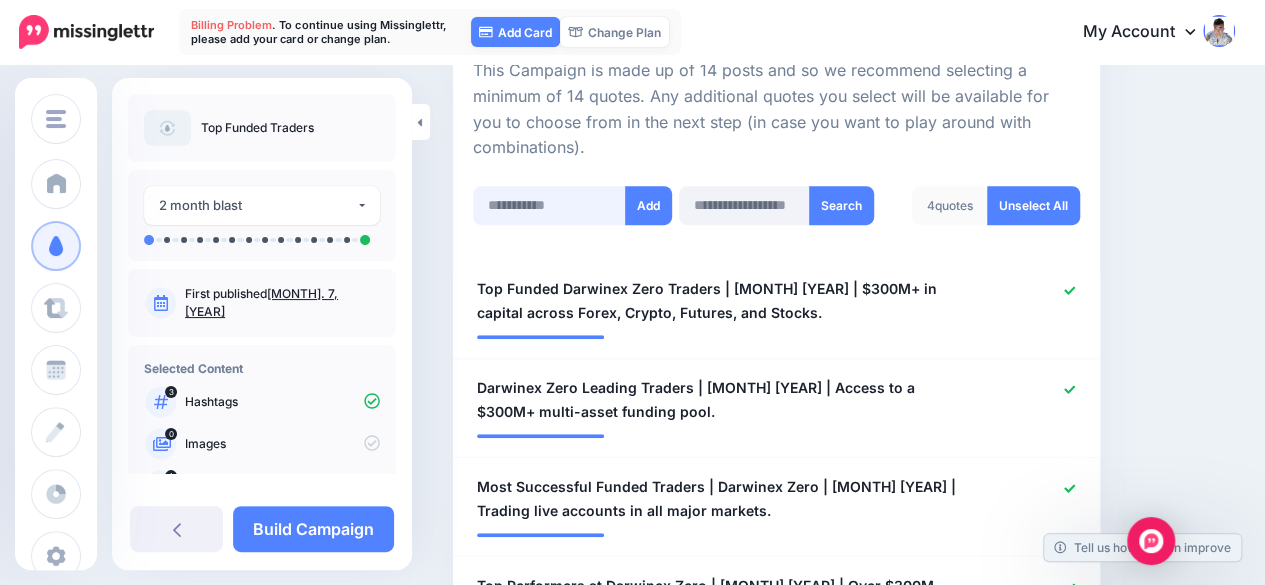 click at bounding box center (549, 205) 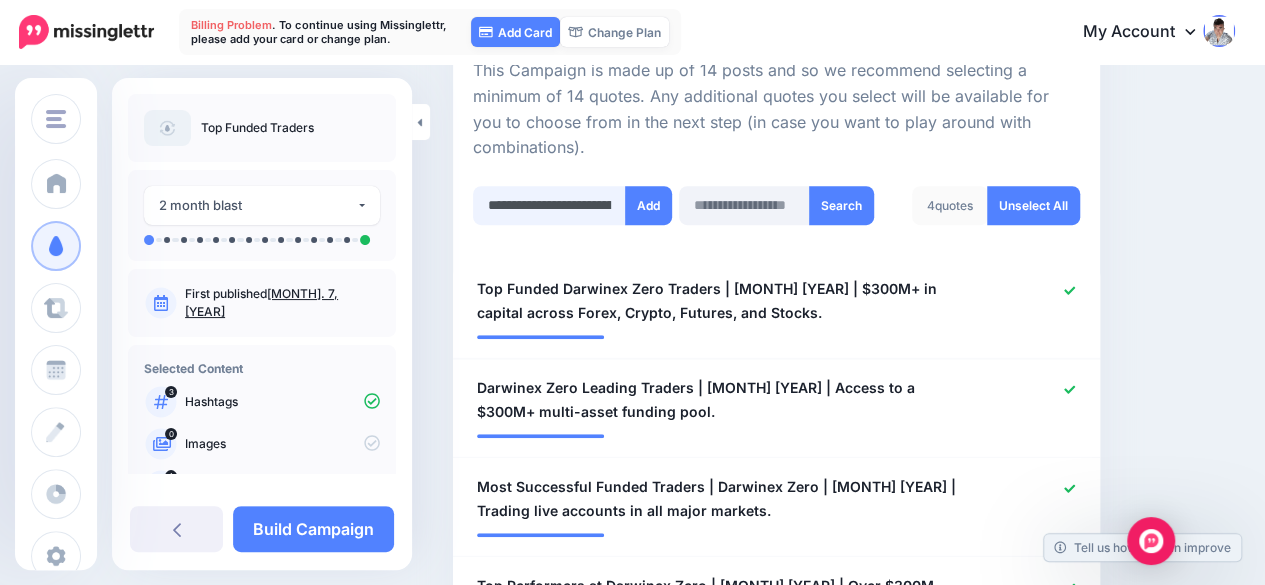 scroll, scrollTop: 0, scrollLeft: 552, axis: horizontal 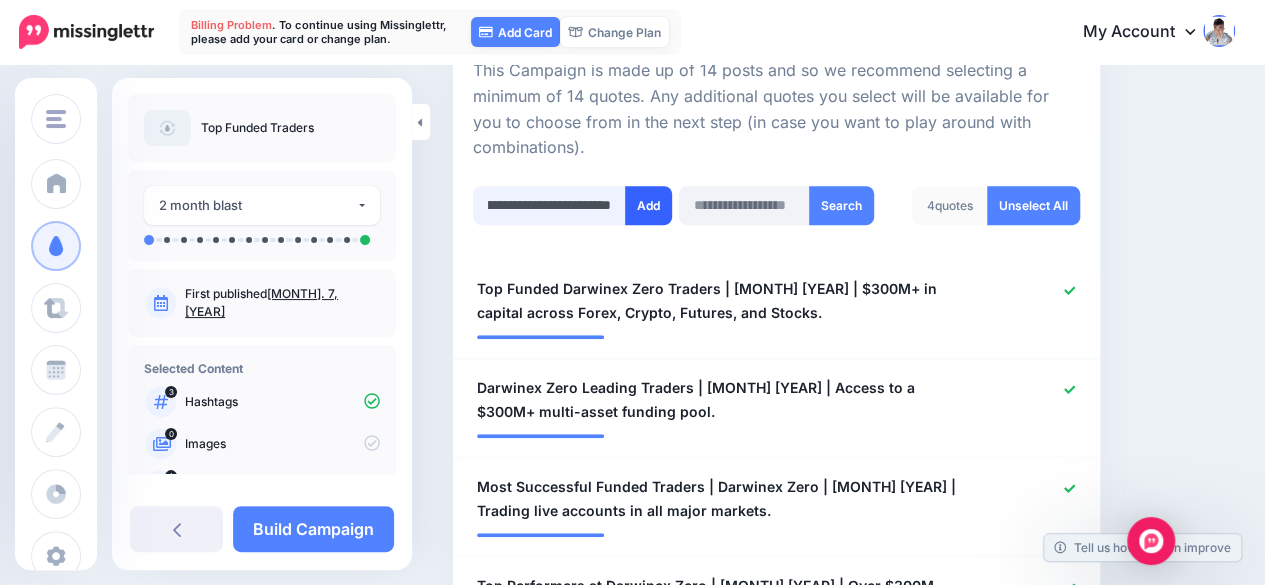 type on "**********" 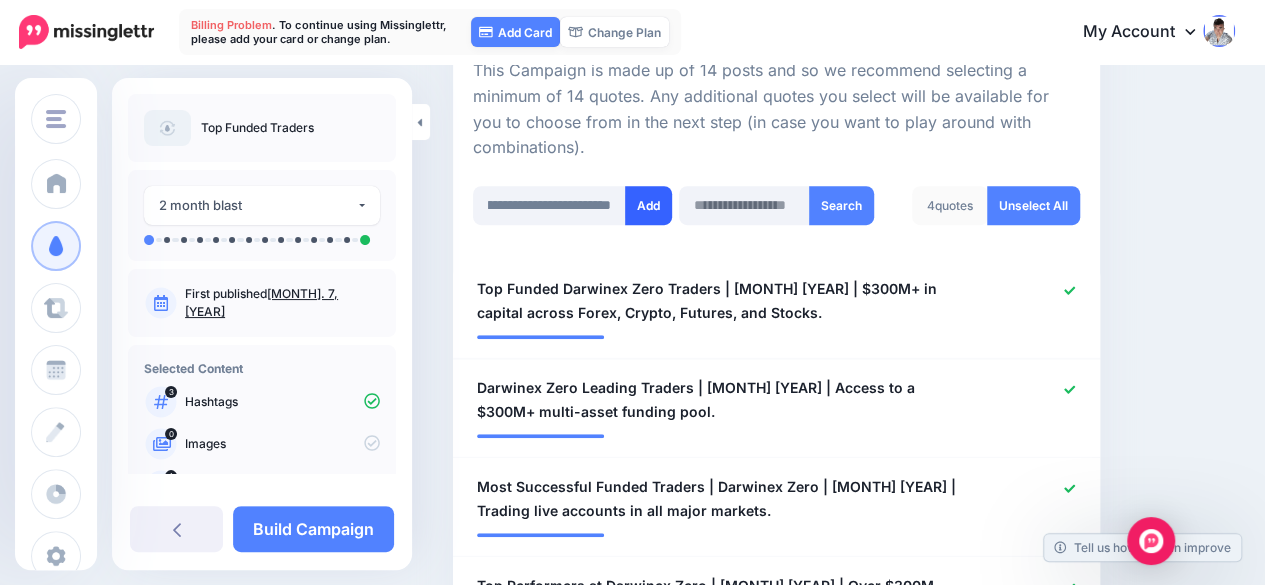scroll, scrollTop: 0, scrollLeft: 0, axis: both 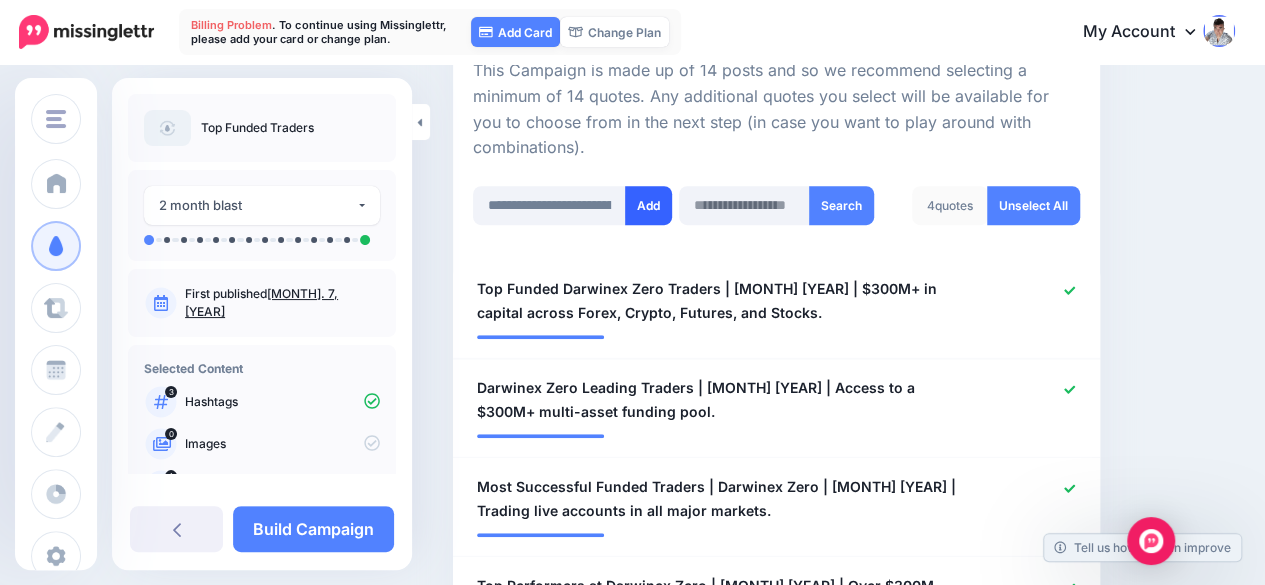 click on "Add" at bounding box center [648, 205] 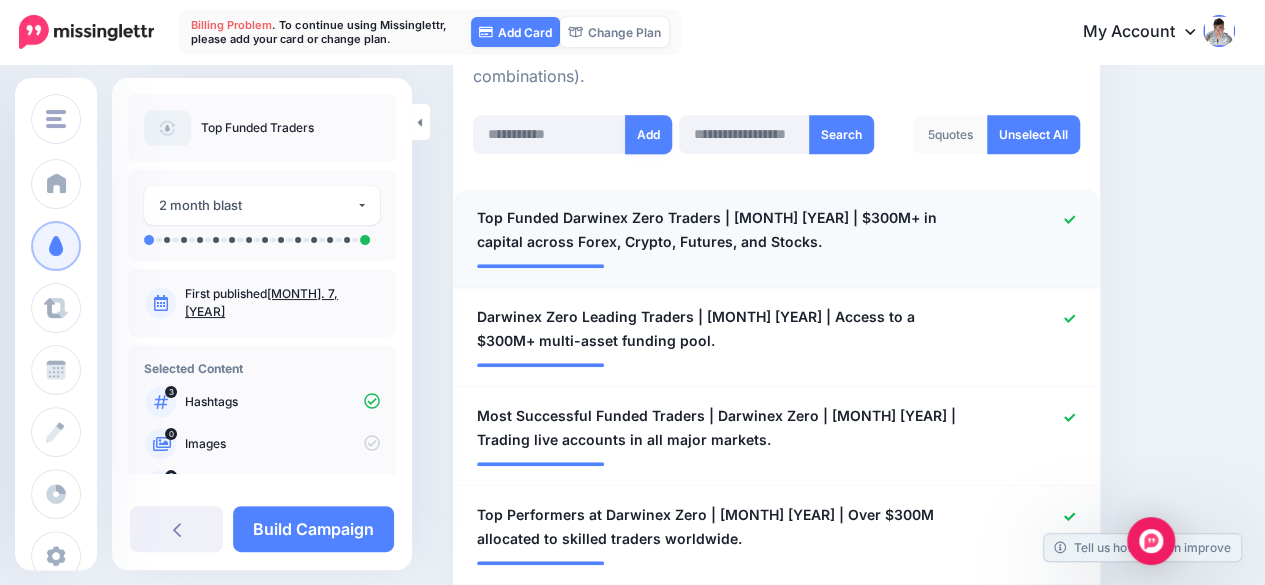 scroll, scrollTop: 550, scrollLeft: 0, axis: vertical 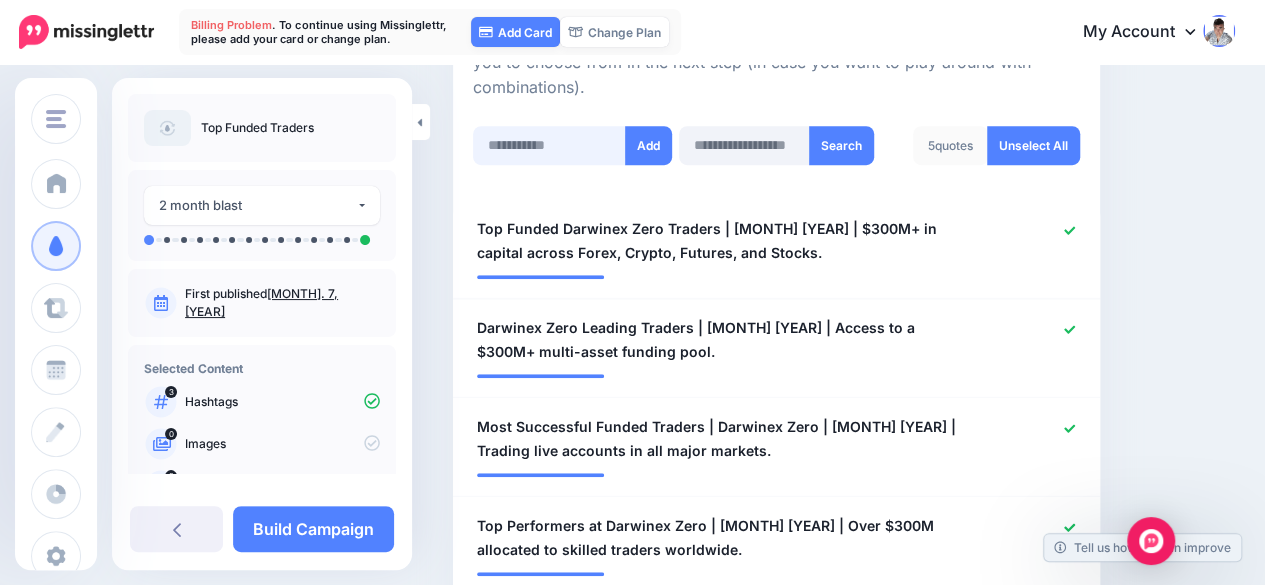 click at bounding box center [549, 145] 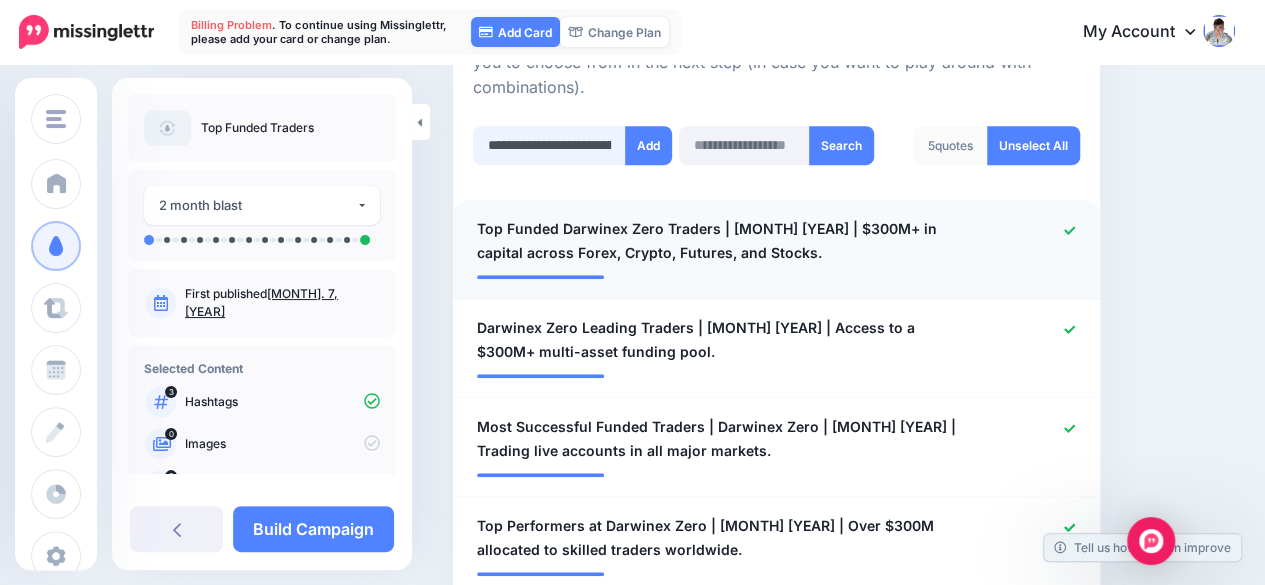 scroll, scrollTop: 0, scrollLeft: 490, axis: horizontal 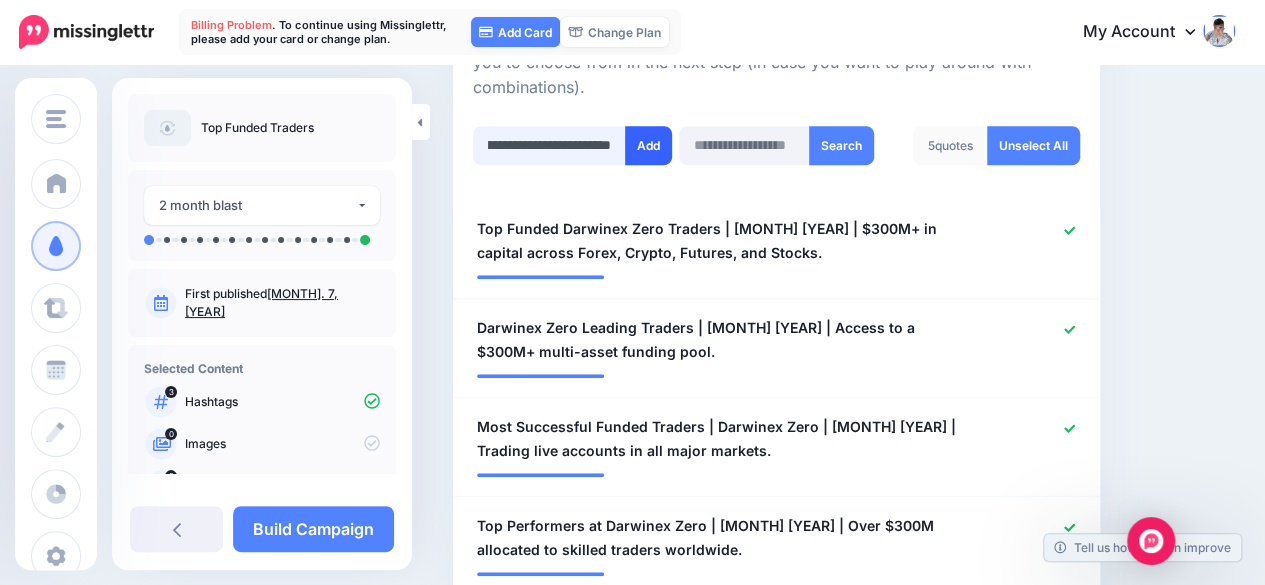 type on "**********" 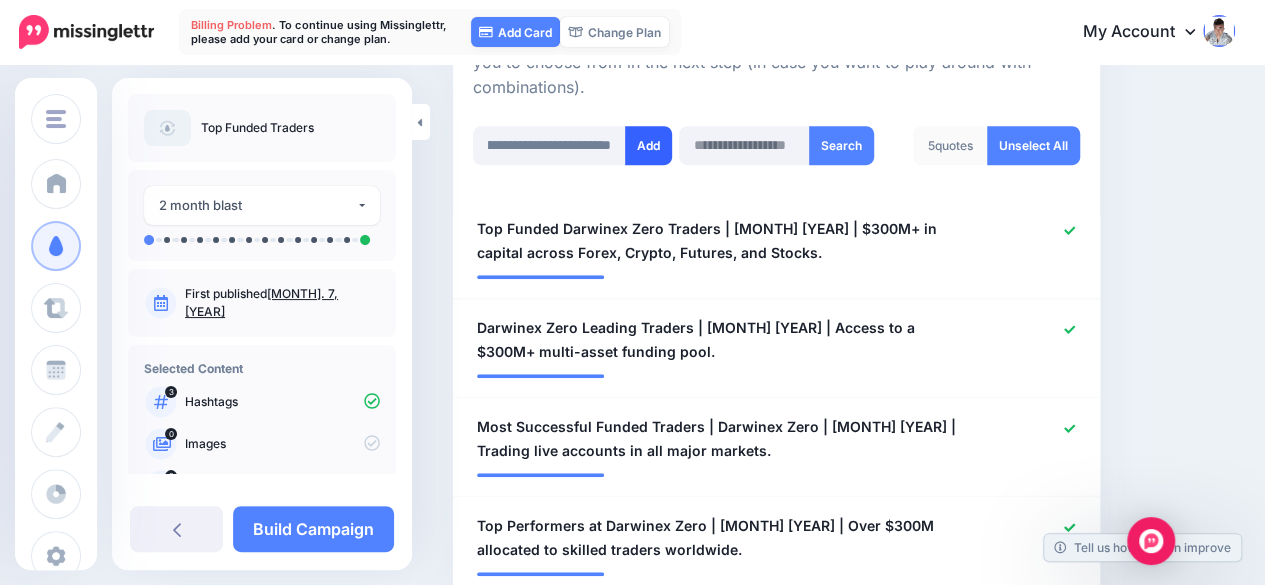 scroll, scrollTop: 0, scrollLeft: 0, axis: both 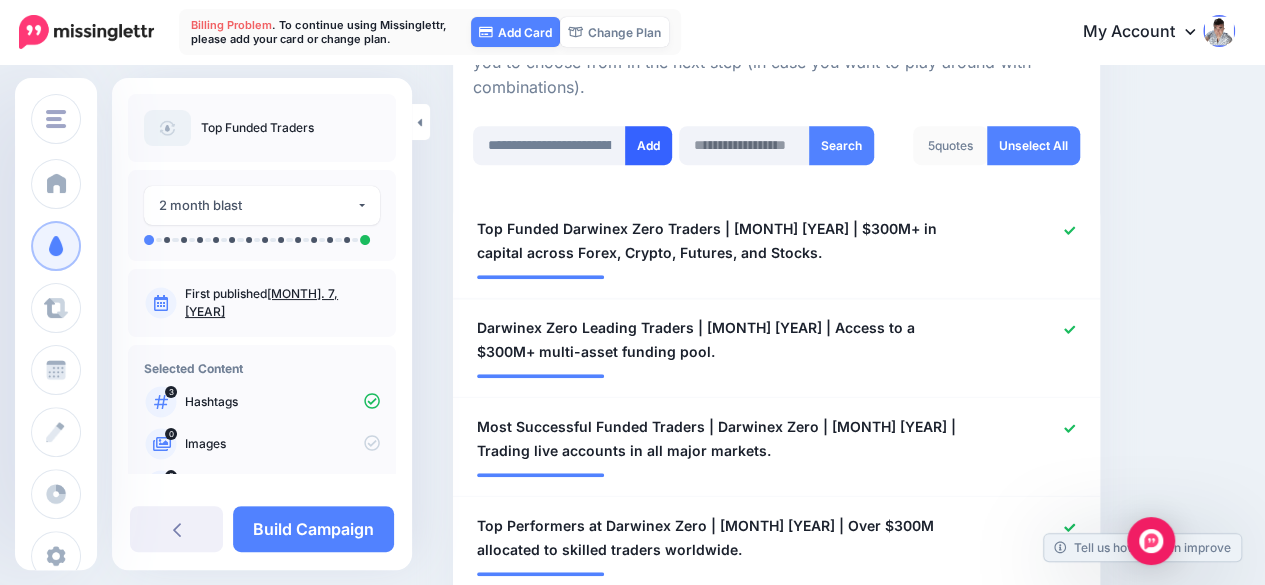 click on "Add" at bounding box center (648, 145) 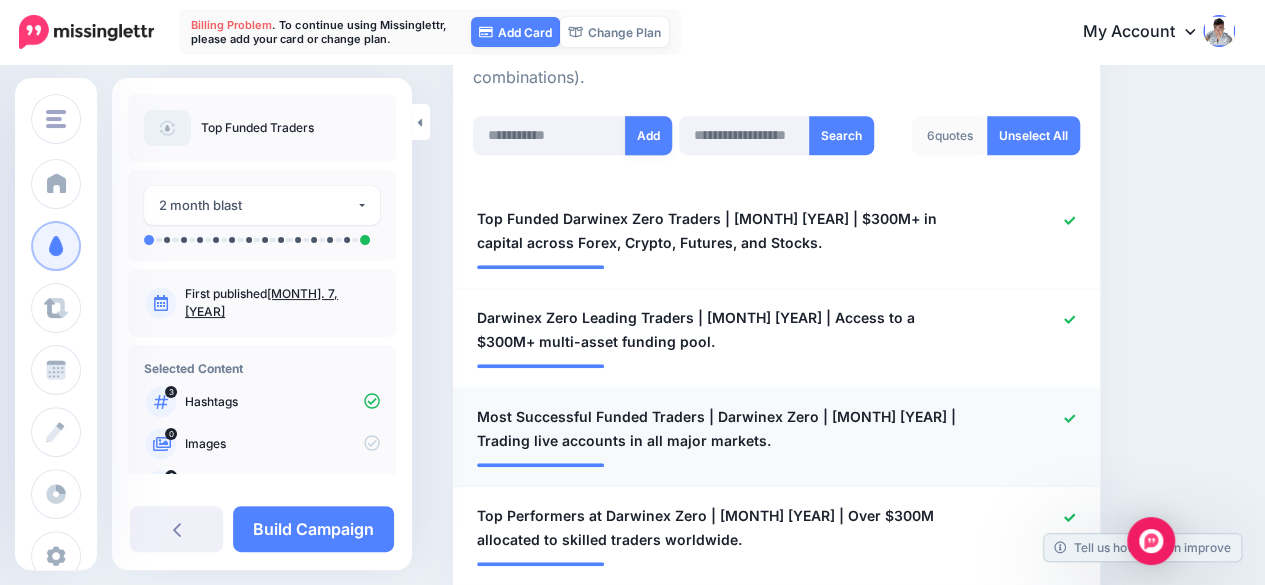 scroll, scrollTop: 550, scrollLeft: 0, axis: vertical 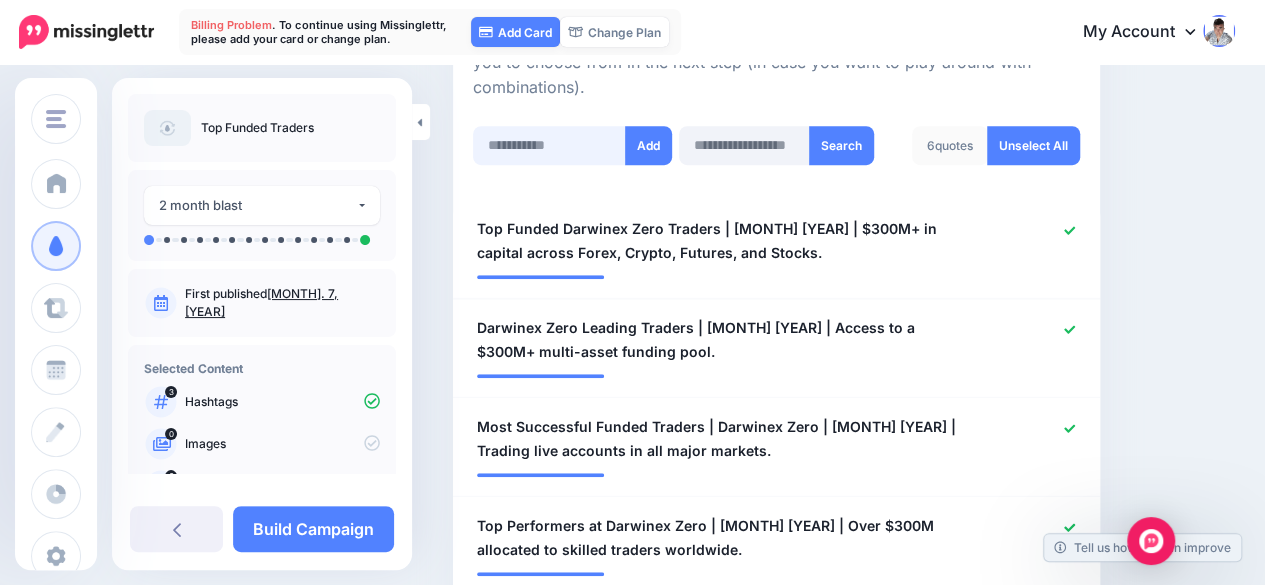 click at bounding box center [549, 145] 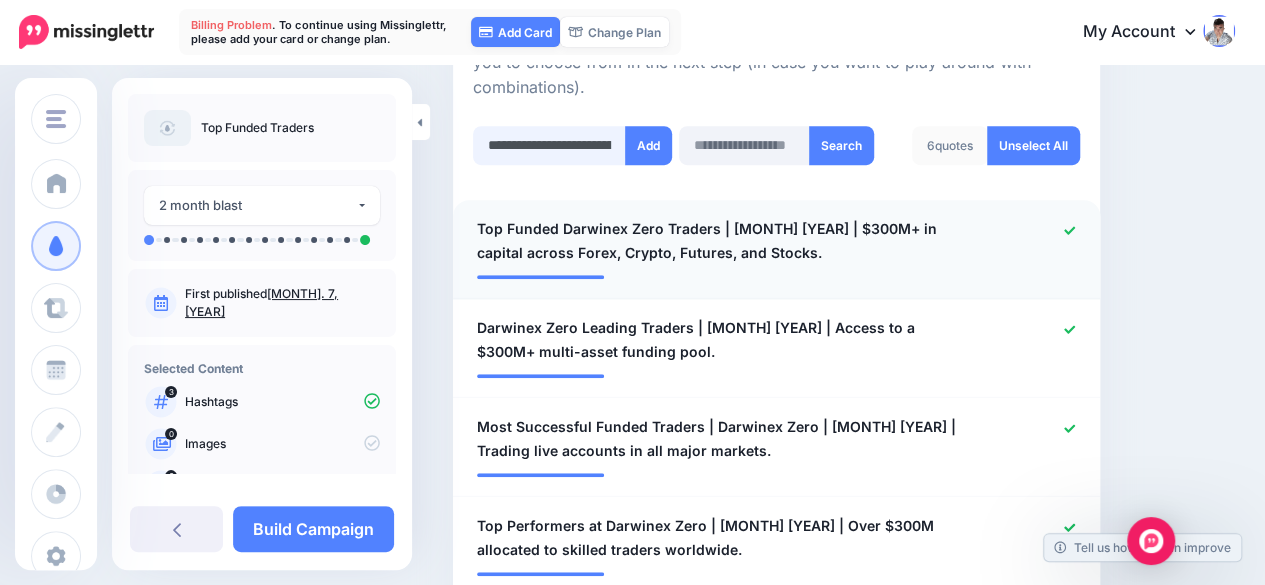 scroll, scrollTop: 0, scrollLeft: 560, axis: horizontal 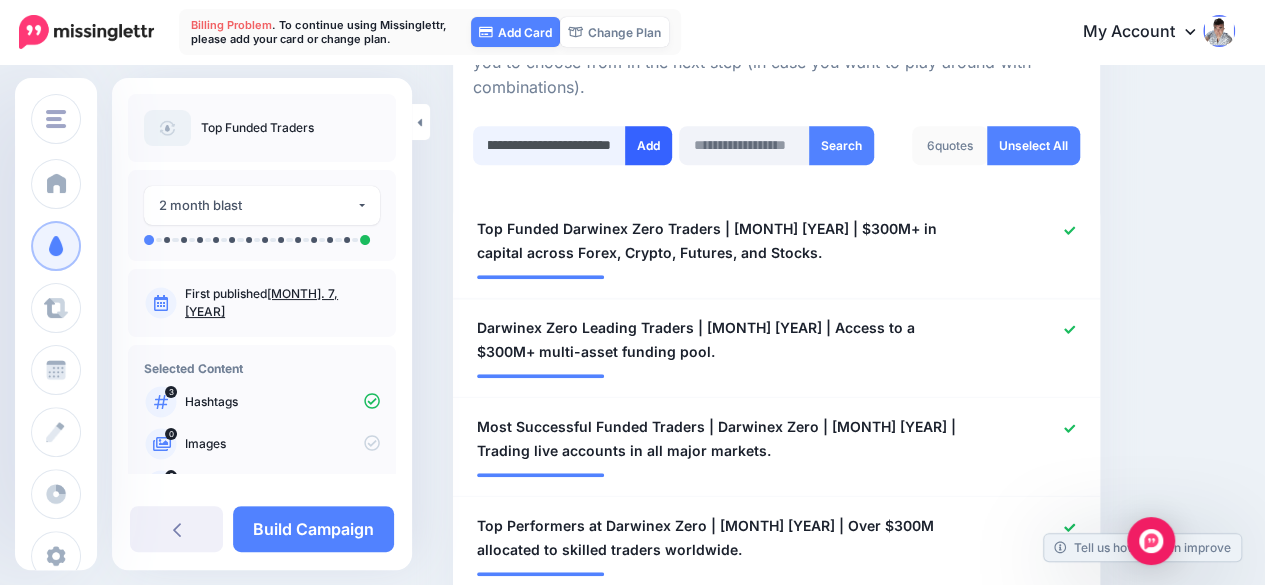 type on "**********" 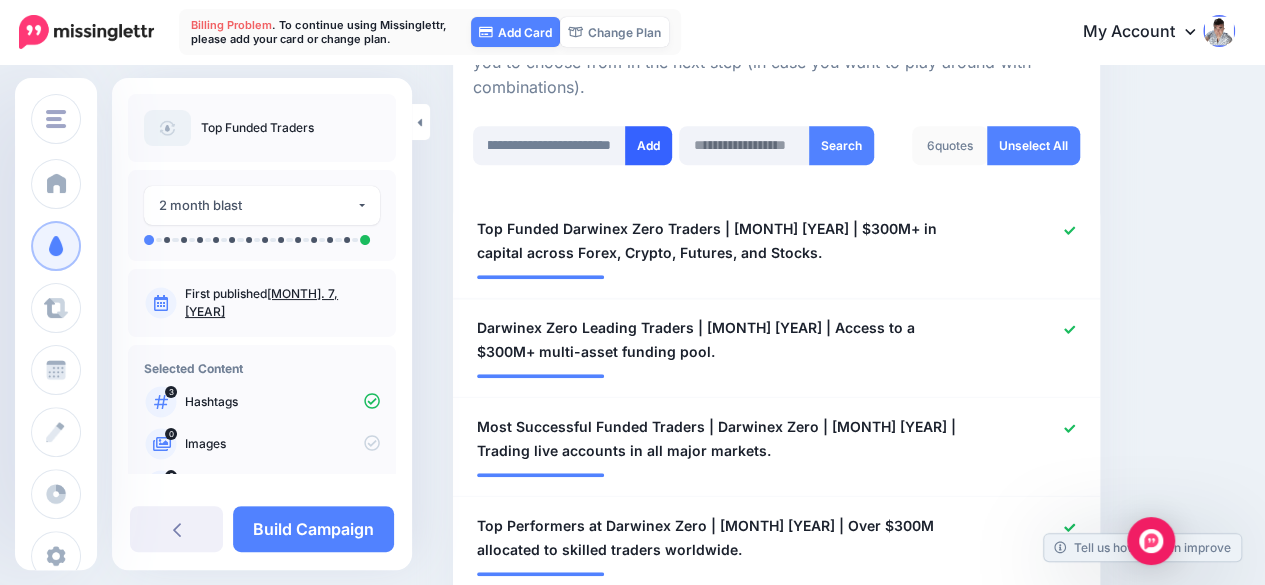 scroll, scrollTop: 0, scrollLeft: 0, axis: both 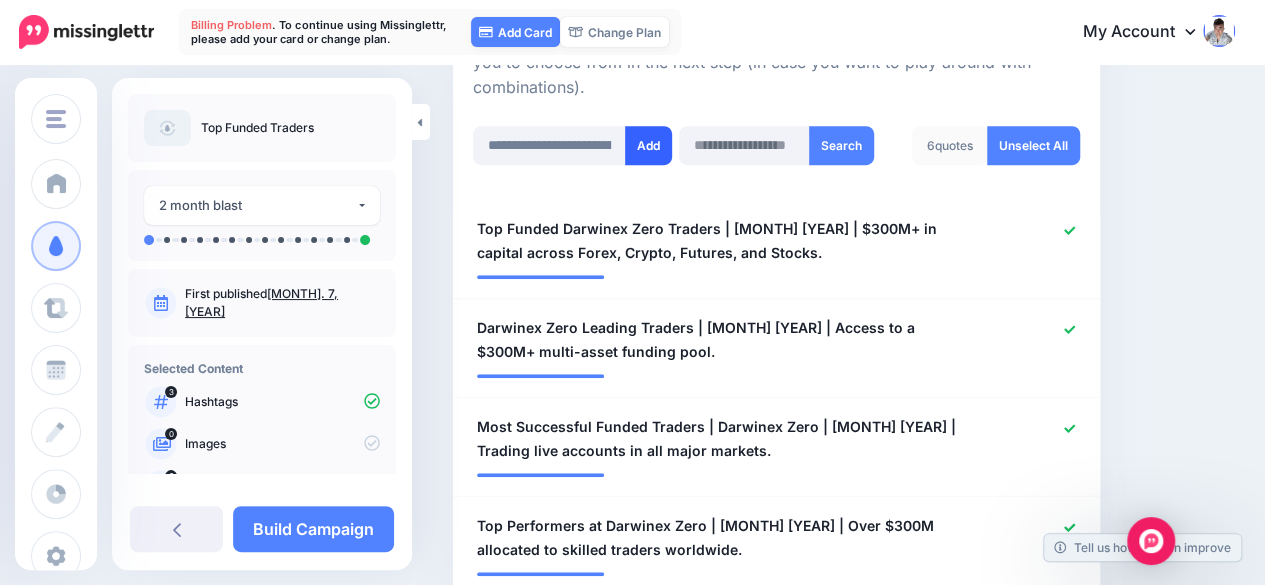 click on "Add" at bounding box center [648, 145] 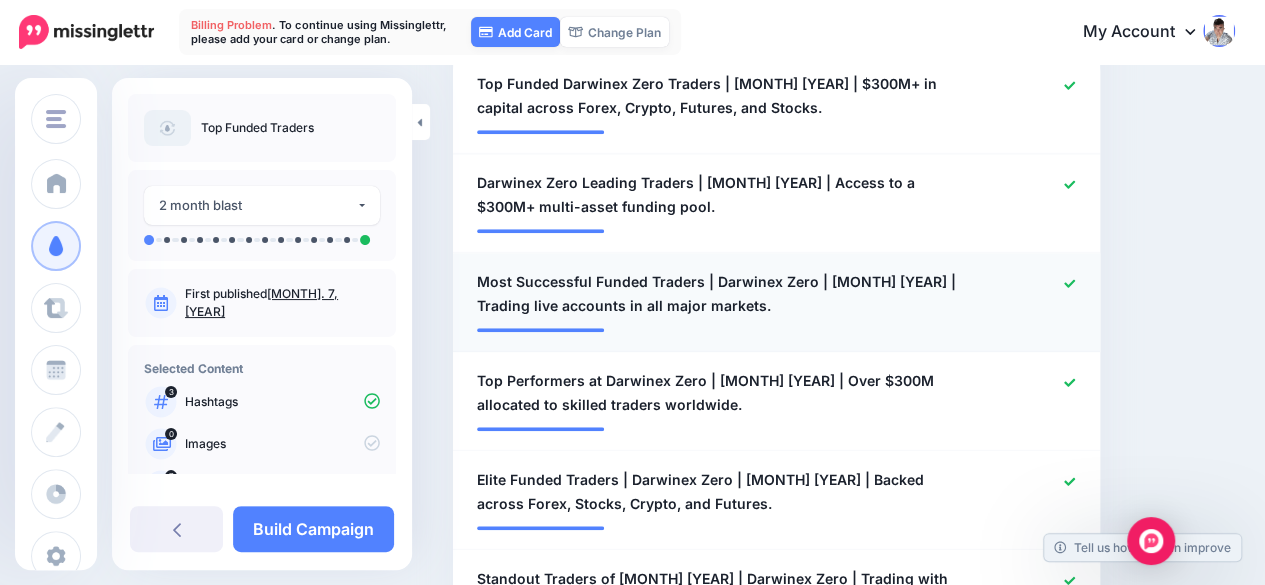 scroll, scrollTop: 450, scrollLeft: 0, axis: vertical 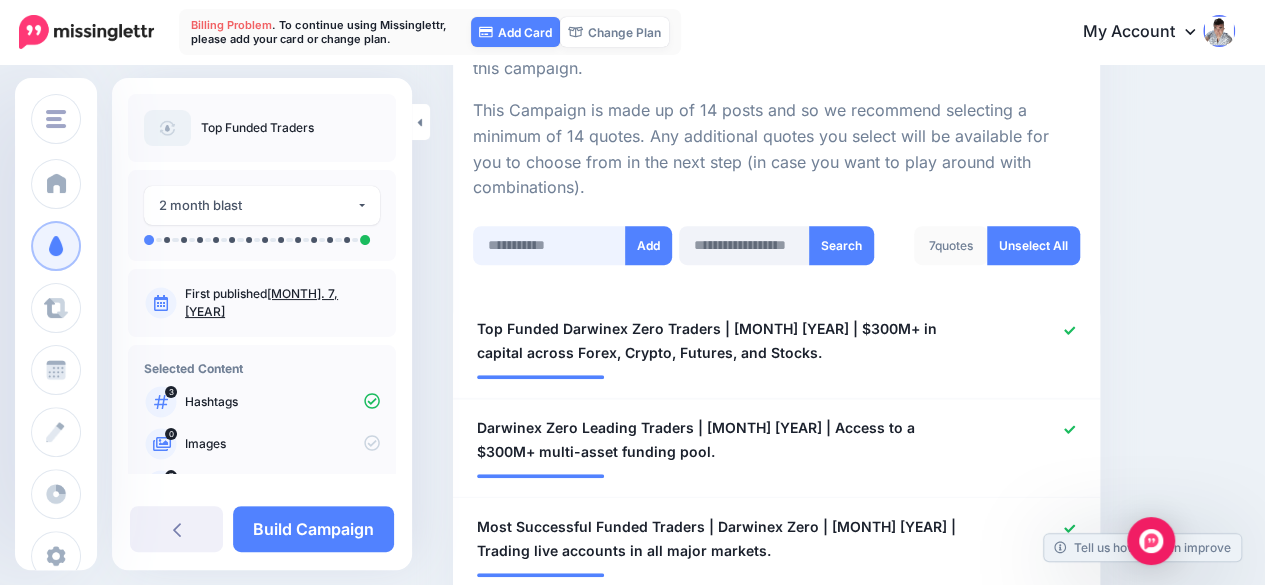 click at bounding box center [549, 245] 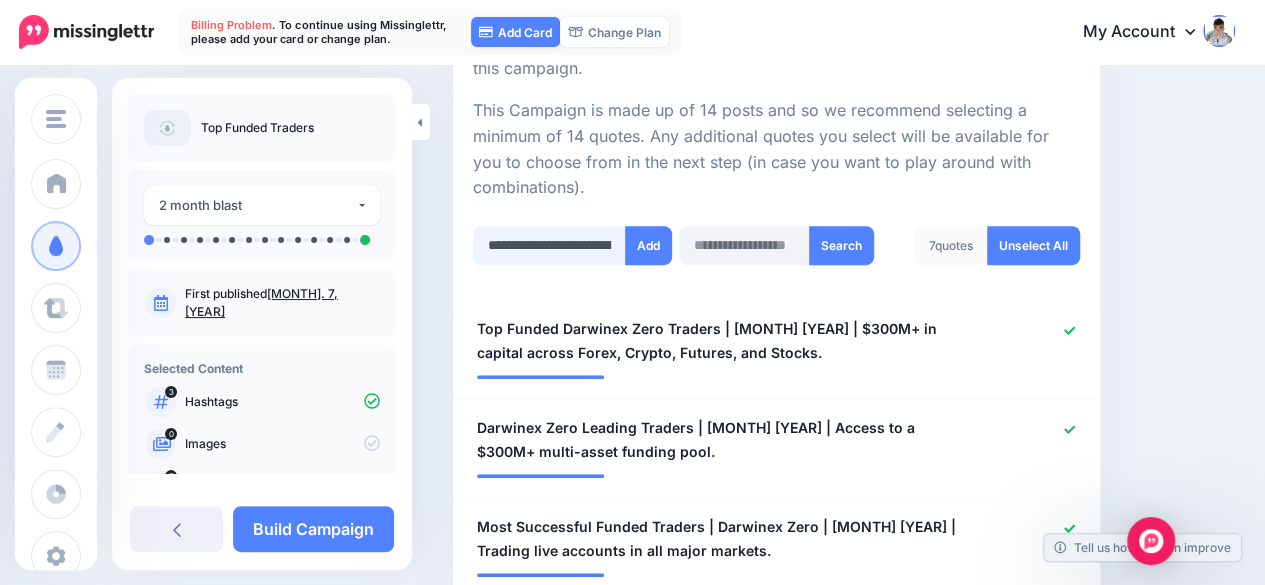 scroll, scrollTop: 0, scrollLeft: 617, axis: horizontal 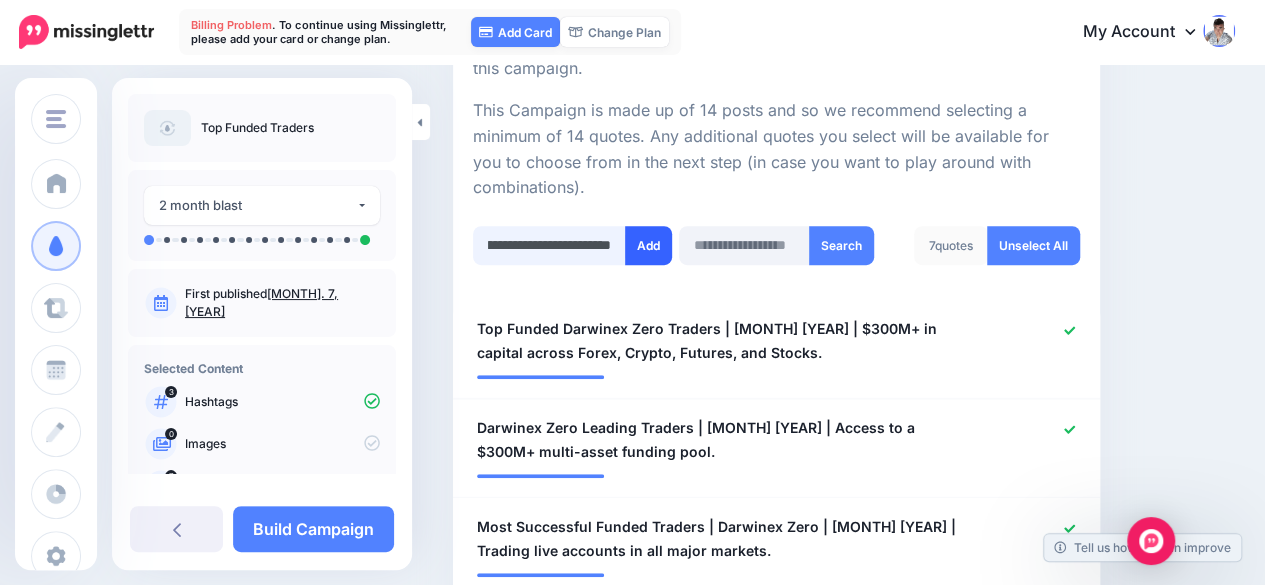 type on "**********" 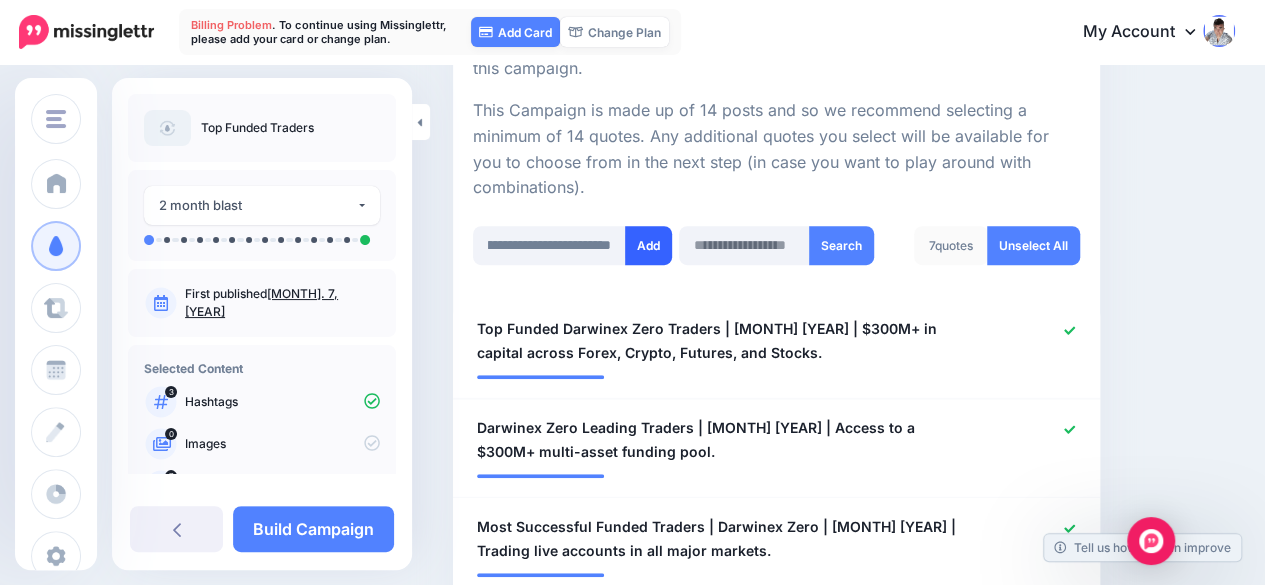 scroll, scrollTop: 0, scrollLeft: 0, axis: both 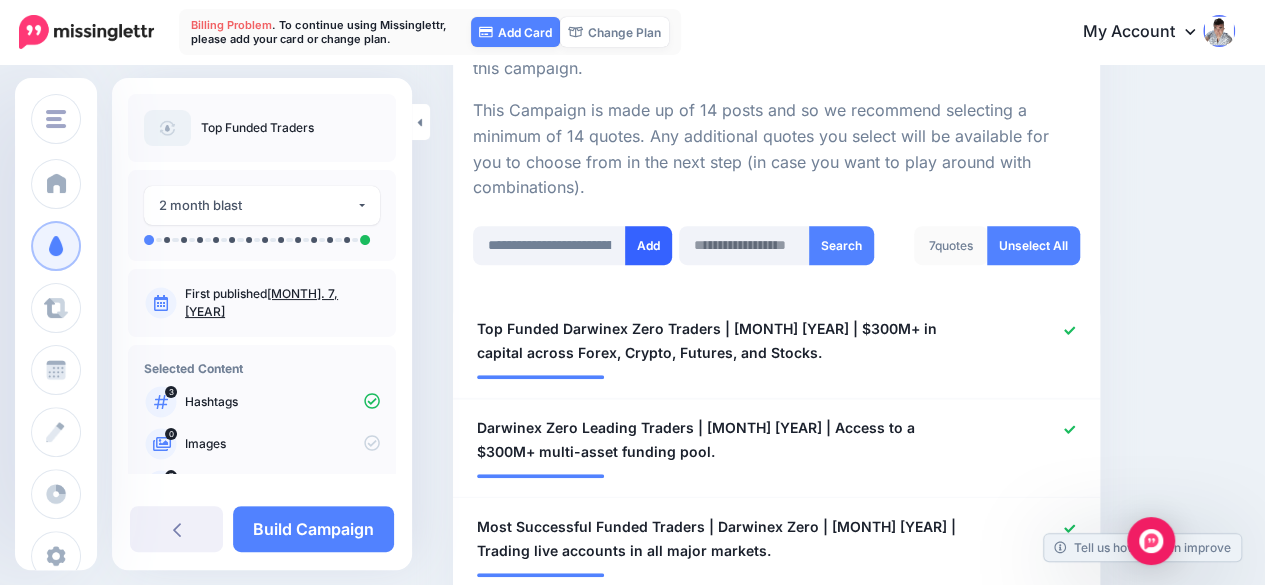click on "Add" at bounding box center [648, 245] 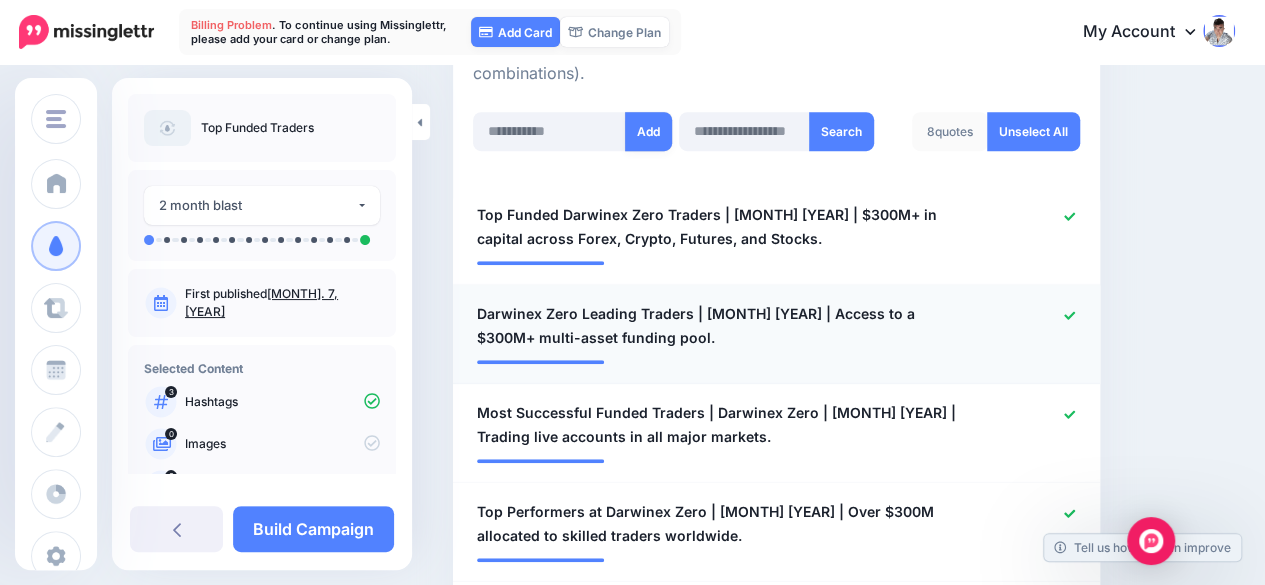 scroll, scrollTop: 550, scrollLeft: 0, axis: vertical 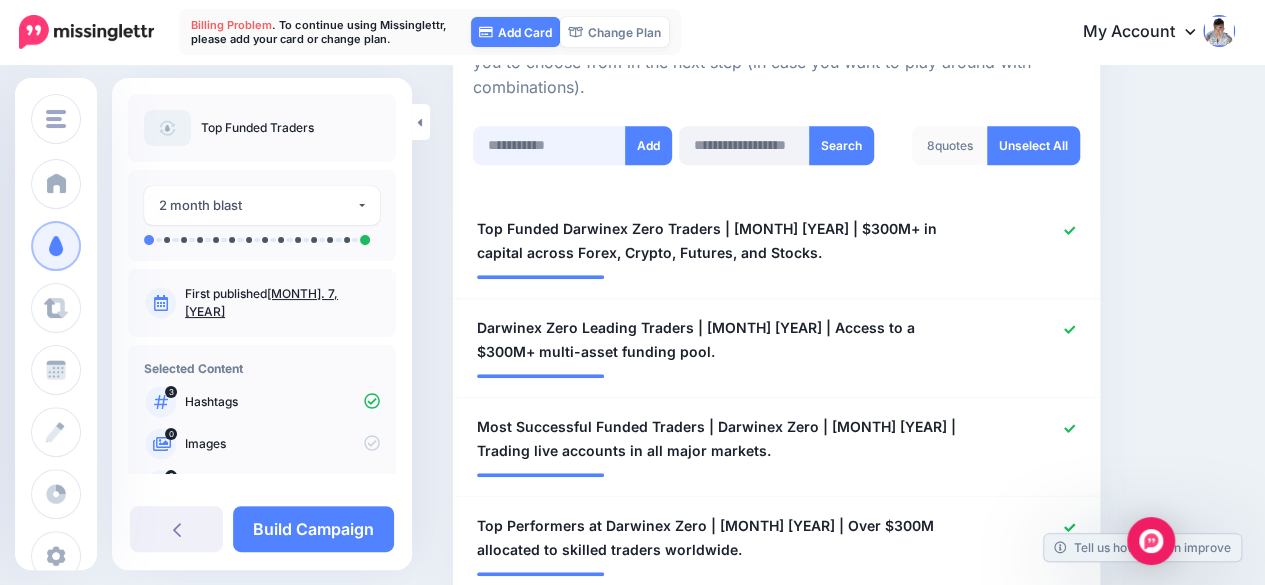 click at bounding box center (549, 145) 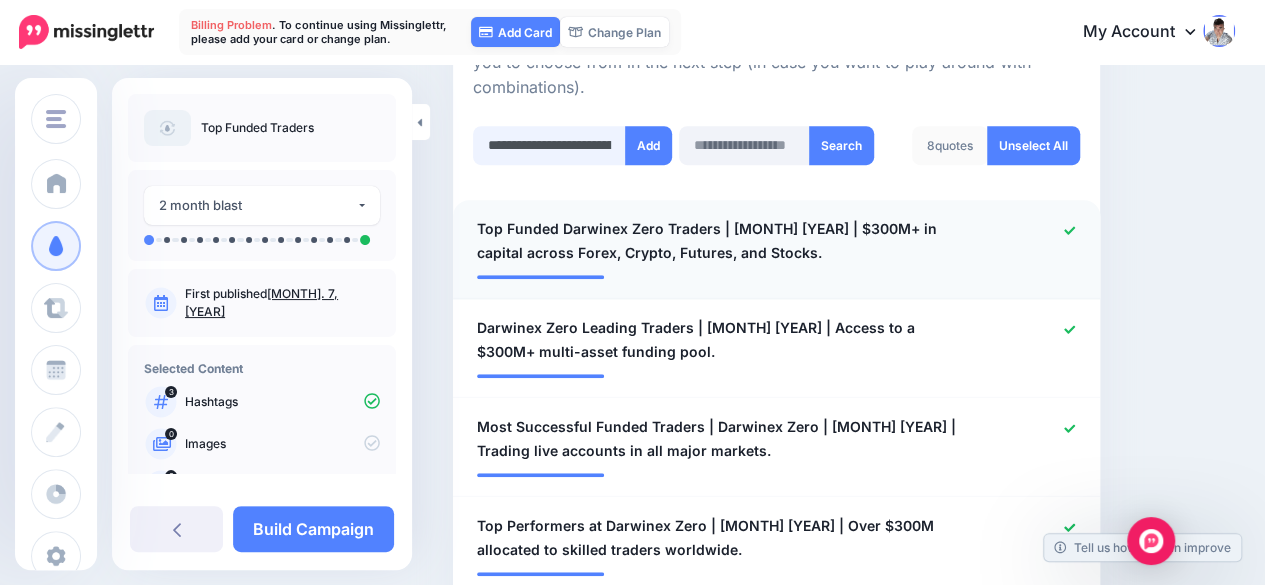 scroll, scrollTop: 0, scrollLeft: 534, axis: horizontal 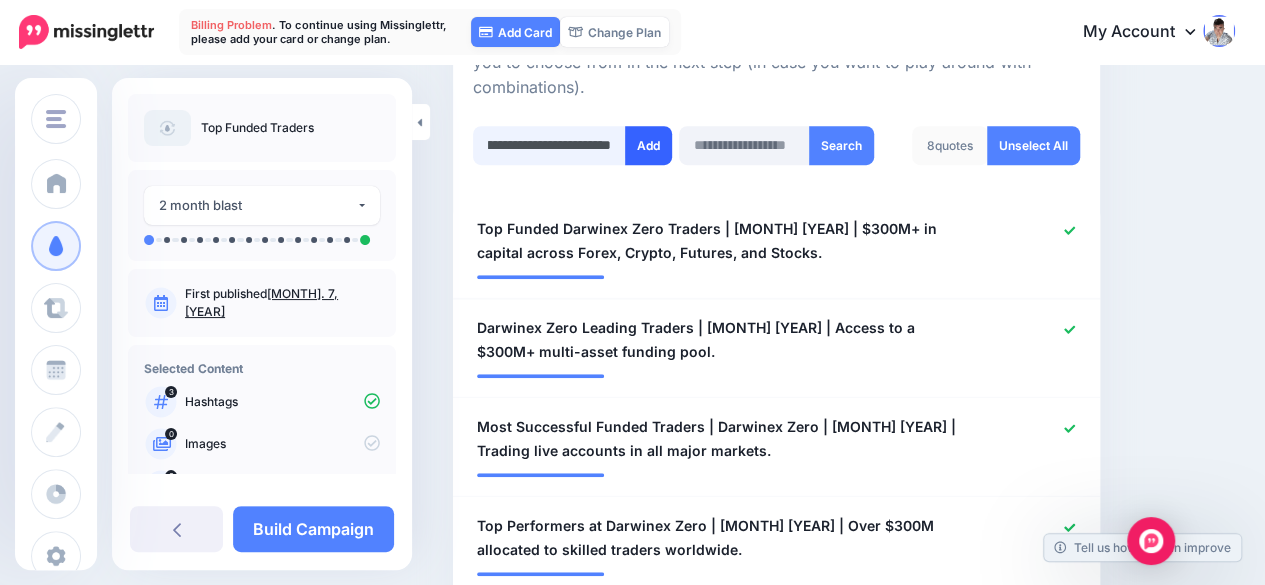 type on "**********" 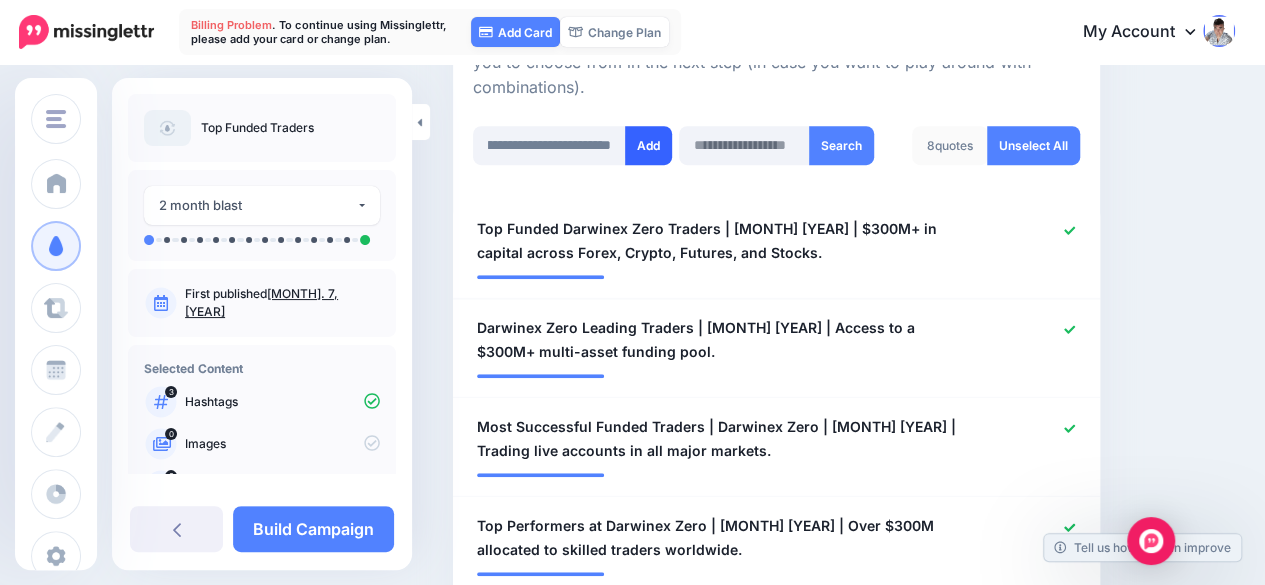 scroll, scrollTop: 0, scrollLeft: 0, axis: both 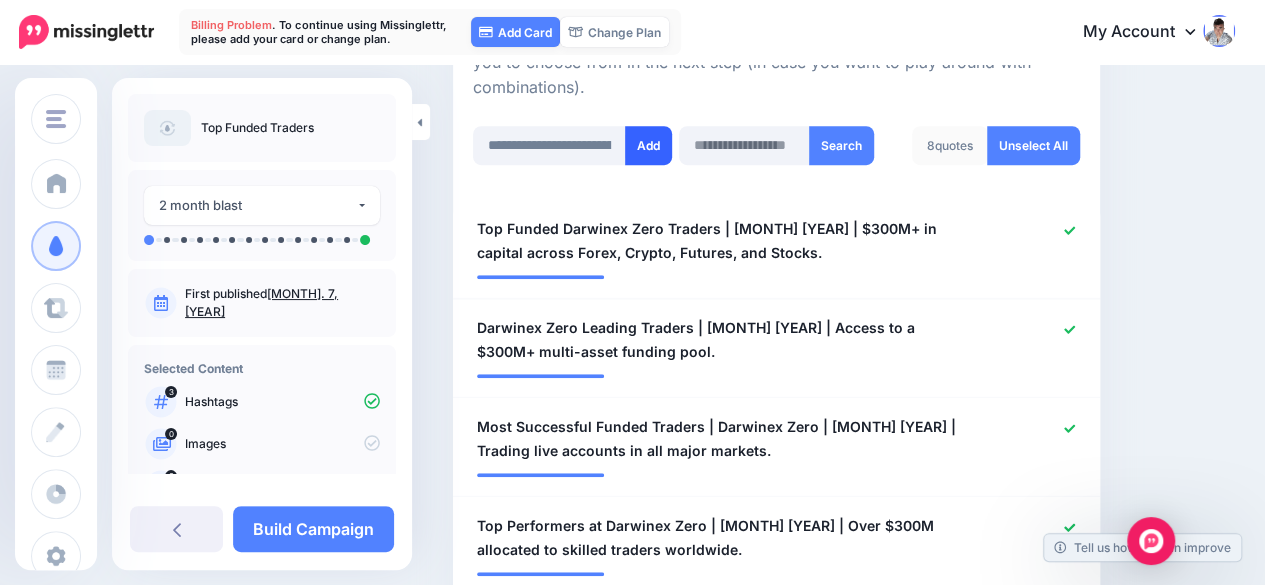 click on "Add" at bounding box center (648, 145) 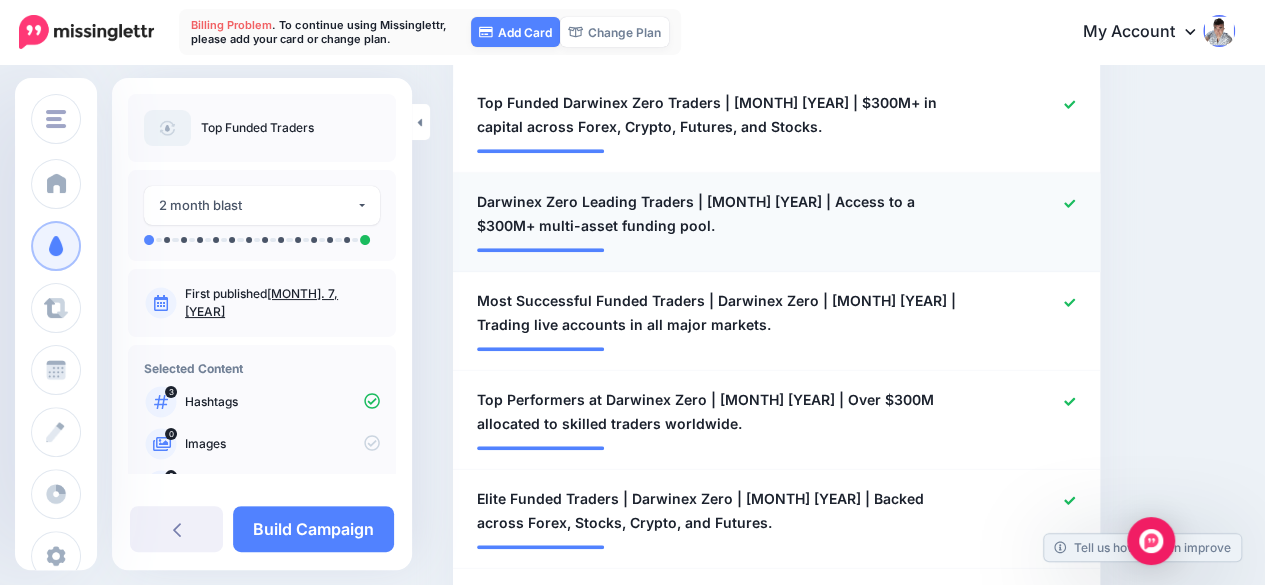 scroll, scrollTop: 450, scrollLeft: 0, axis: vertical 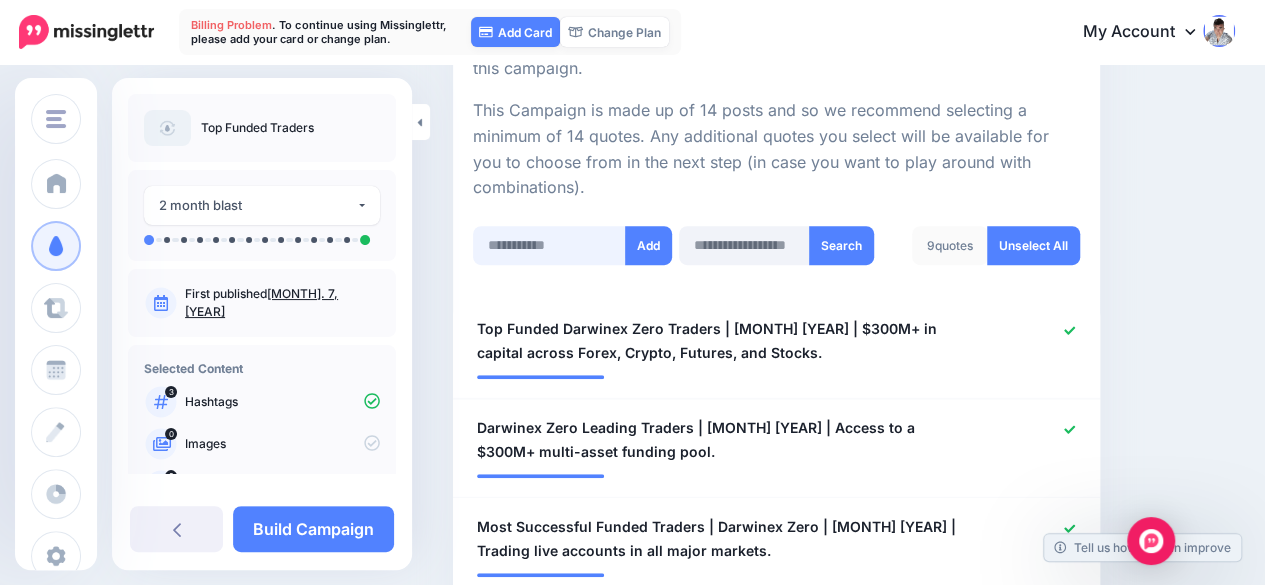 click at bounding box center [549, 245] 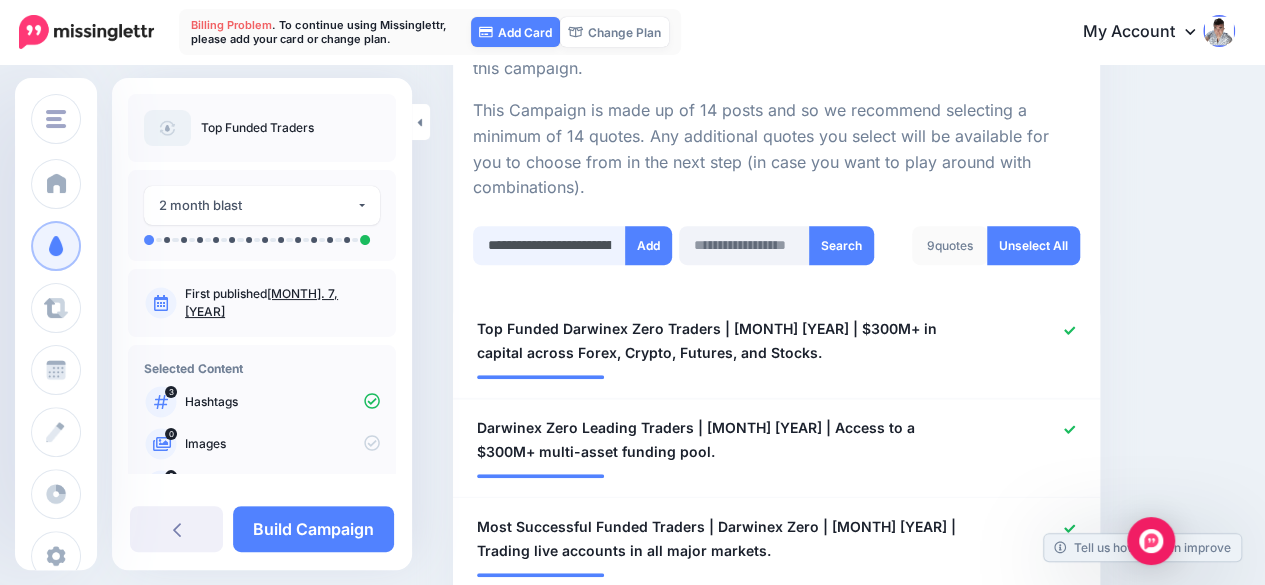 scroll, scrollTop: 0, scrollLeft: 523, axis: horizontal 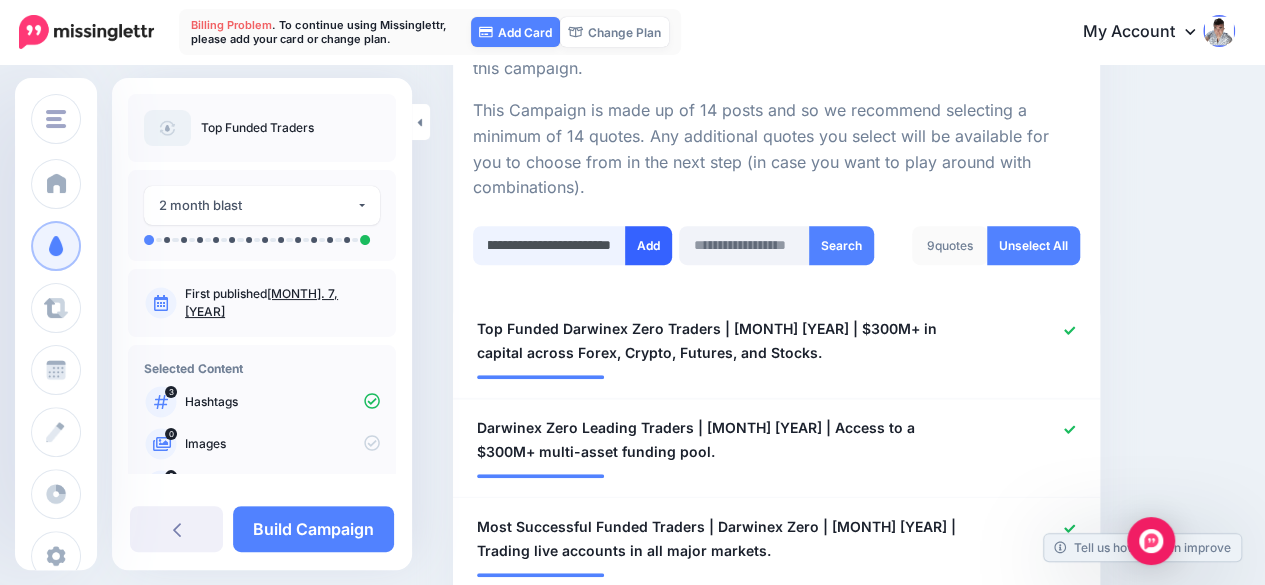 type on "**********" 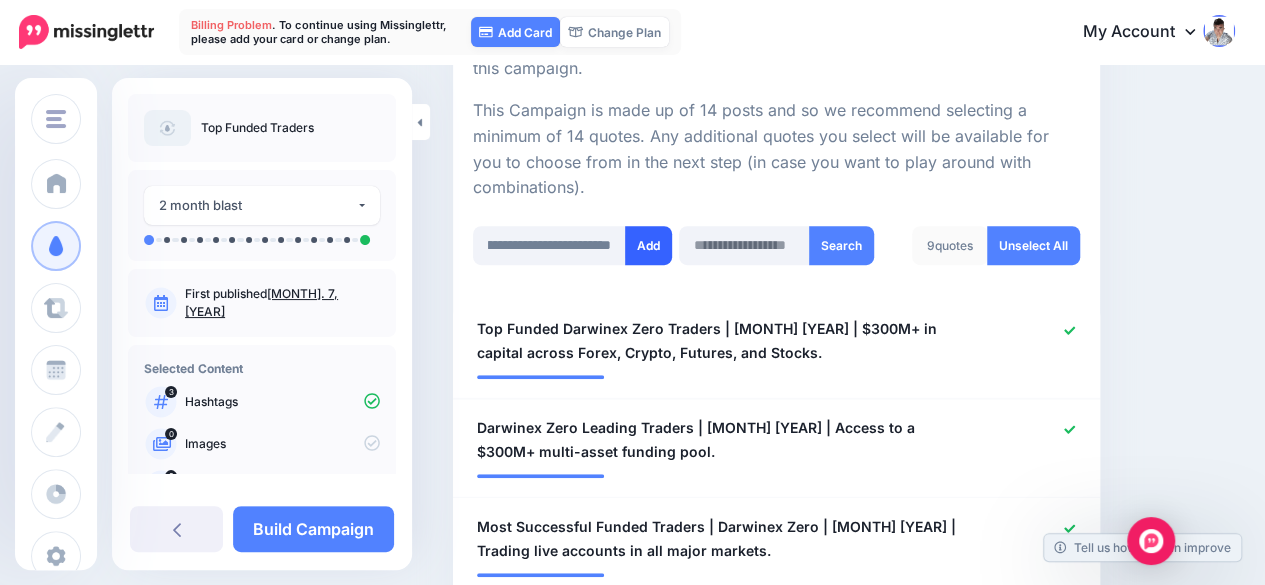 scroll, scrollTop: 0, scrollLeft: 0, axis: both 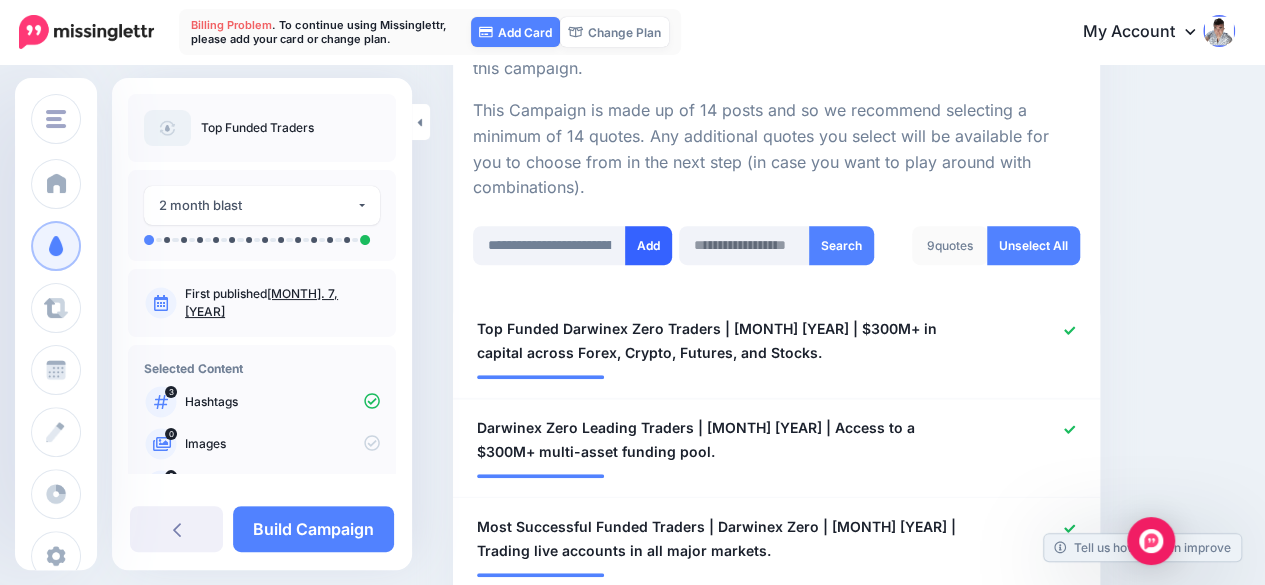 click on "Add" at bounding box center [648, 245] 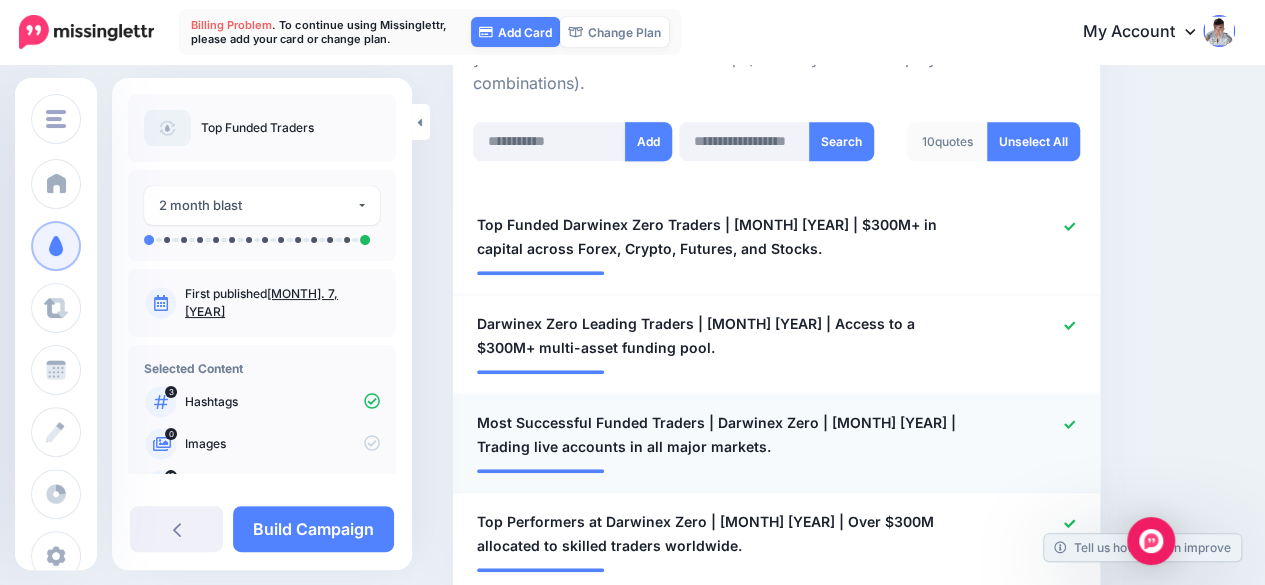 scroll, scrollTop: 550, scrollLeft: 0, axis: vertical 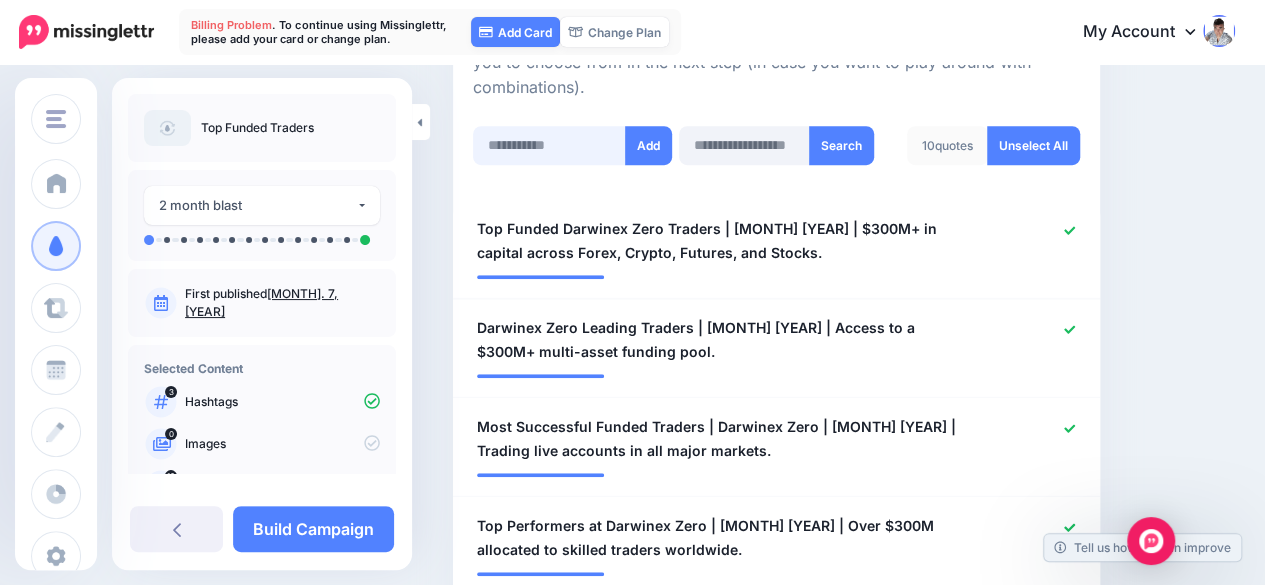 click at bounding box center [549, 145] 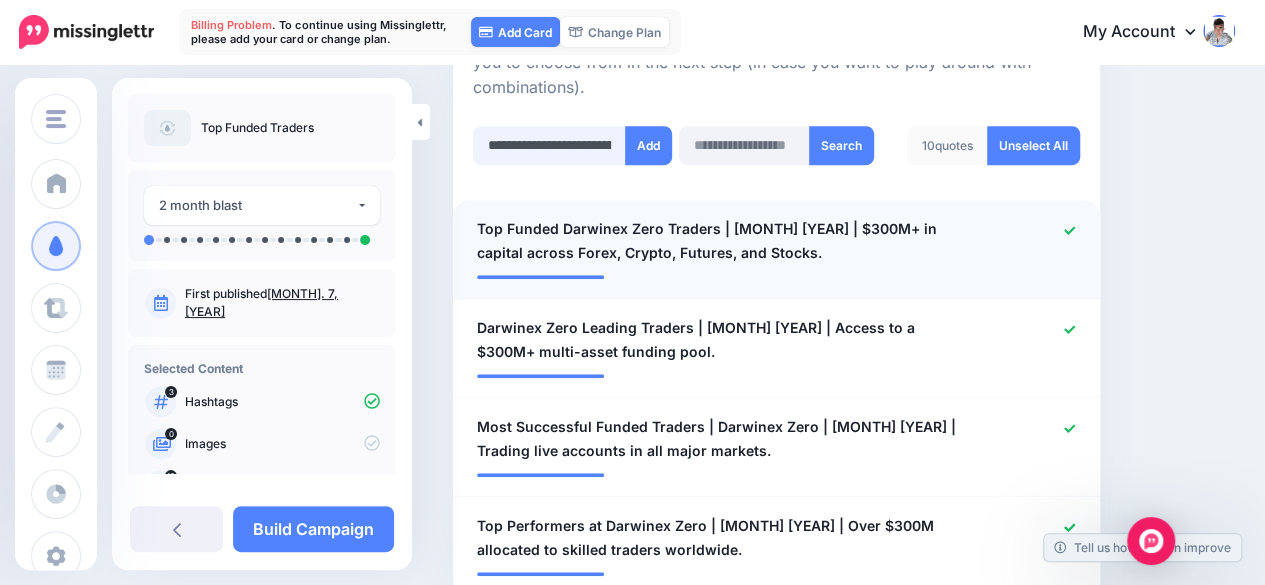 scroll, scrollTop: 0, scrollLeft: 520, axis: horizontal 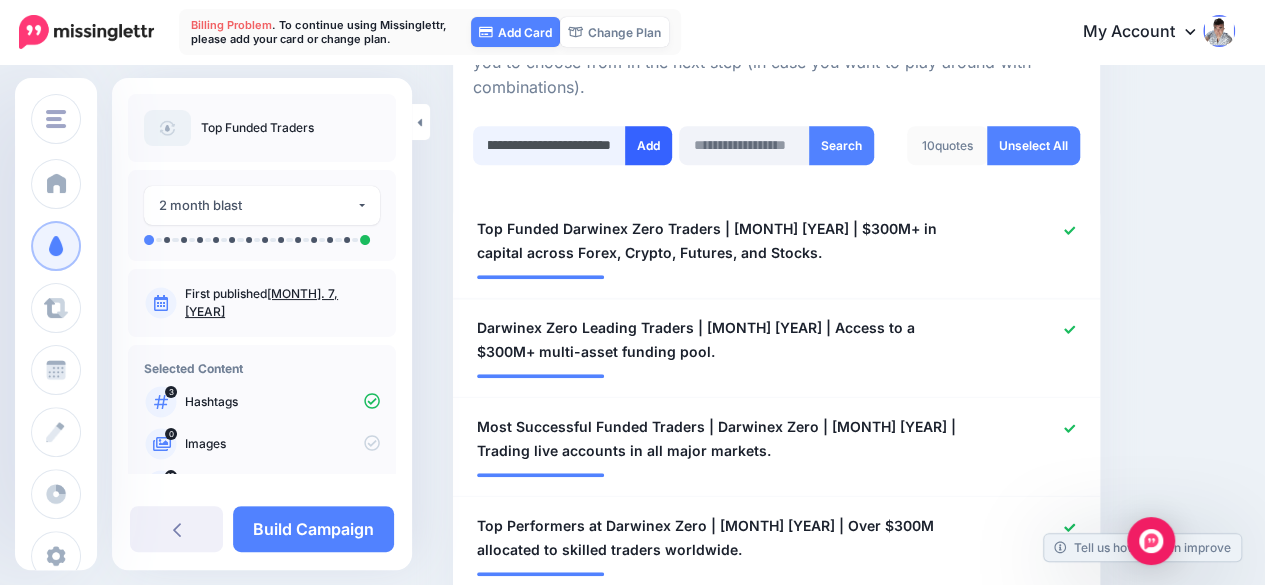 type on "**********" 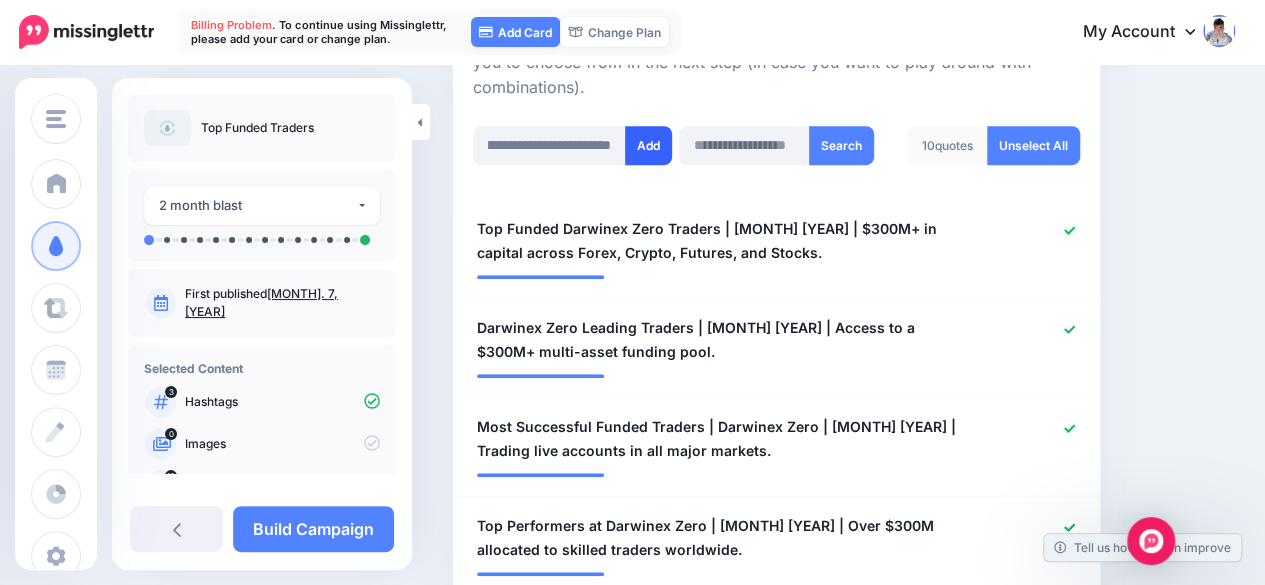 scroll, scrollTop: 0, scrollLeft: 0, axis: both 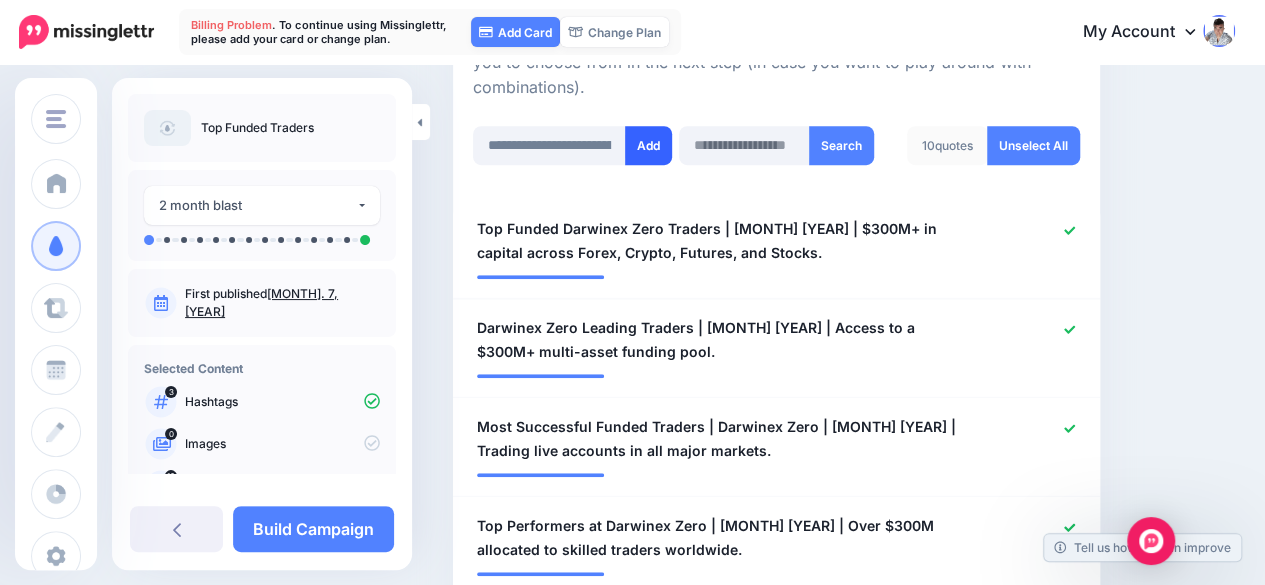 click on "Add" at bounding box center [648, 145] 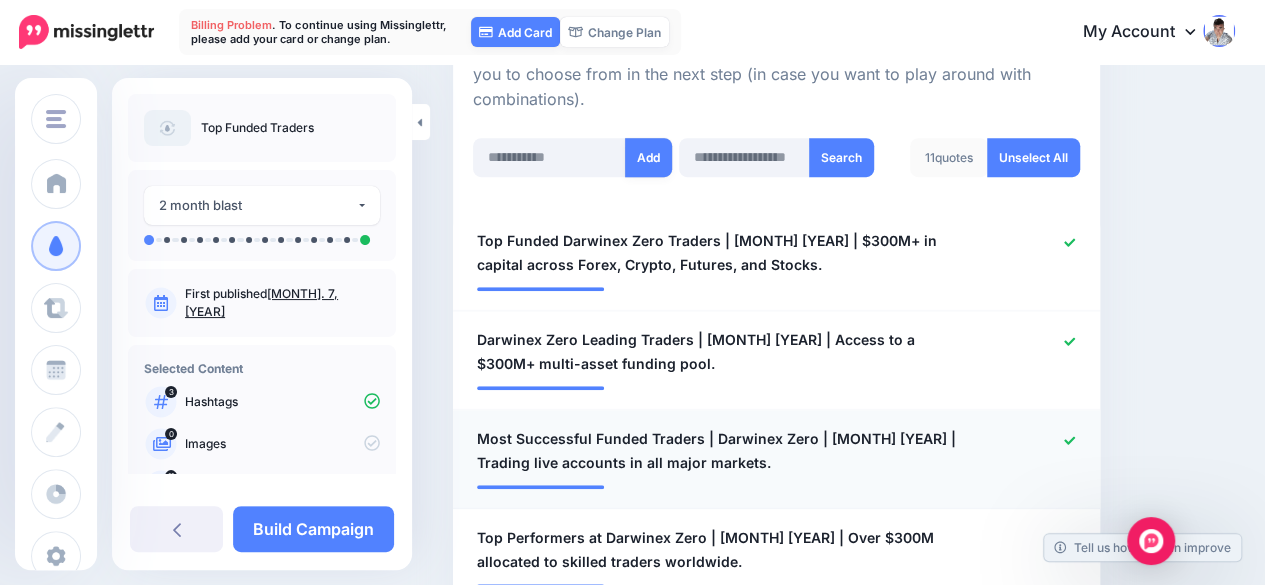 scroll, scrollTop: 450, scrollLeft: 0, axis: vertical 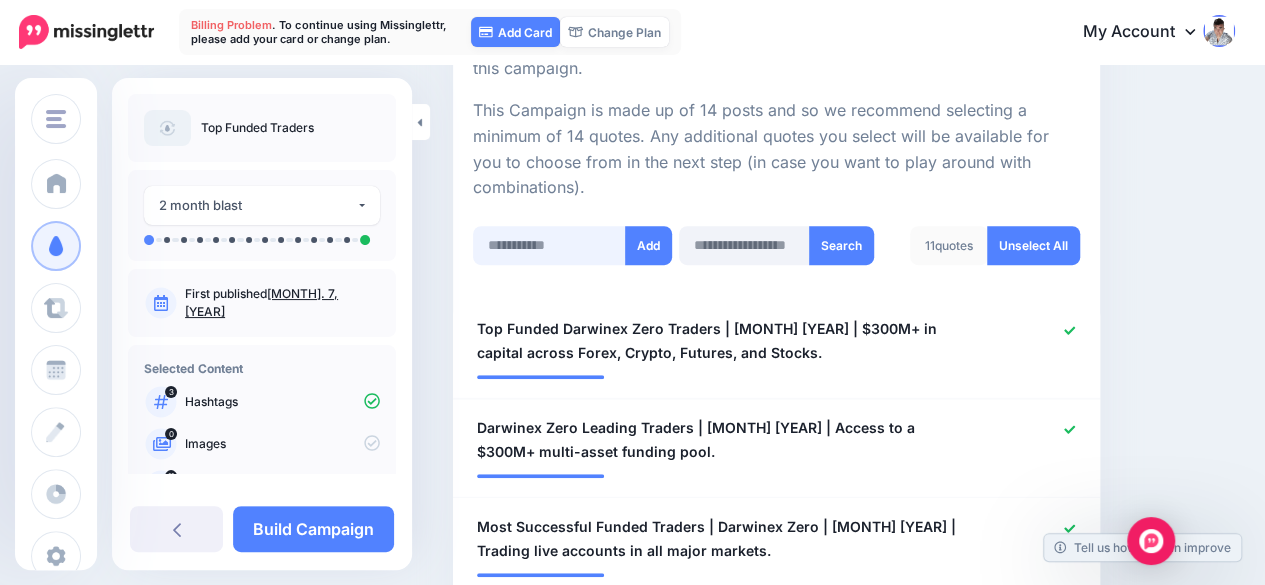 click at bounding box center (549, 245) 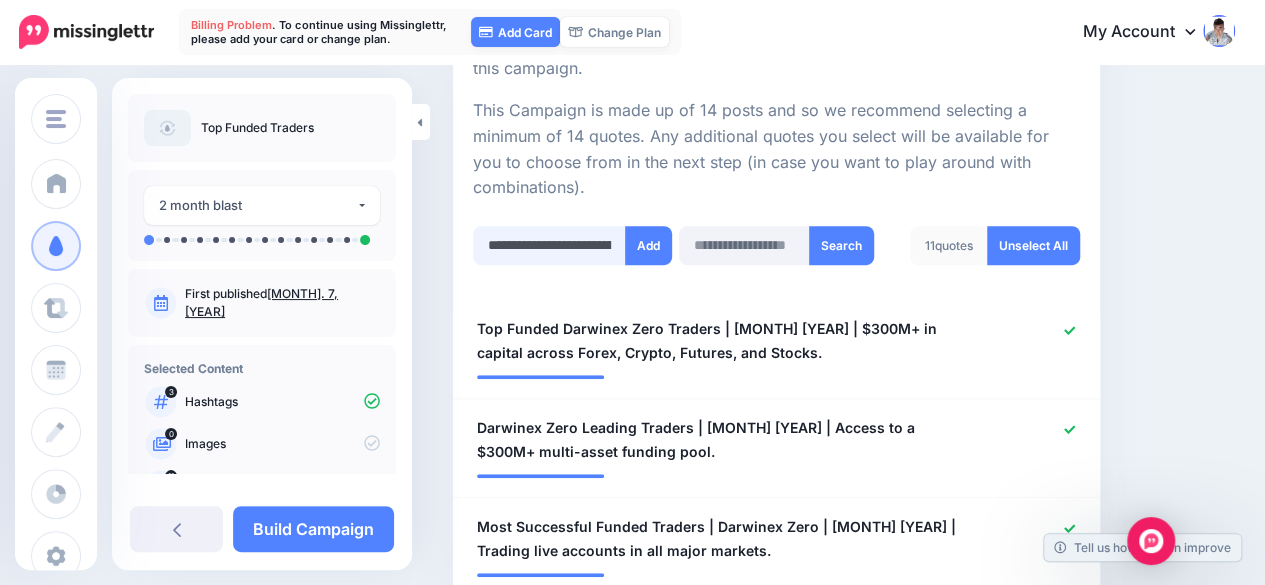 scroll, scrollTop: 0, scrollLeft: 548, axis: horizontal 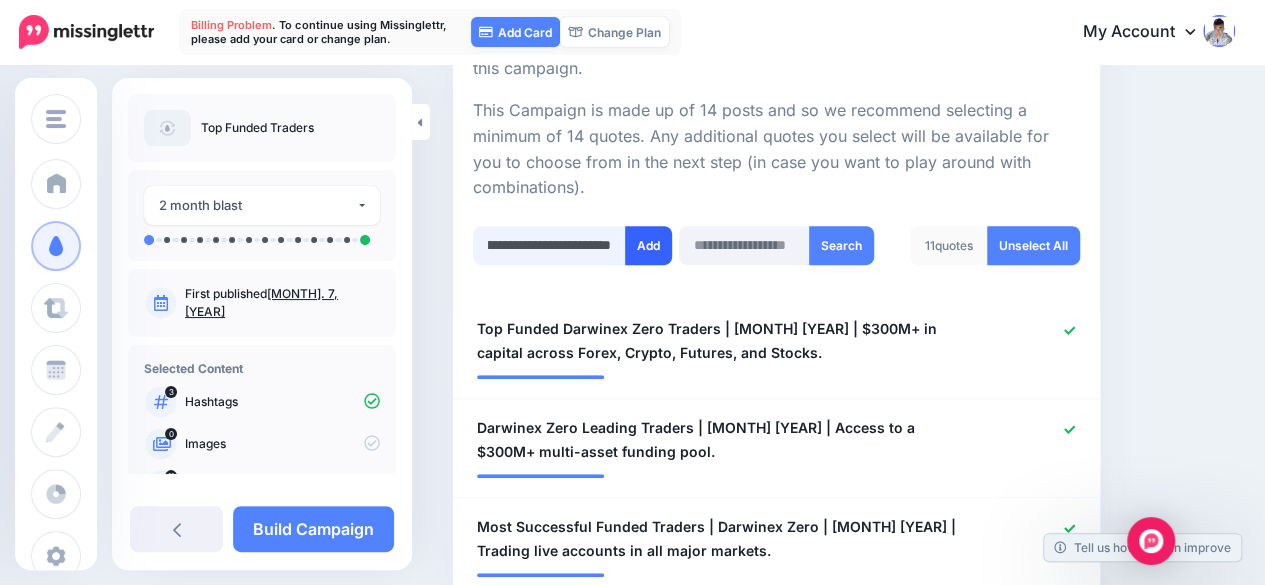 type on "**********" 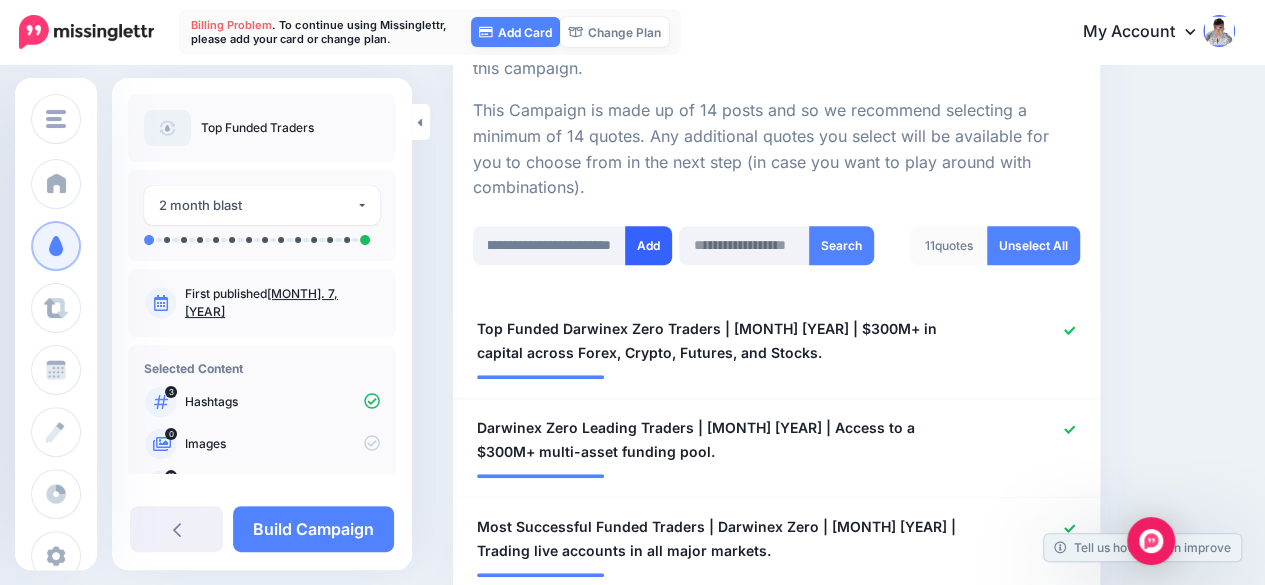 scroll, scrollTop: 0, scrollLeft: 0, axis: both 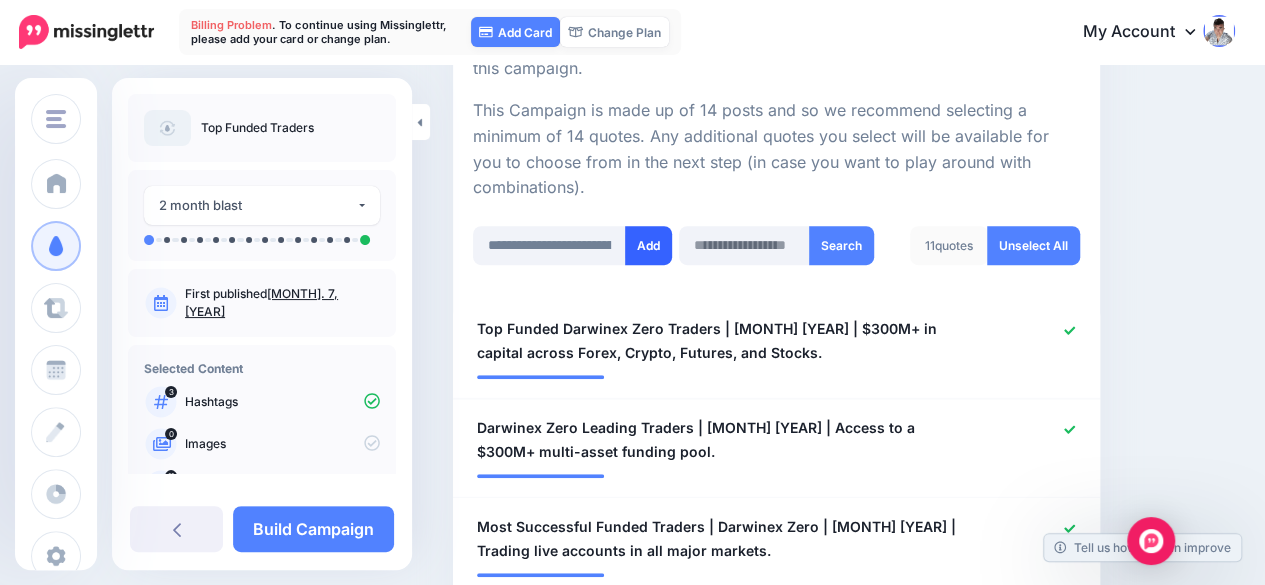 click on "Add" at bounding box center (648, 245) 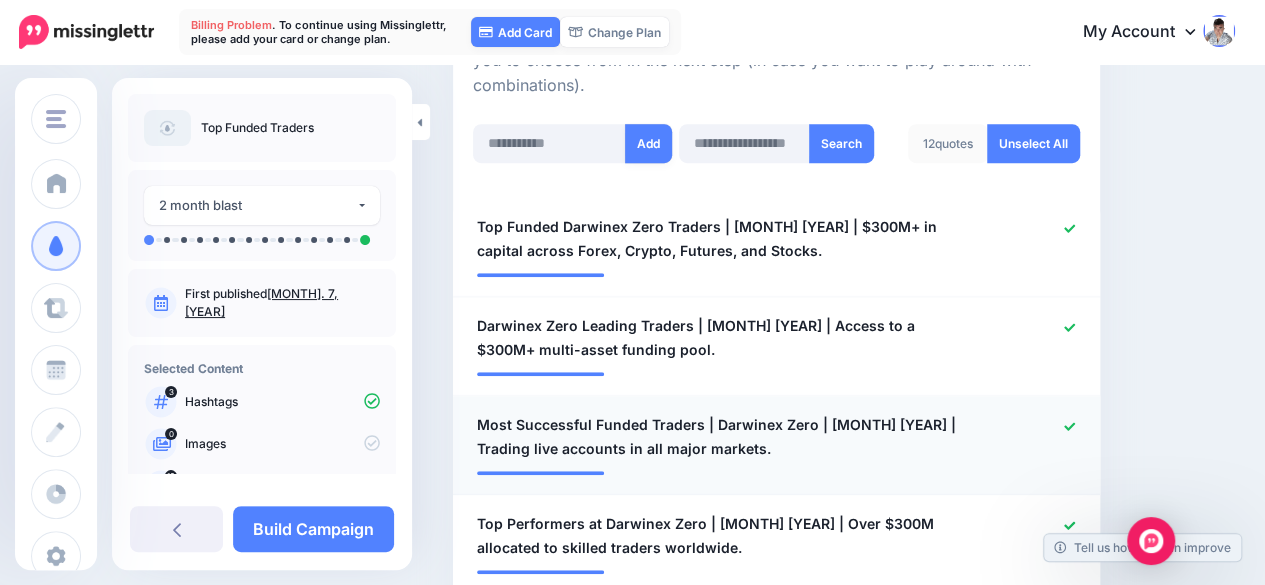 scroll, scrollTop: 550, scrollLeft: 0, axis: vertical 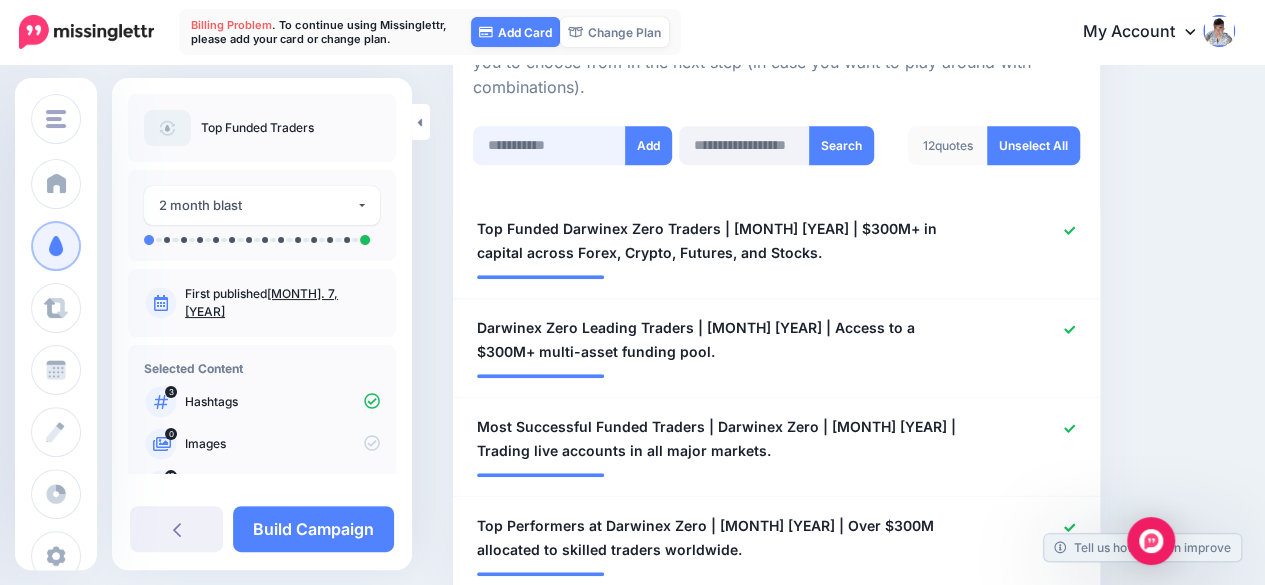 click at bounding box center [549, 145] 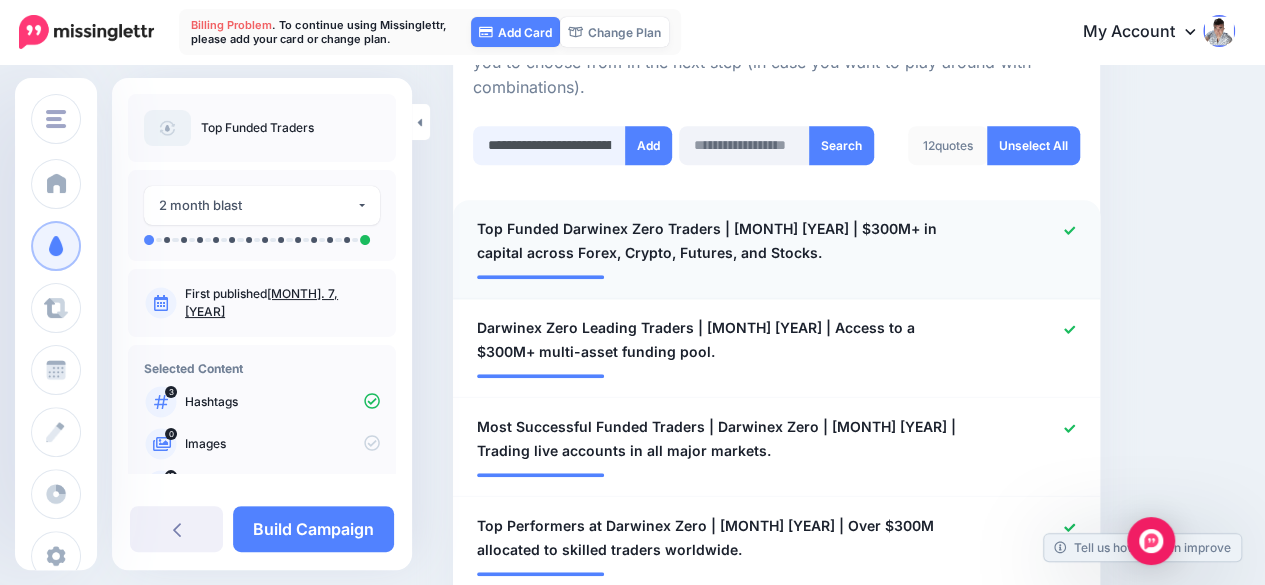 scroll, scrollTop: 0, scrollLeft: 573, axis: horizontal 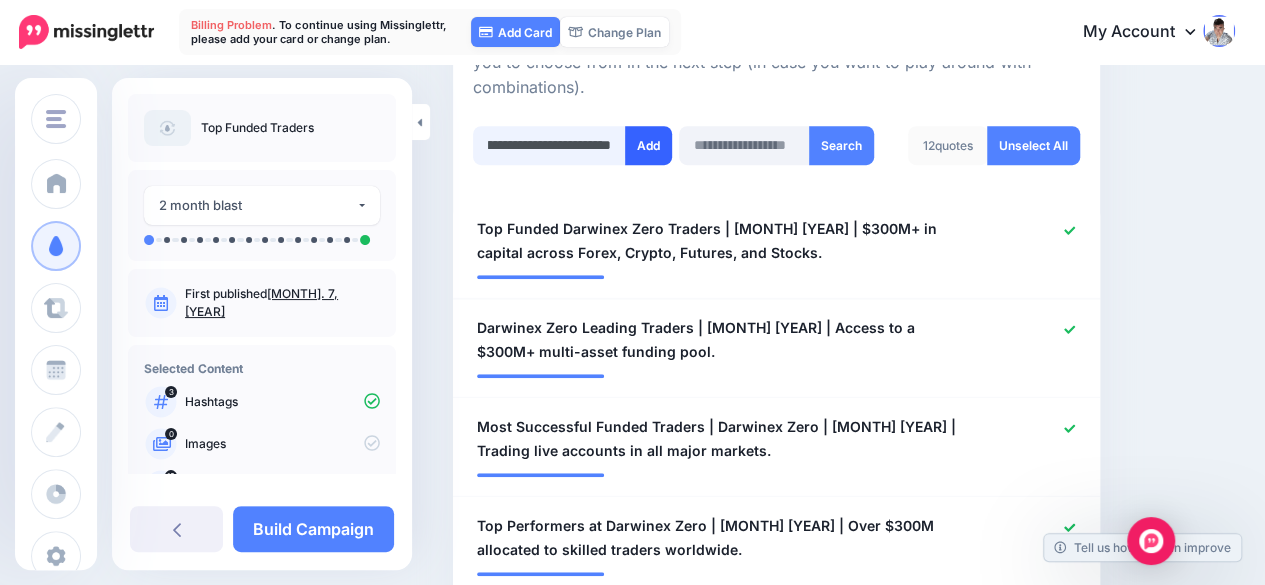 type on "**********" 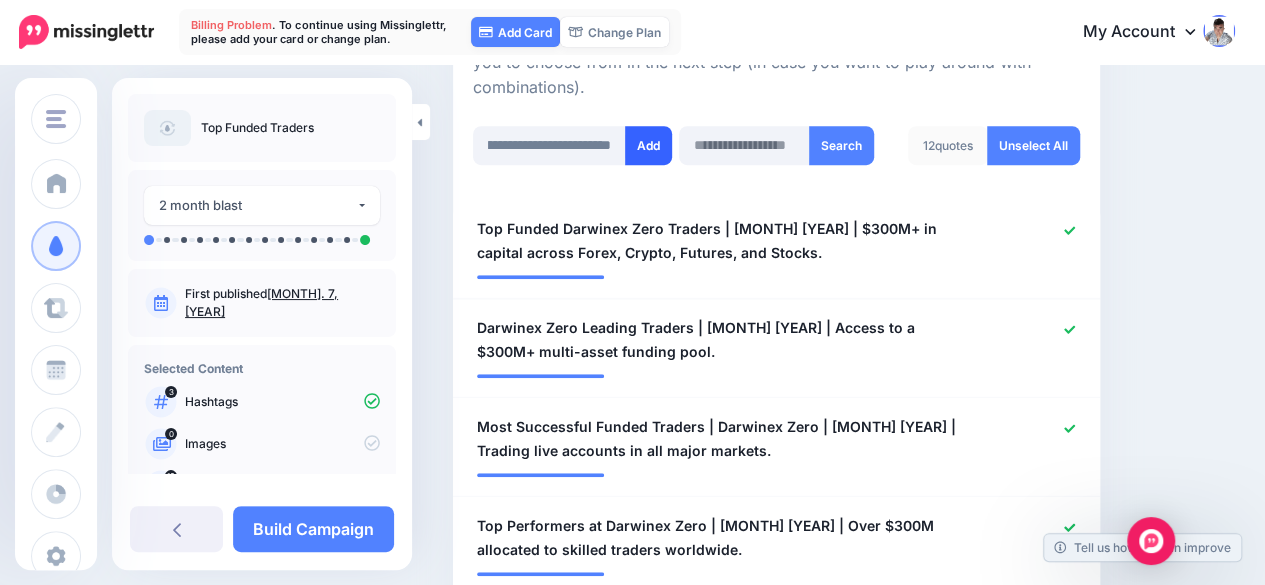 scroll, scrollTop: 0, scrollLeft: 0, axis: both 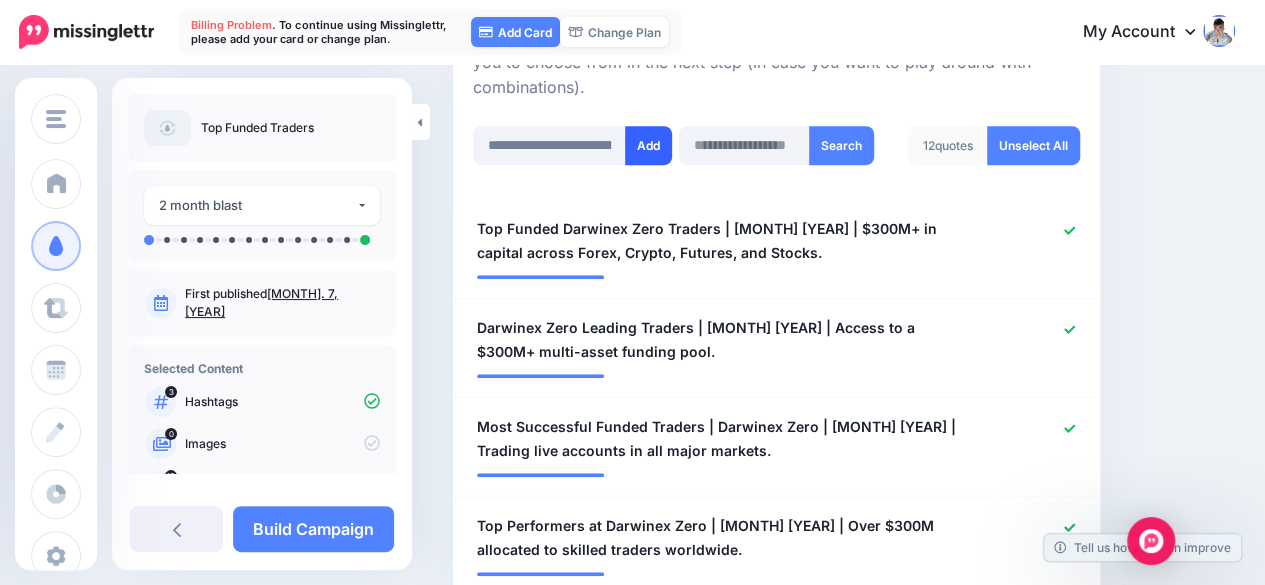 click on "Add" at bounding box center (648, 145) 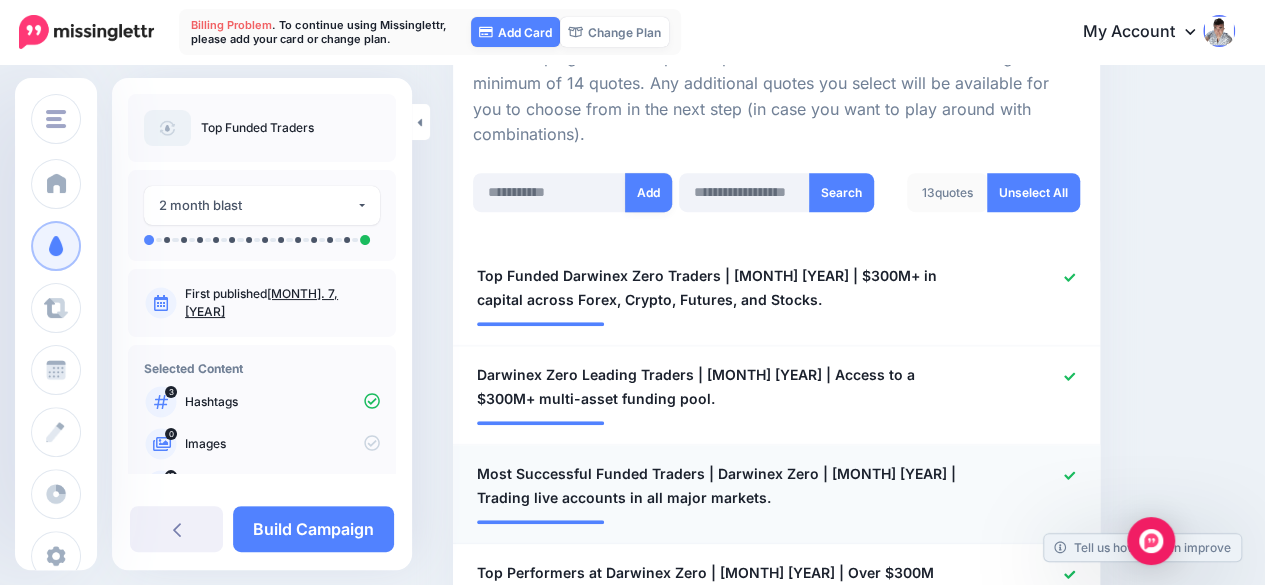 scroll, scrollTop: 450, scrollLeft: 0, axis: vertical 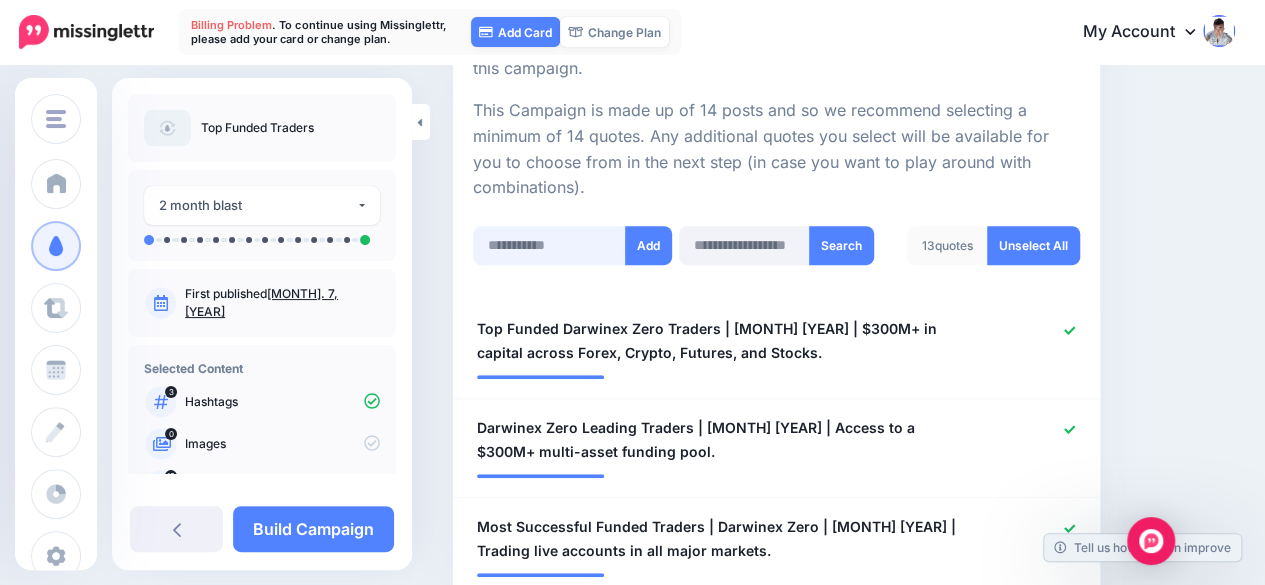 click at bounding box center (549, 245) 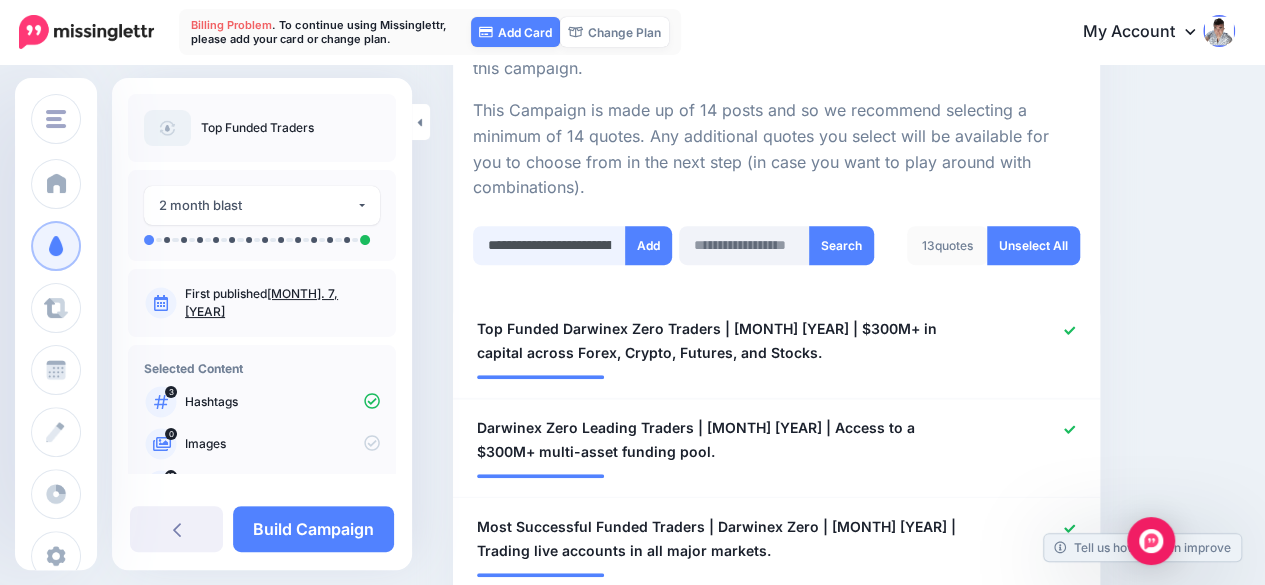 scroll, scrollTop: 0, scrollLeft: 522, axis: horizontal 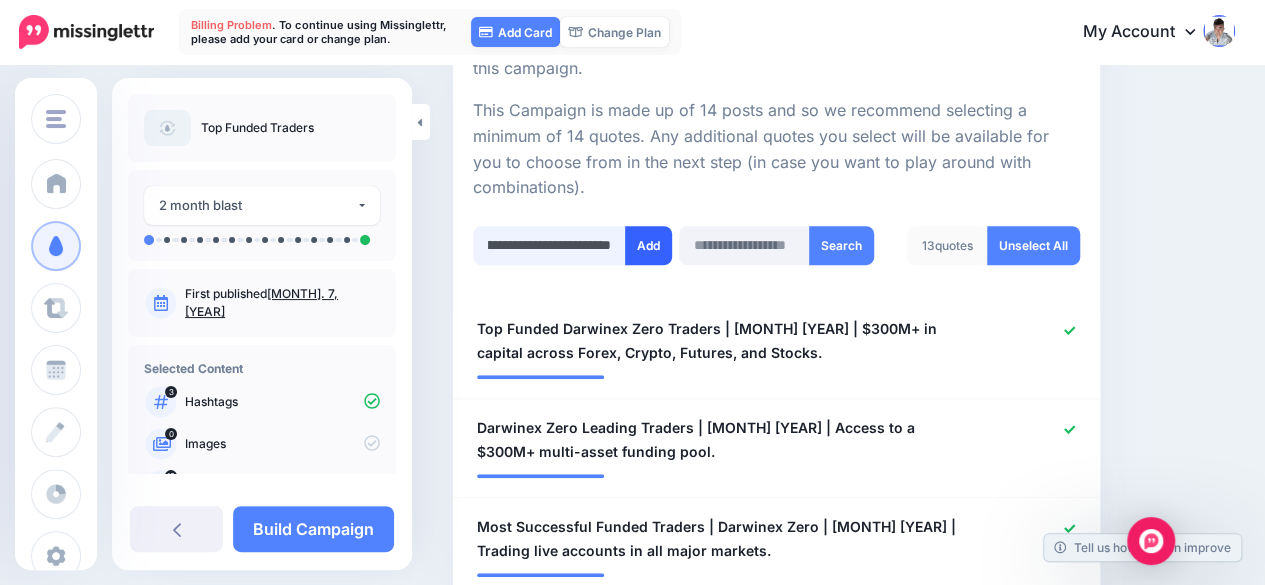 type on "**********" 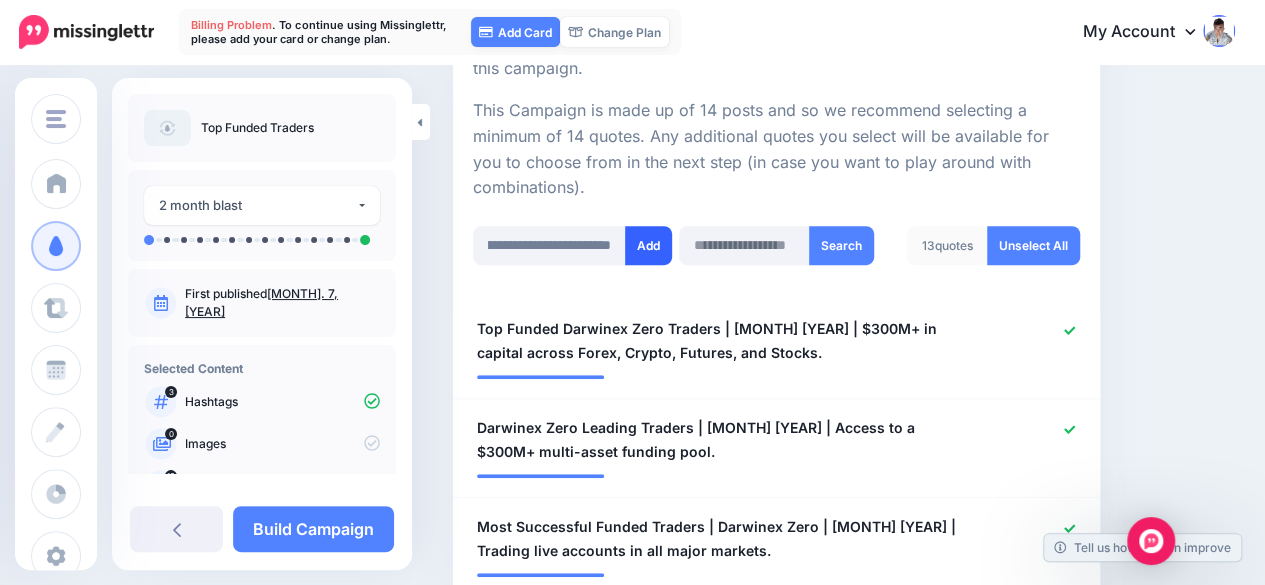 scroll, scrollTop: 0, scrollLeft: 0, axis: both 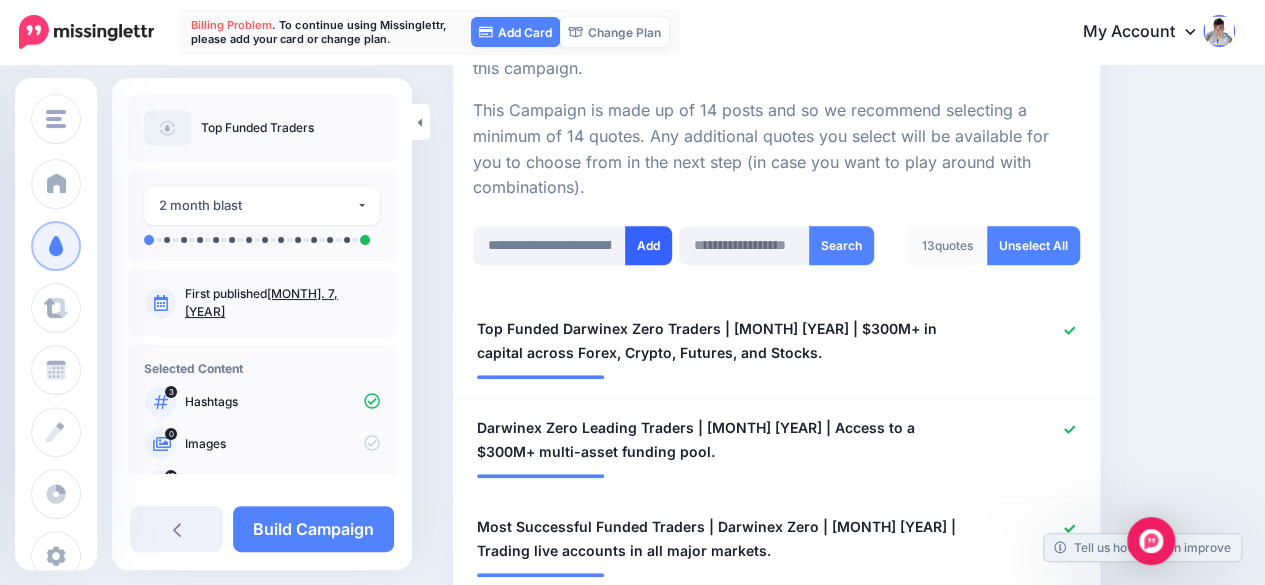 click on "Add" at bounding box center (648, 245) 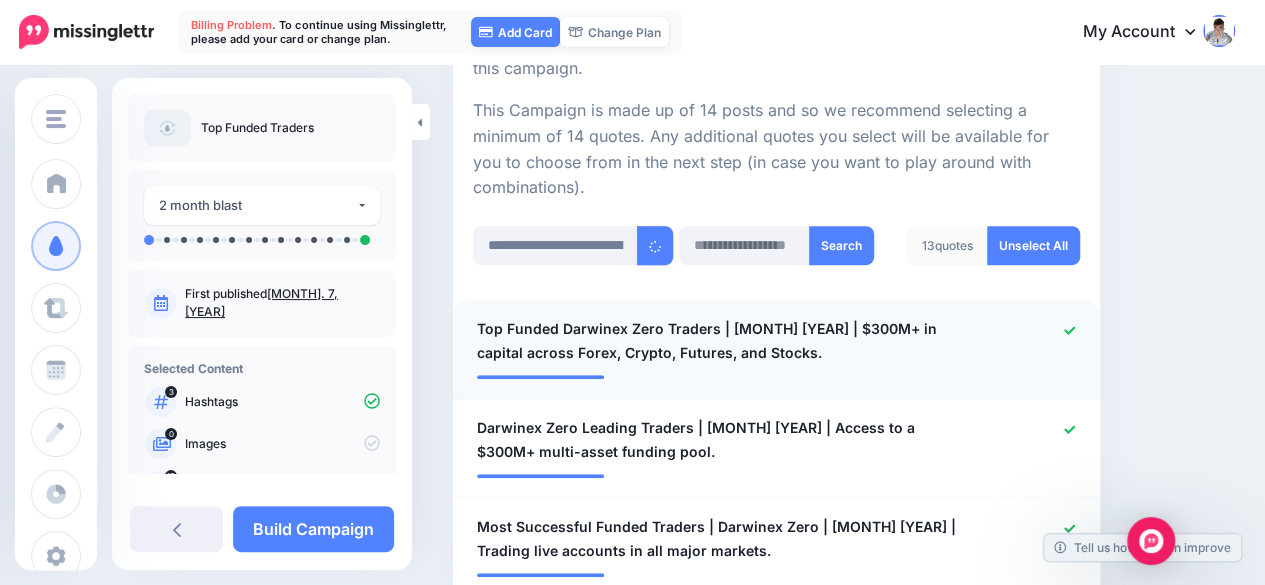 type 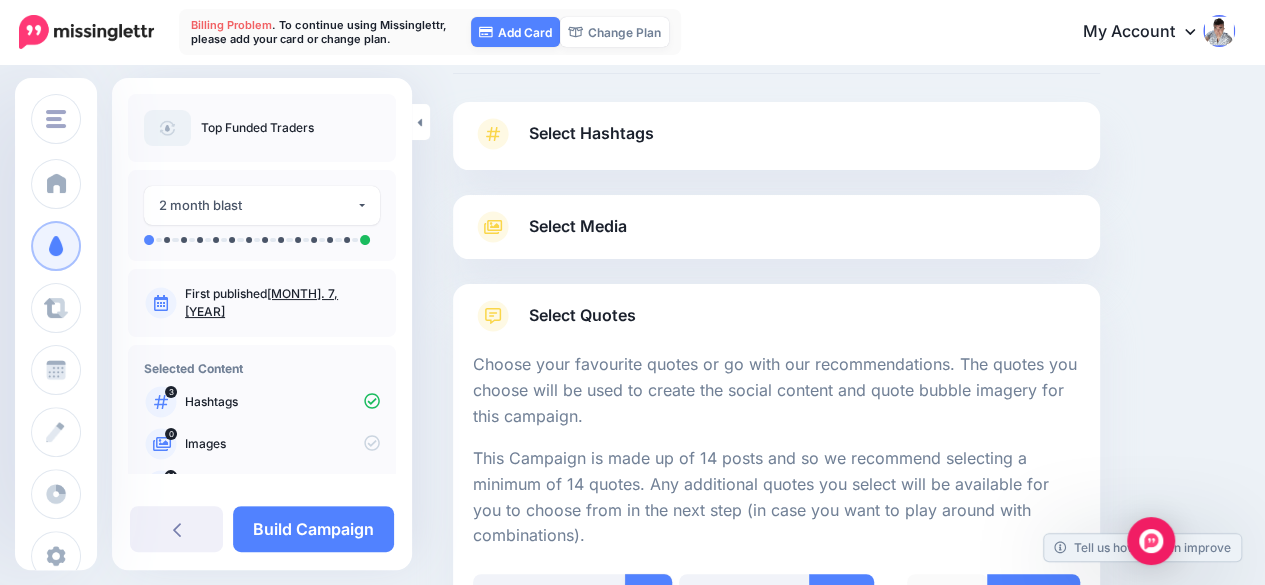 scroll, scrollTop: 100, scrollLeft: 0, axis: vertical 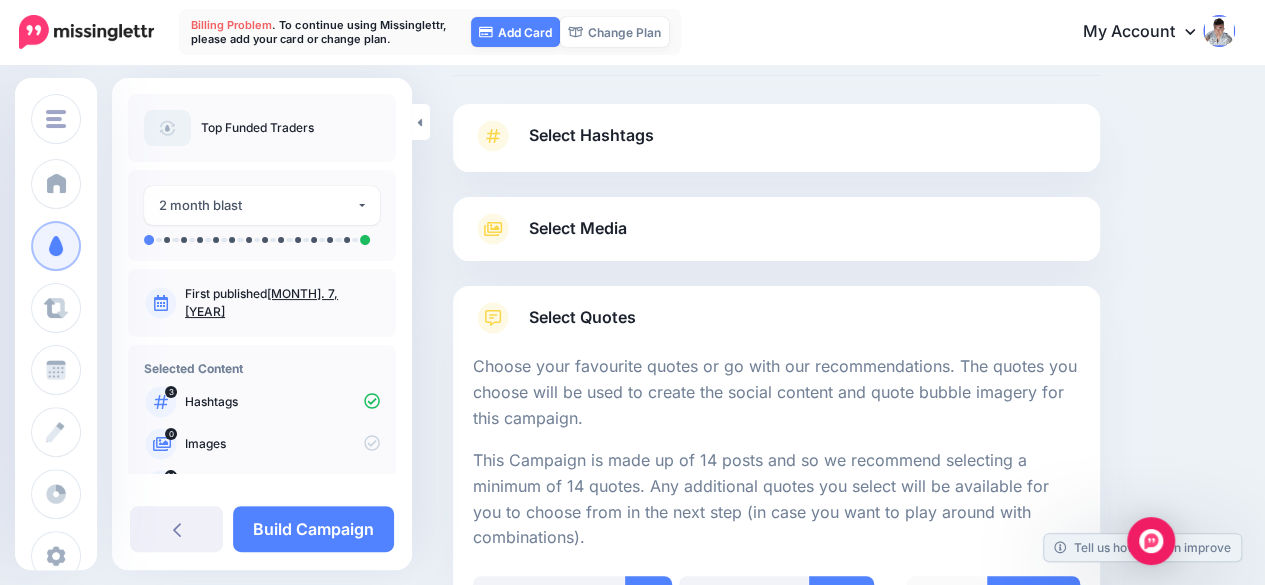 click on "Select Media" at bounding box center [578, 228] 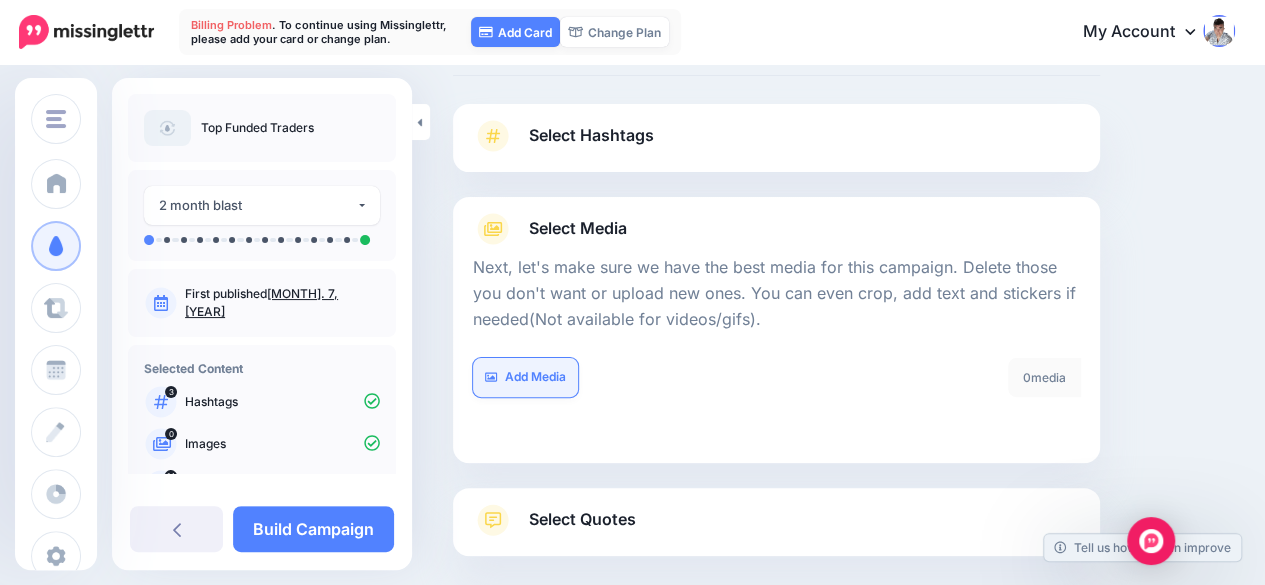 click on "Add Media" at bounding box center [525, 377] 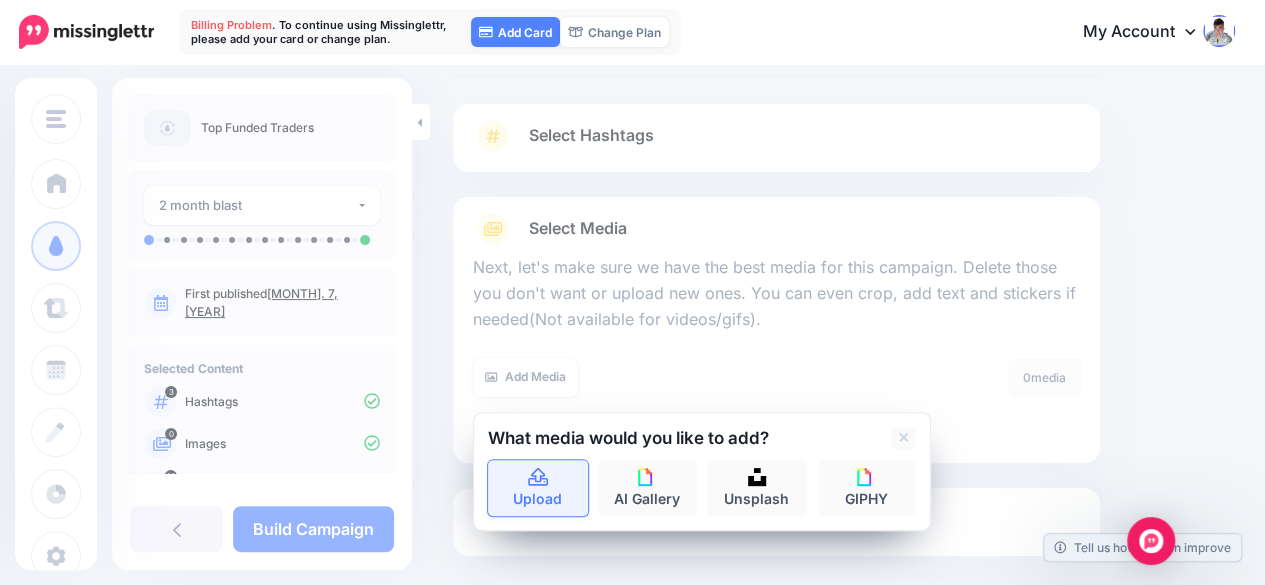 click on "Upload" at bounding box center (538, 488) 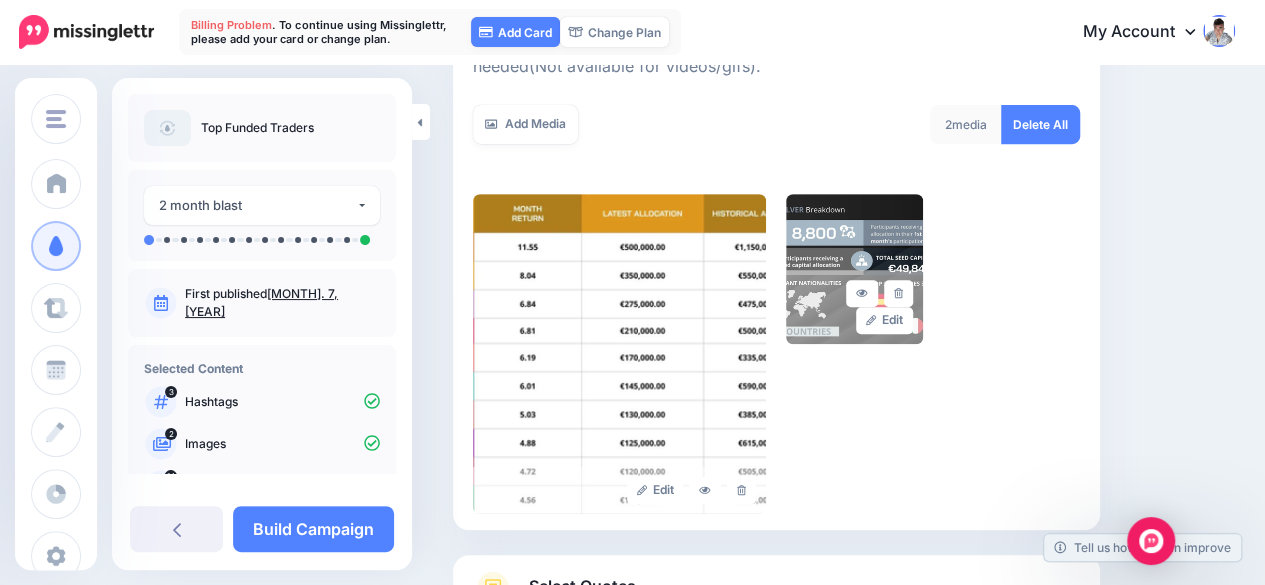 scroll, scrollTop: 320, scrollLeft: 0, axis: vertical 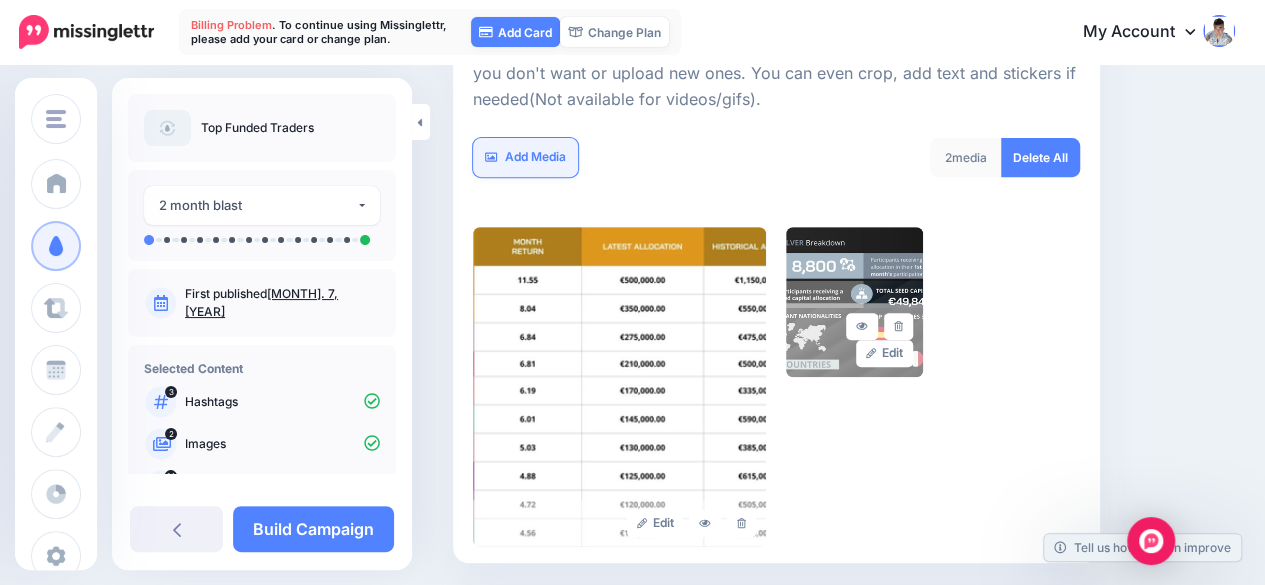 click on "Add Media" at bounding box center (525, 157) 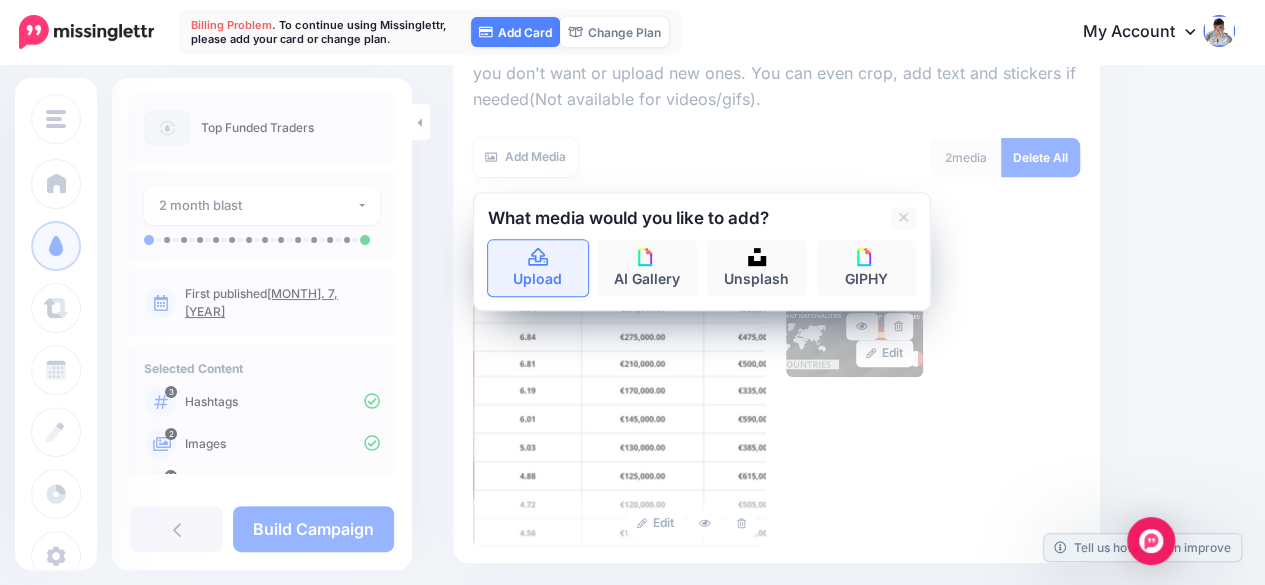 click on "Upload" at bounding box center (538, 268) 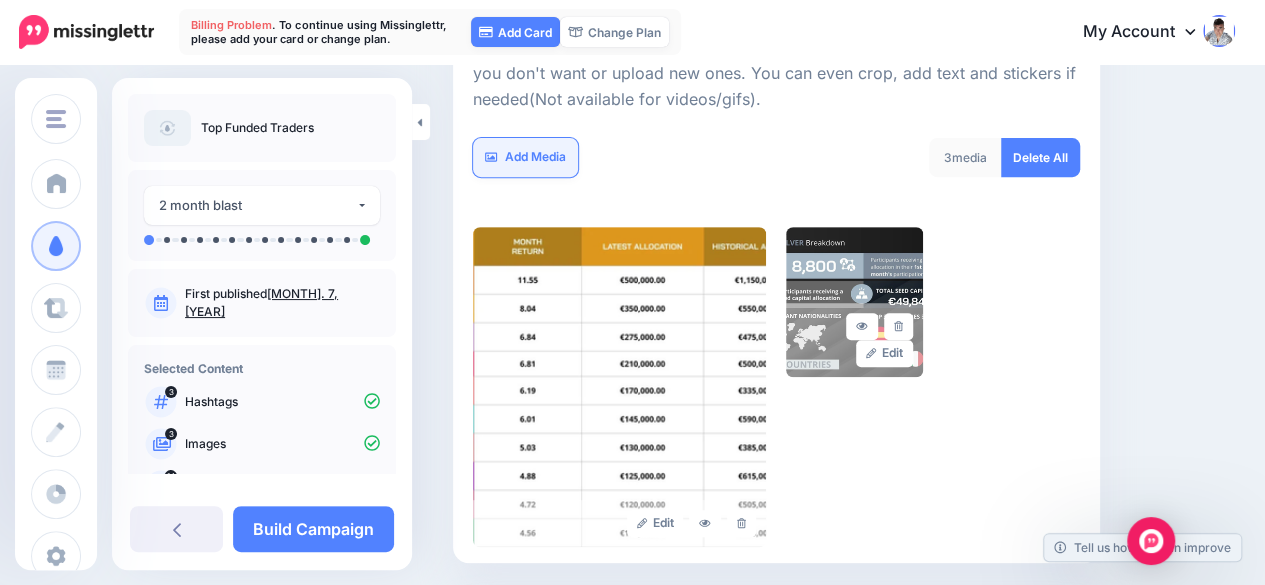 click on "Add Media" at bounding box center (525, 157) 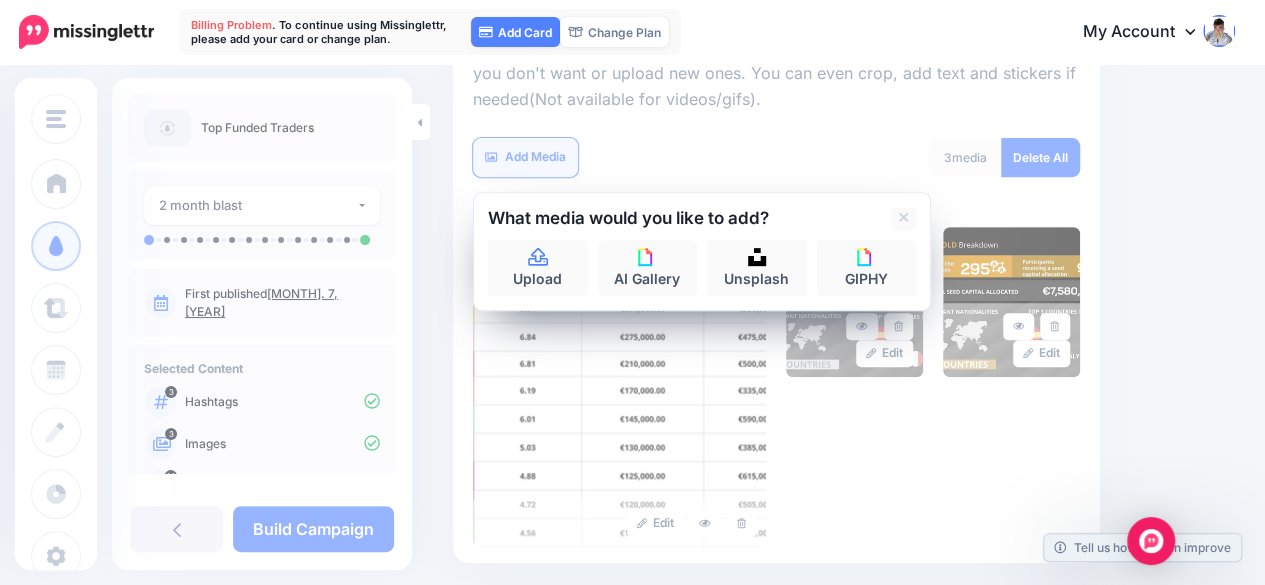 scroll, scrollTop: 520, scrollLeft: 0, axis: vertical 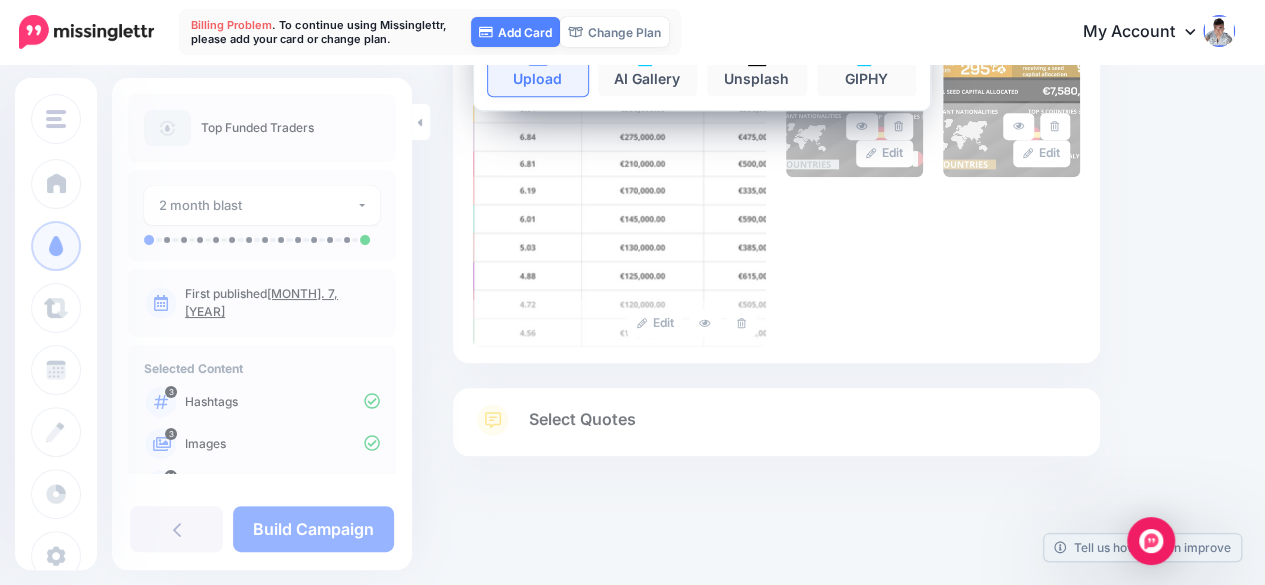 click on "Upload" at bounding box center [538, 68] 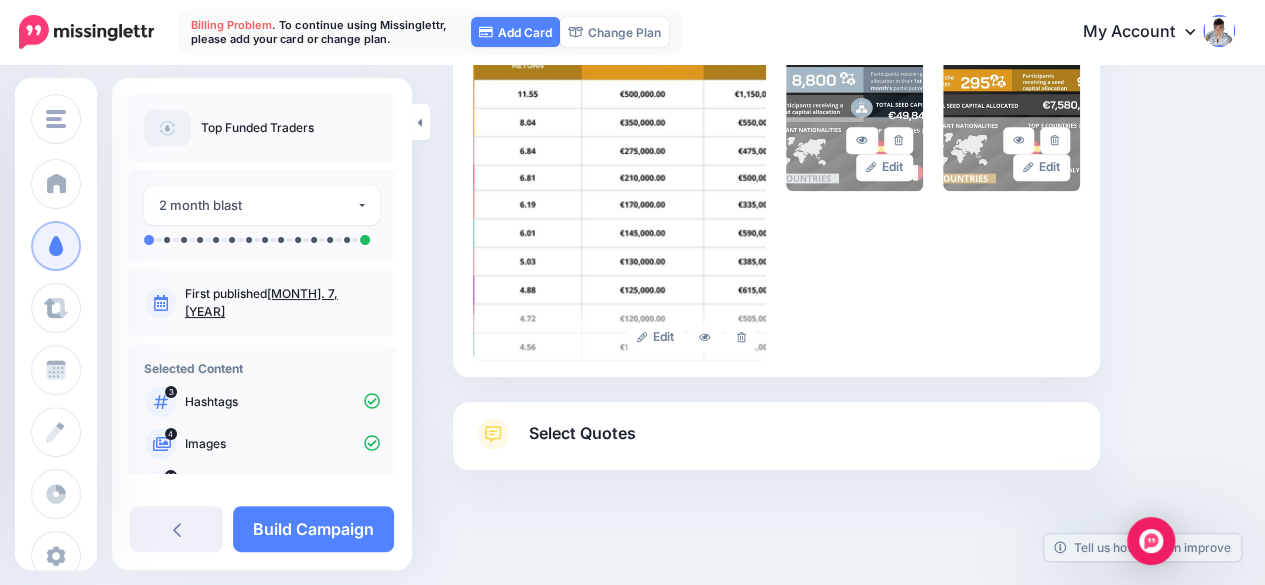scroll, scrollTop: 520, scrollLeft: 0, axis: vertical 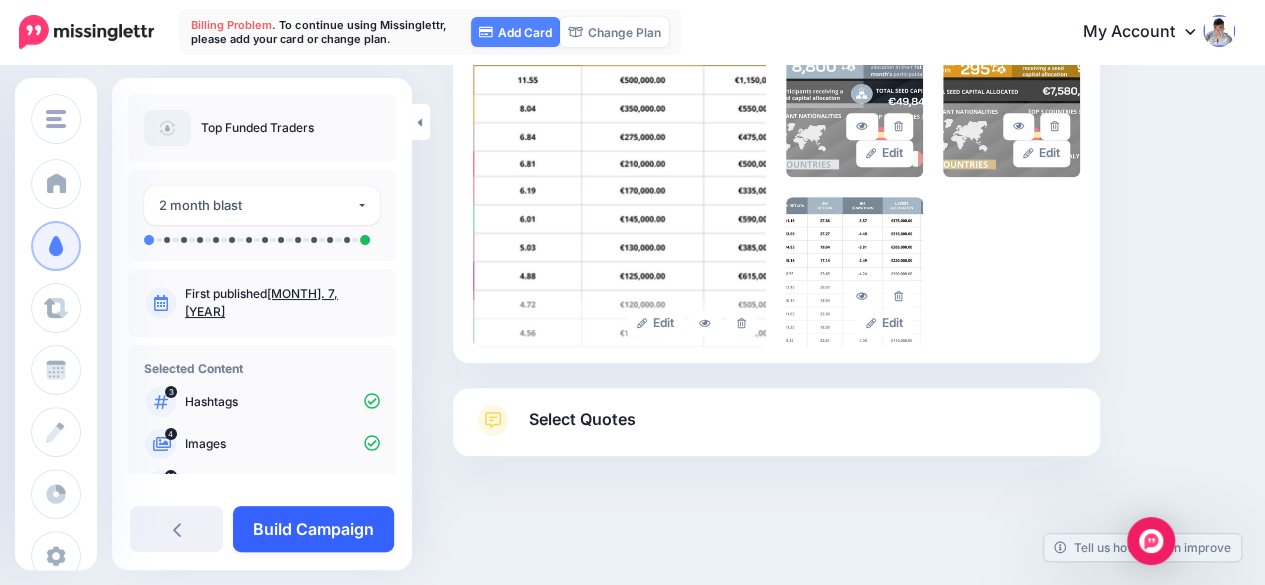 click on "Build Campaign" at bounding box center [313, 529] 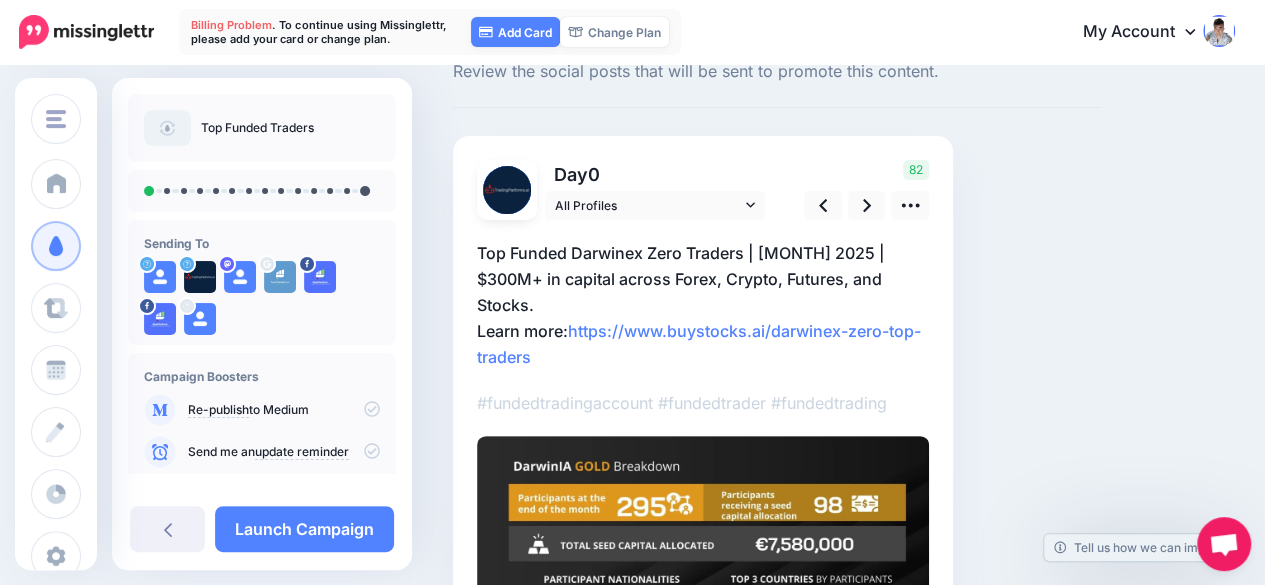 scroll, scrollTop: 60, scrollLeft: 0, axis: vertical 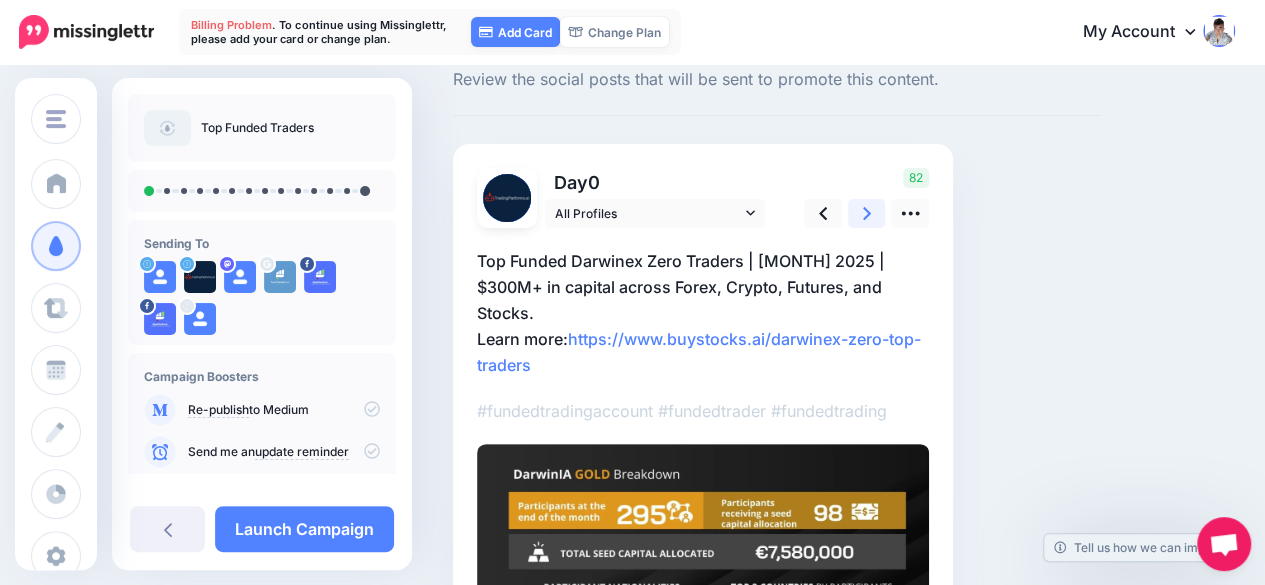 click 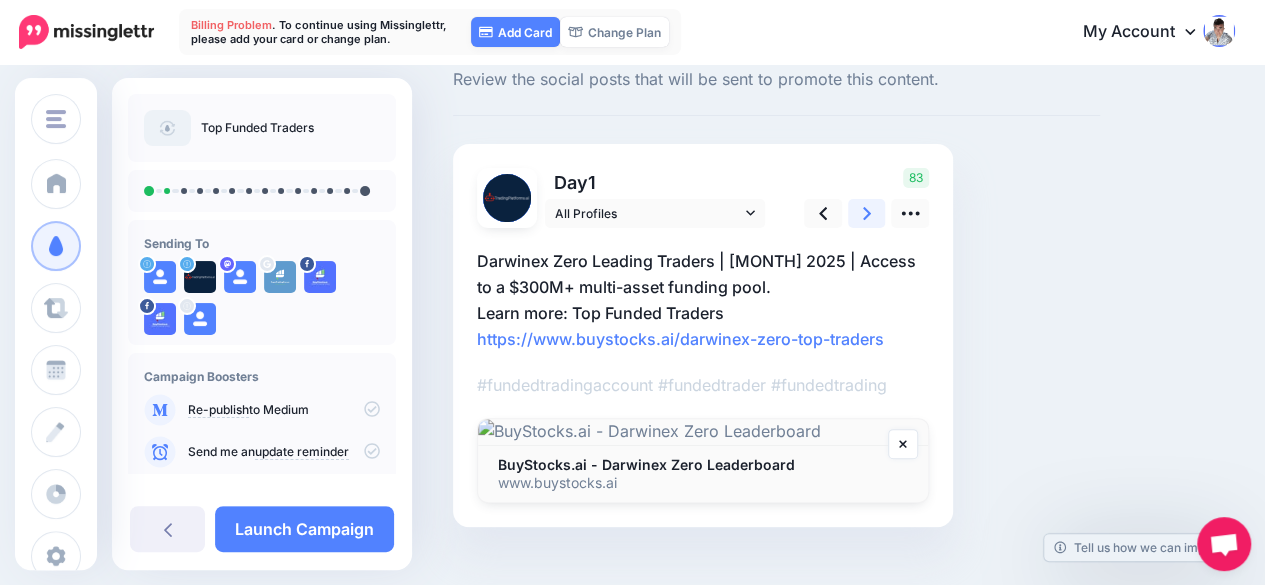 click 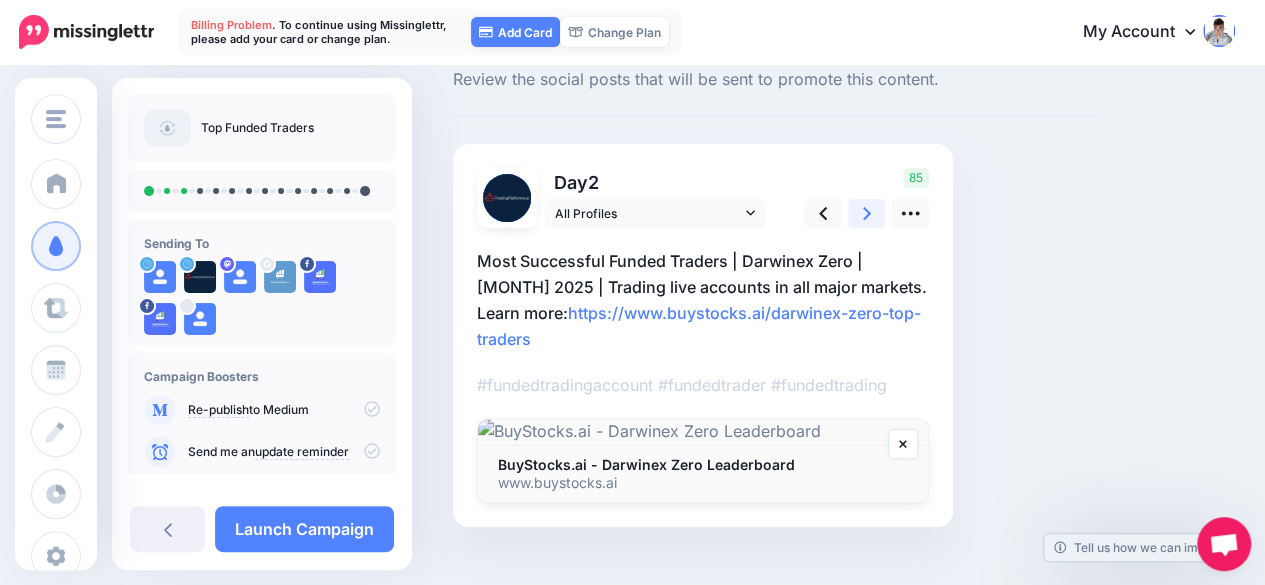 click 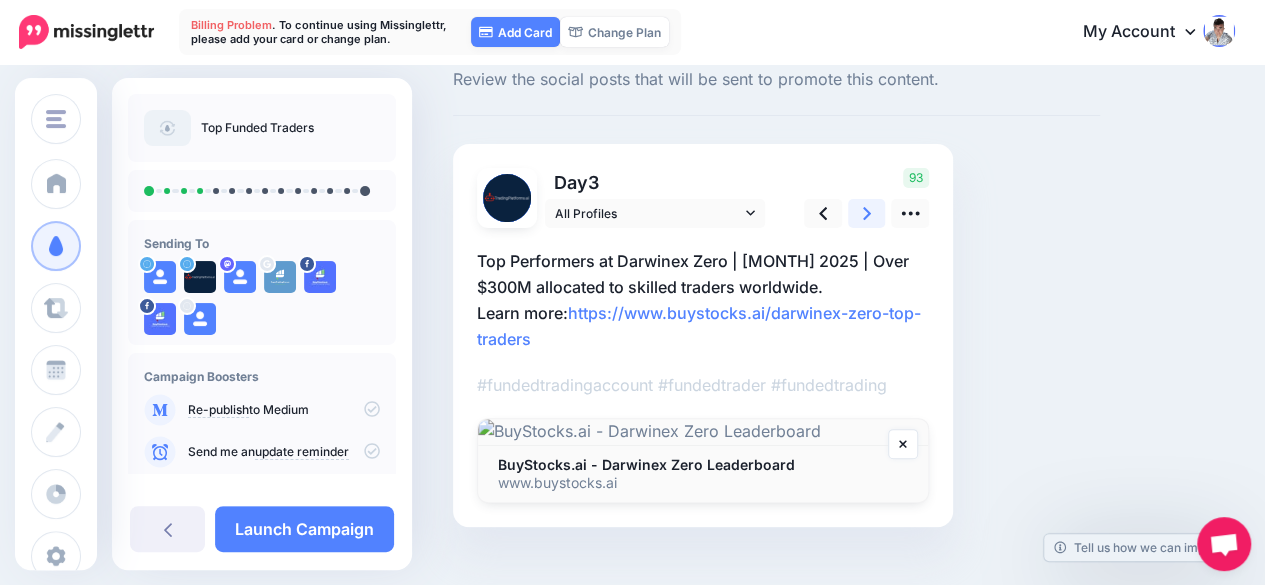 click 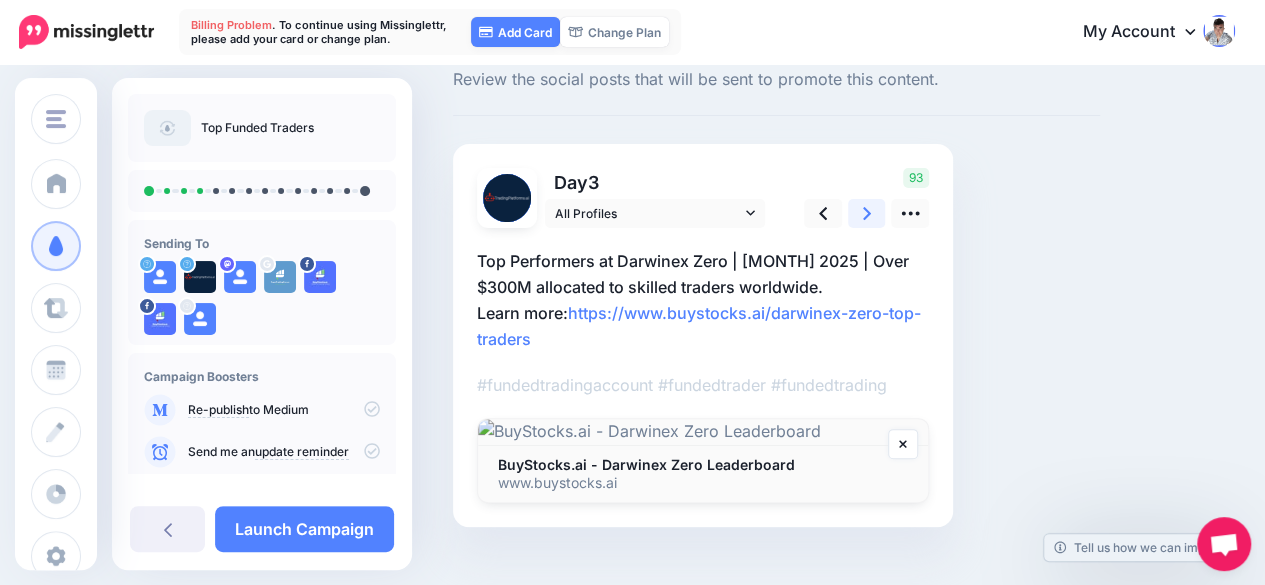 scroll, scrollTop: 0, scrollLeft: 0, axis: both 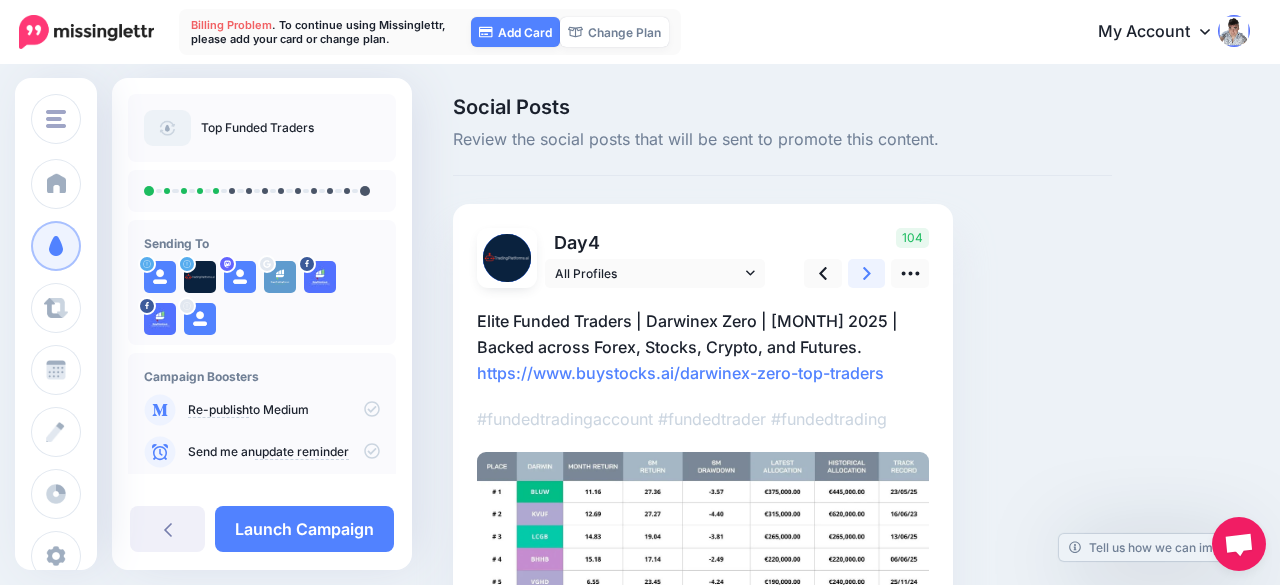 click on "Day  4
****" at bounding box center (703, 467) 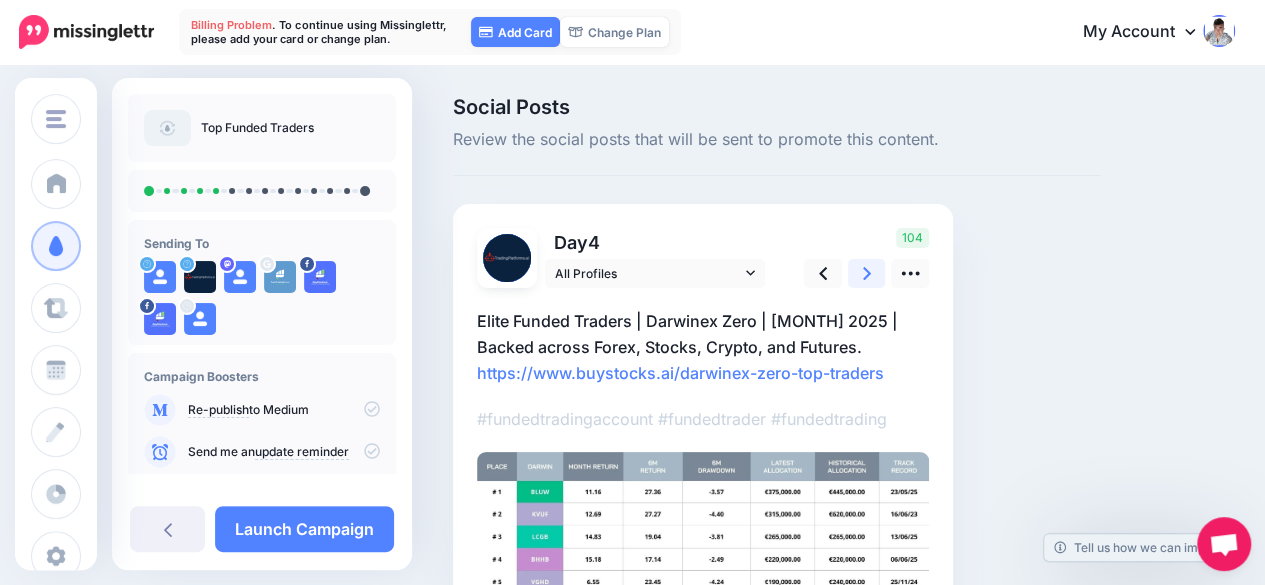 click at bounding box center [867, 273] 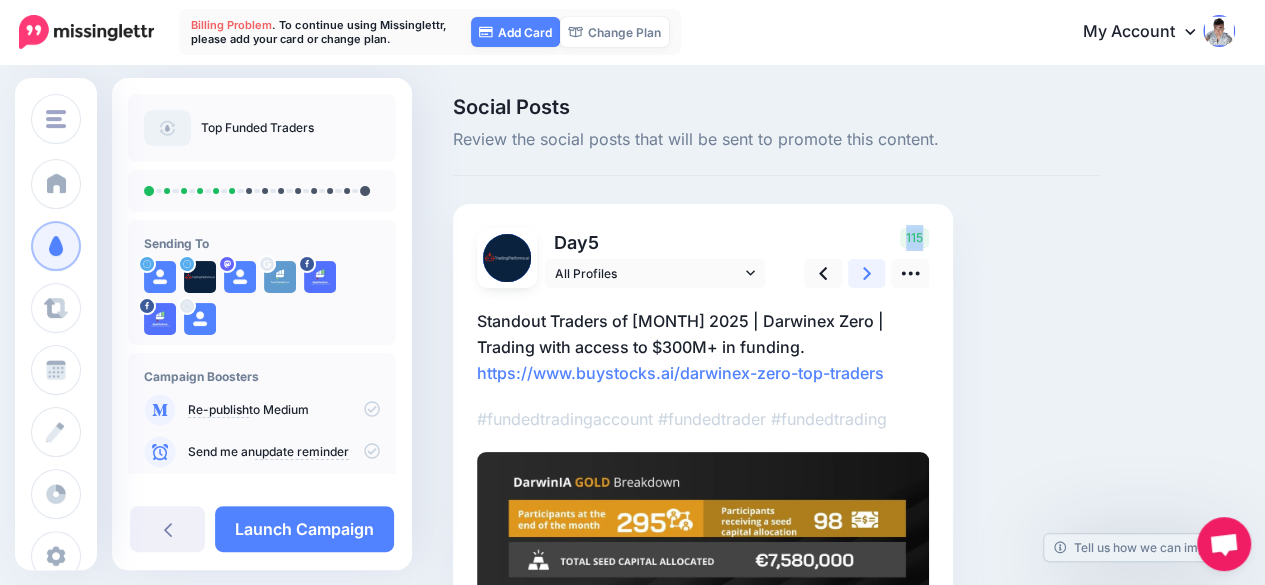 click at bounding box center [867, 273] 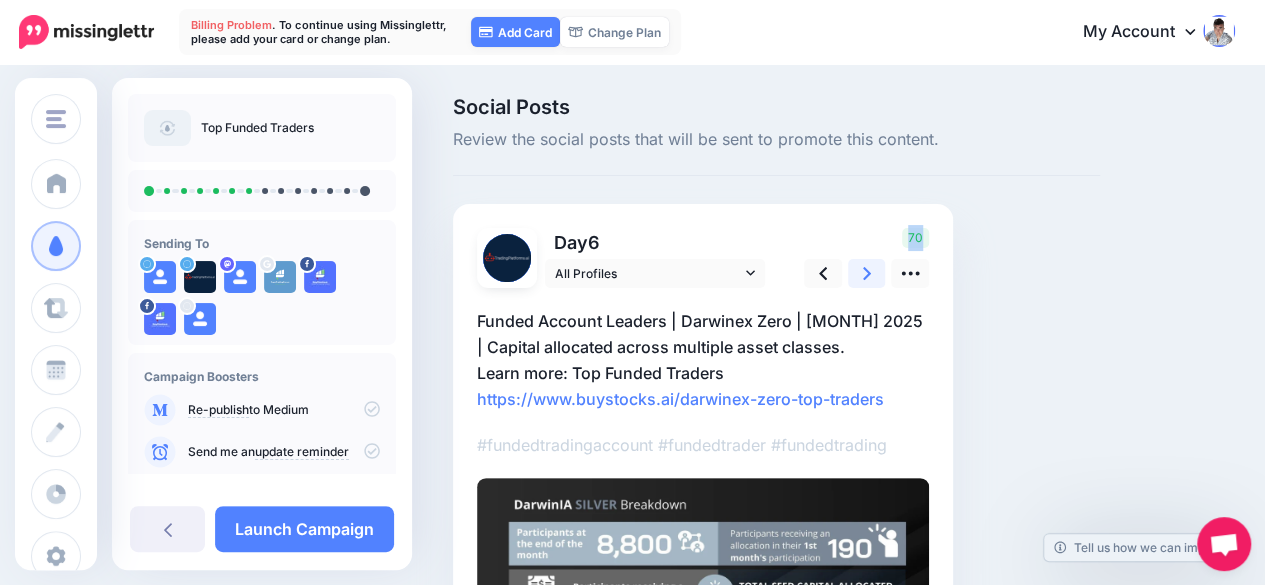 click at bounding box center [867, 273] 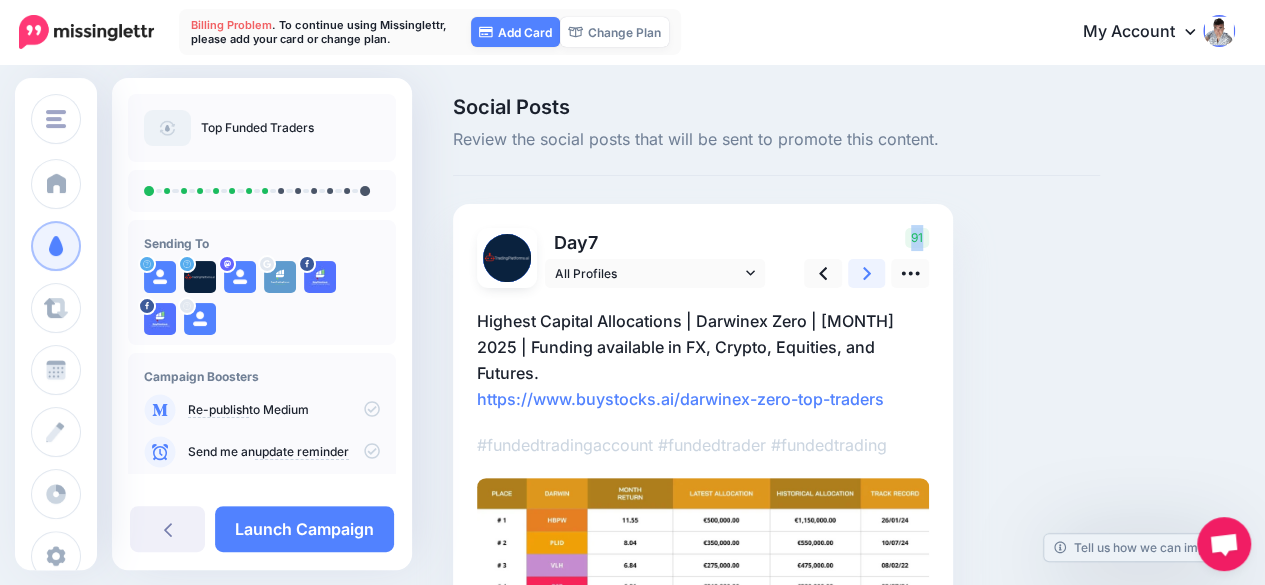 click at bounding box center (867, 273) 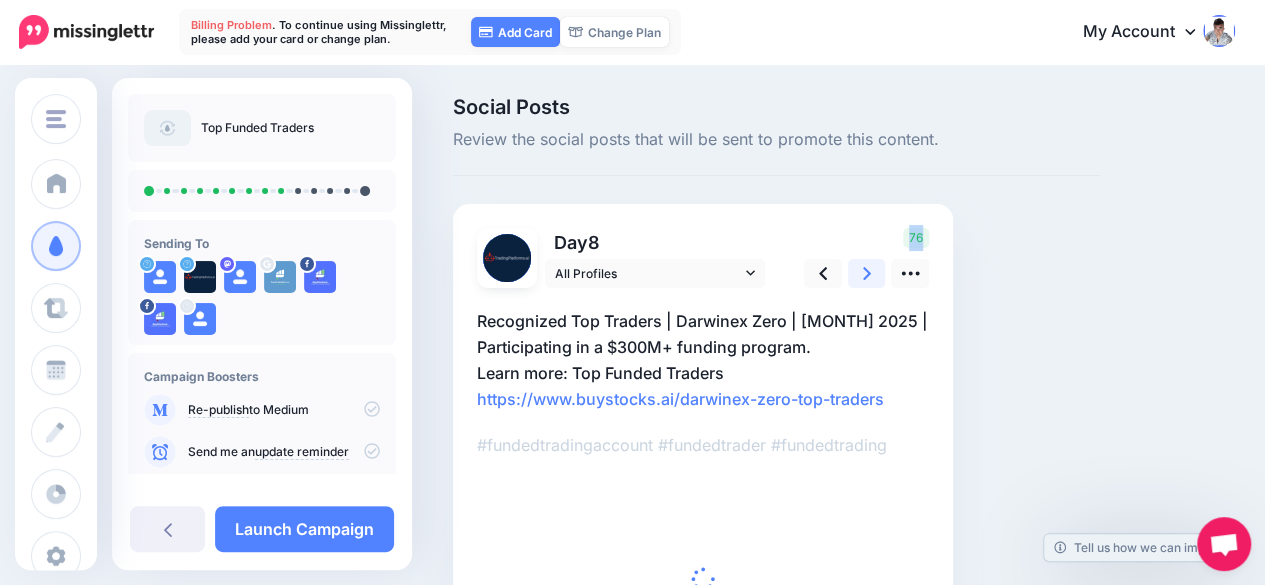 click at bounding box center (867, 273) 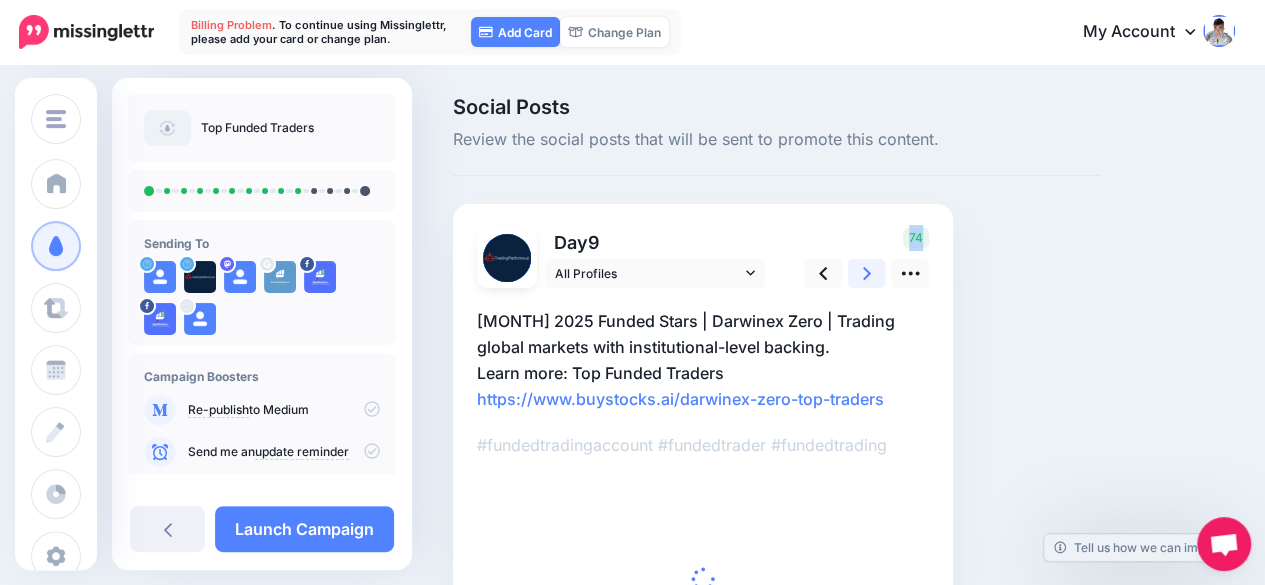 click at bounding box center [867, 273] 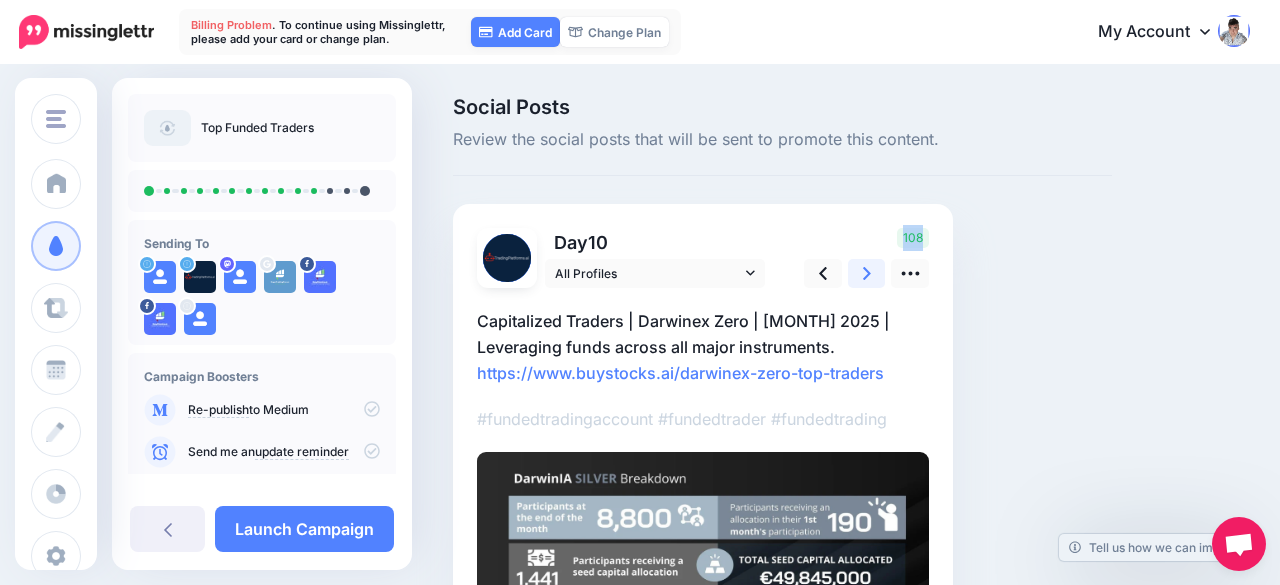 click at bounding box center [867, 273] 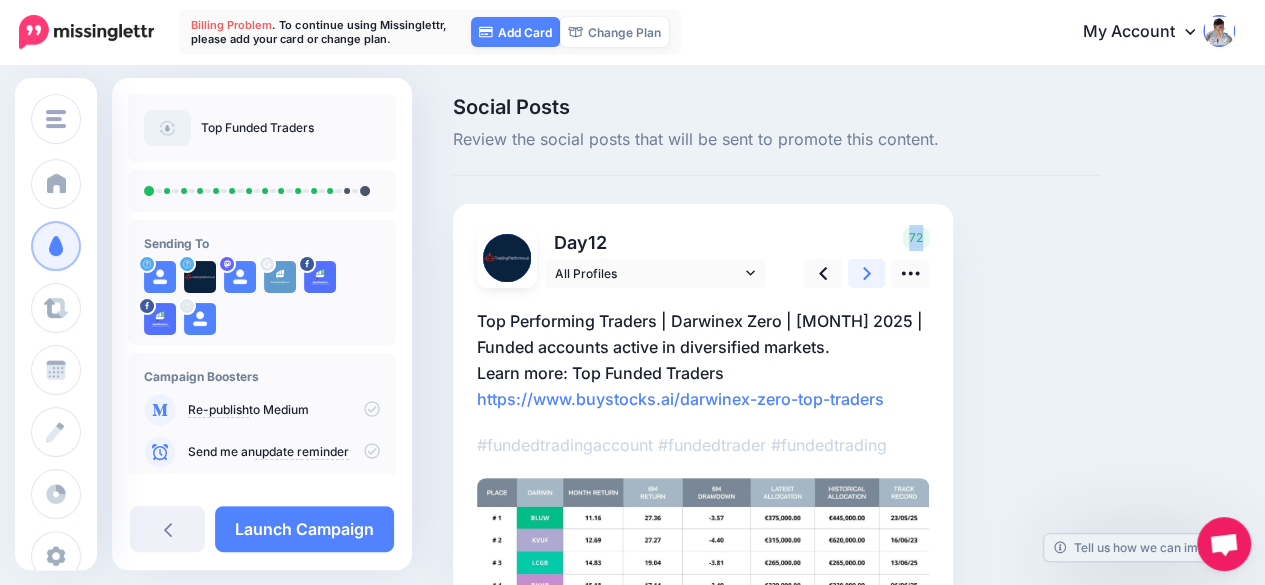 click at bounding box center (867, 273) 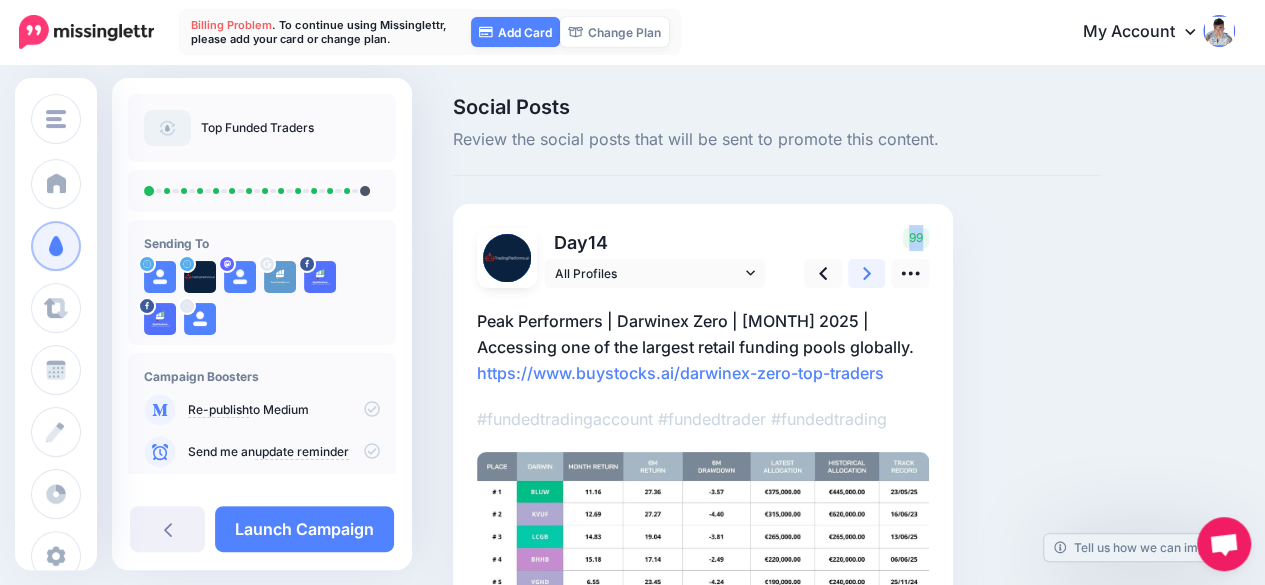 click at bounding box center (867, 273) 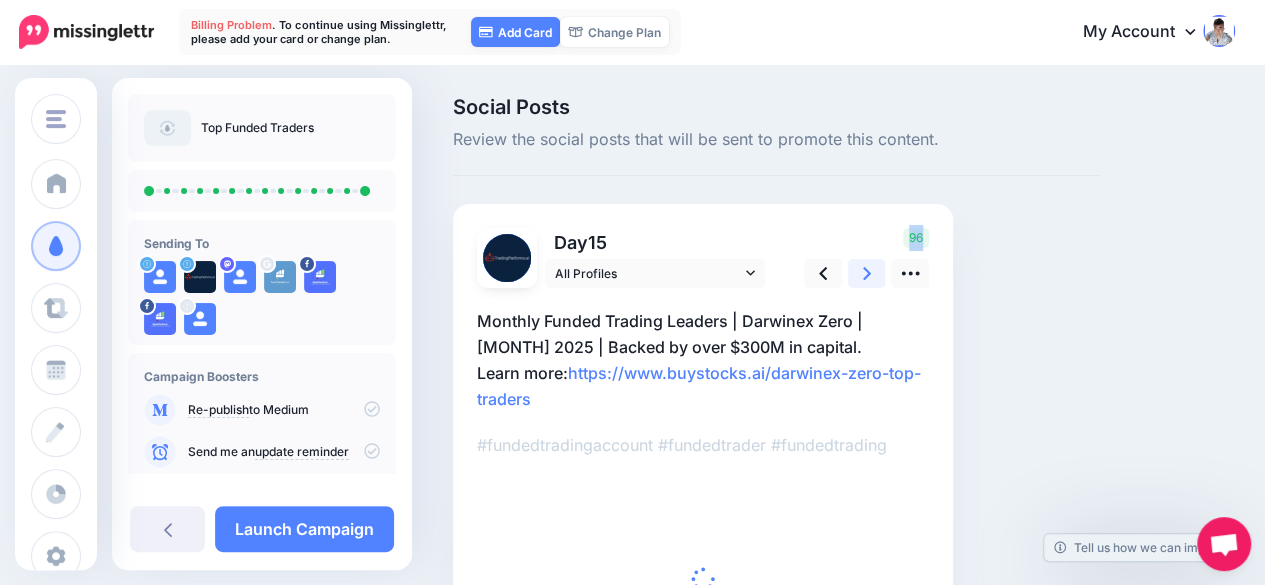 click at bounding box center [867, 273] 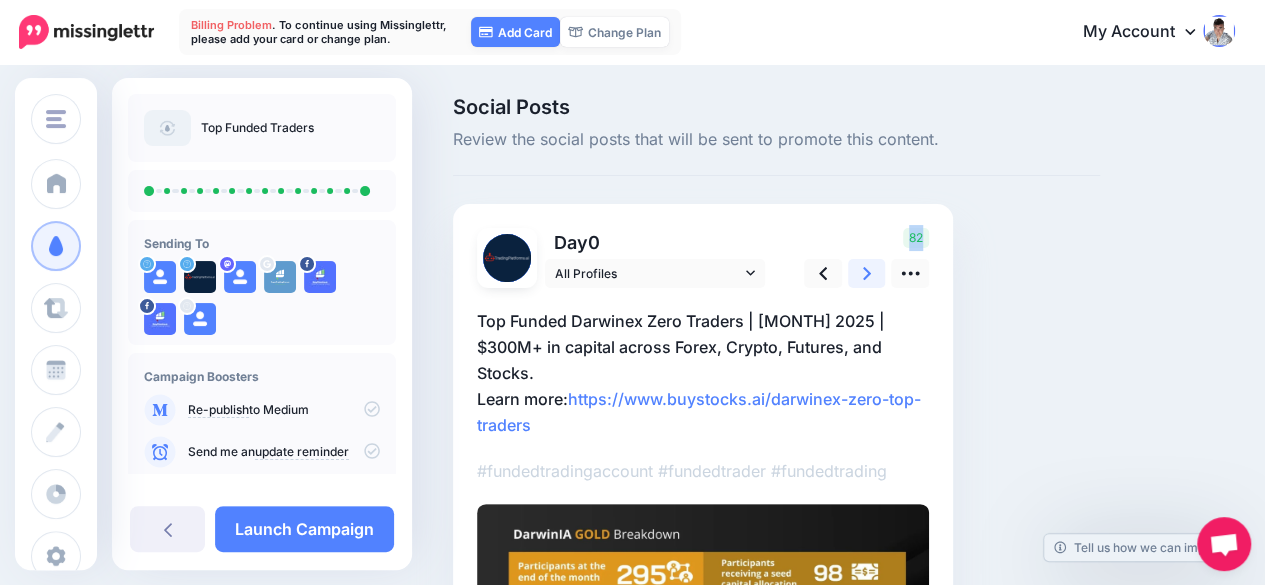 click at bounding box center (867, 273) 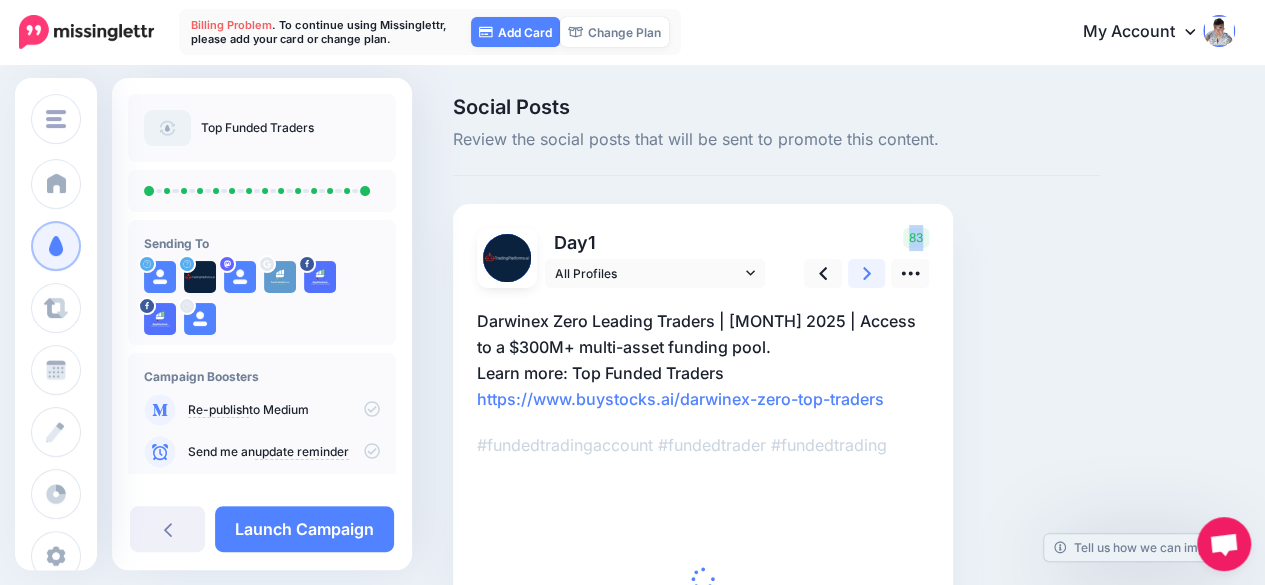 click at bounding box center (867, 273) 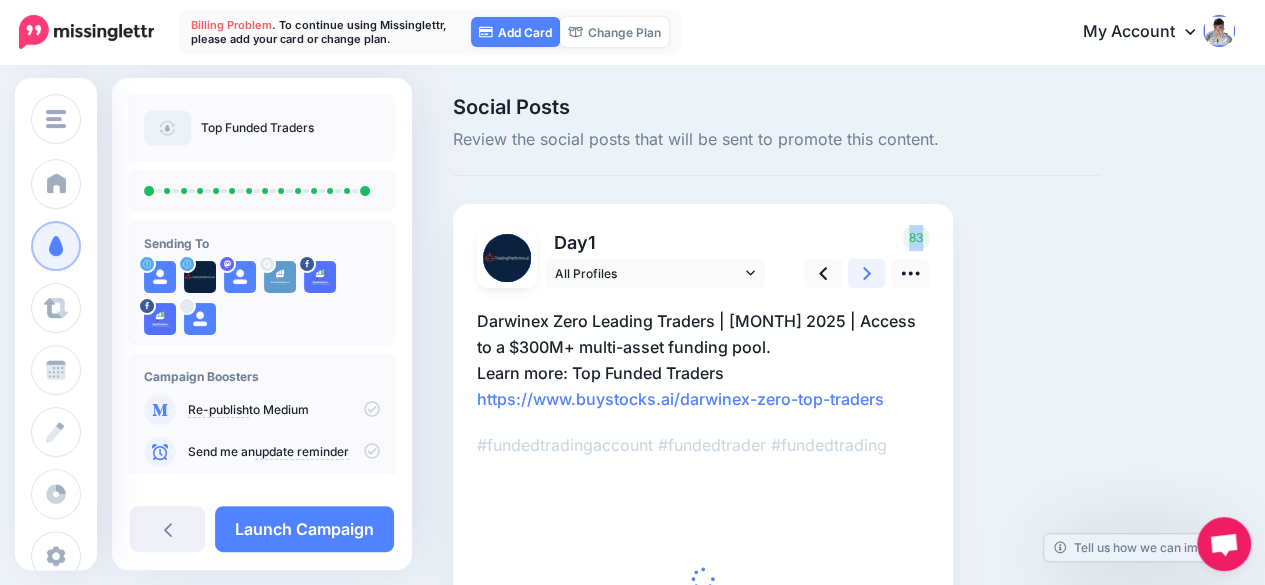 click at bounding box center [867, 273] 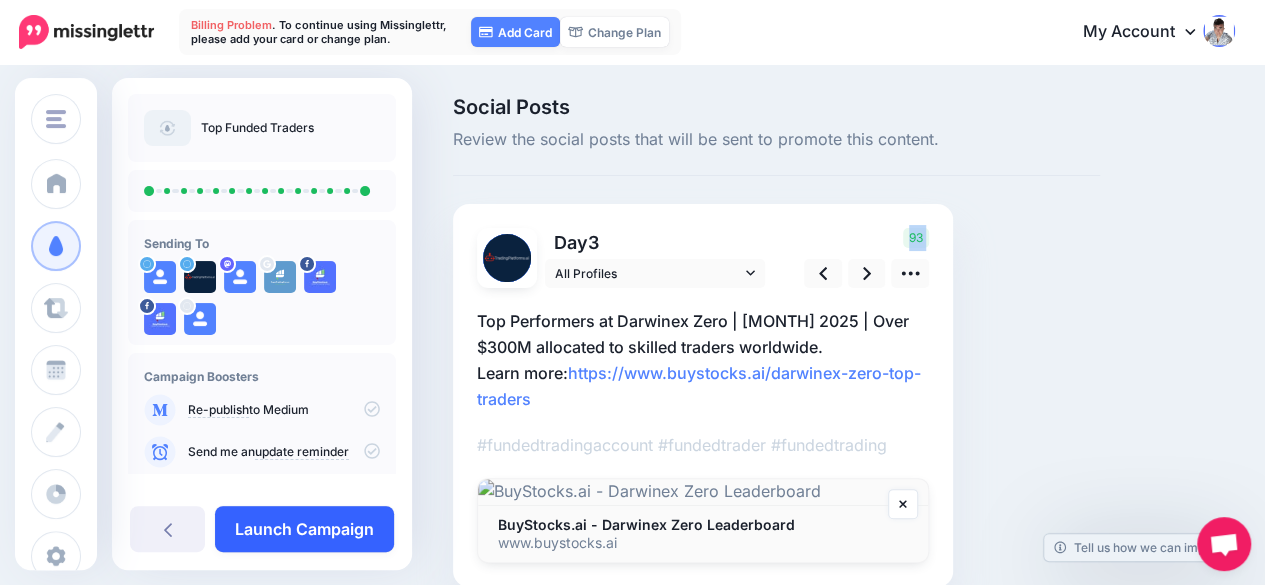 click on "Launch Campaign" at bounding box center (304, 529) 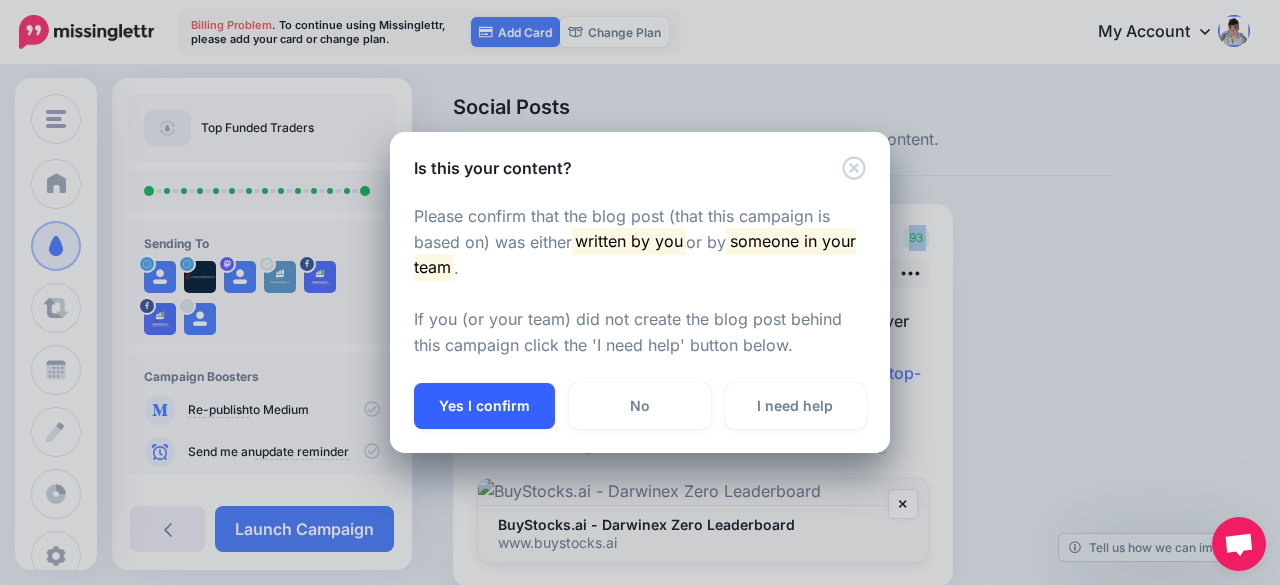 click on "Yes I confirm" at bounding box center (484, 406) 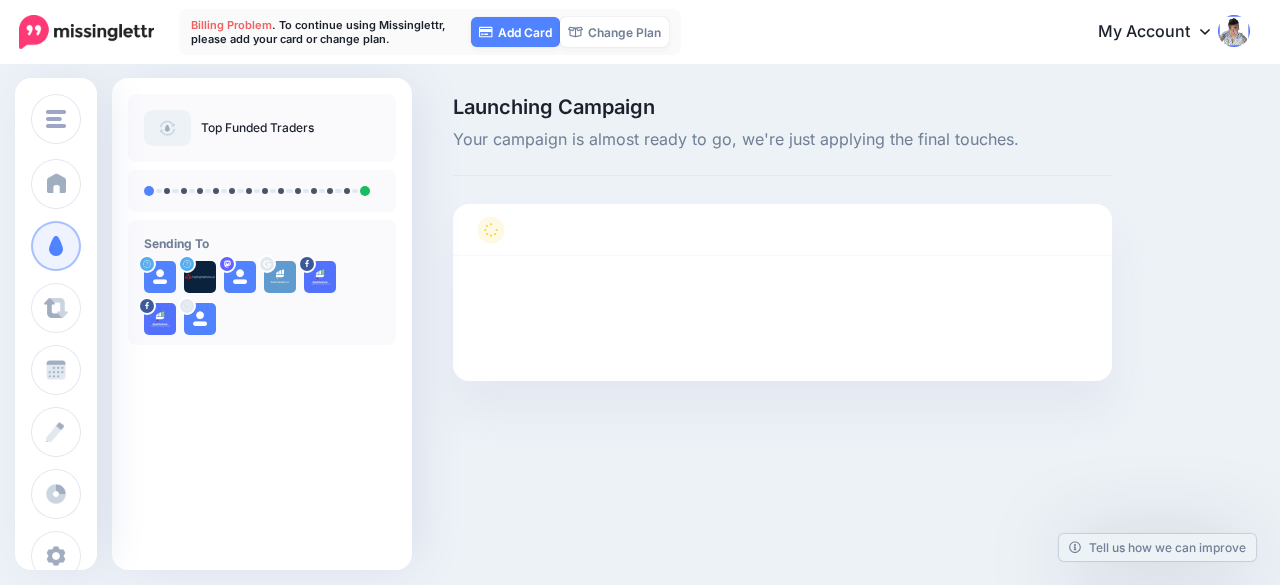 scroll, scrollTop: 0, scrollLeft: 0, axis: both 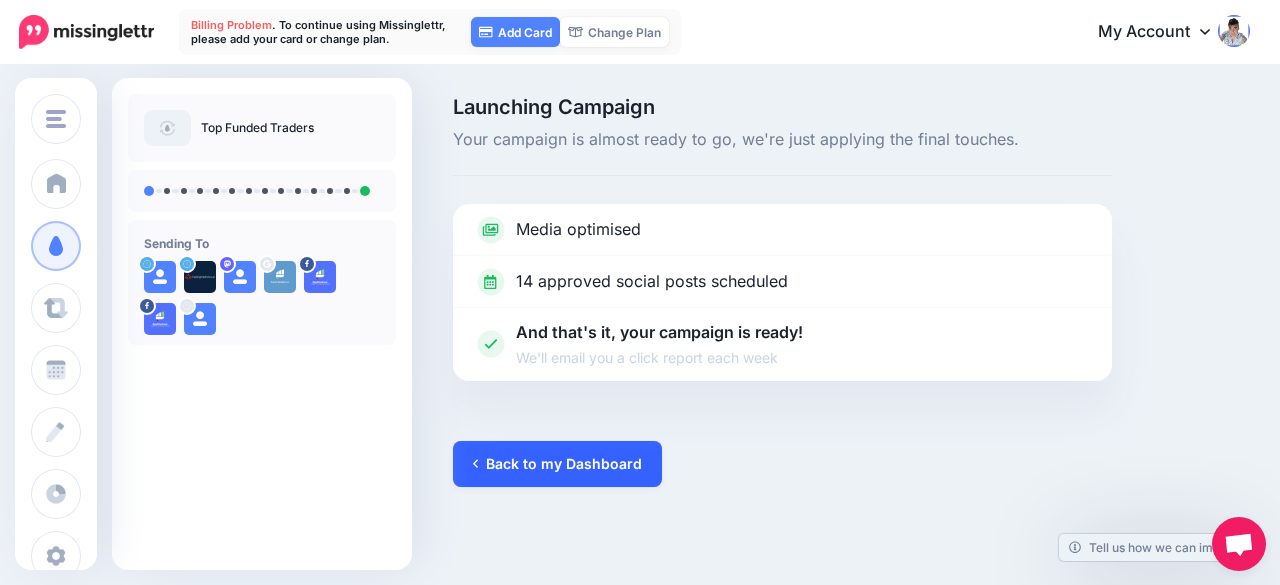 click on "Back to my Dashboard" at bounding box center [557, 464] 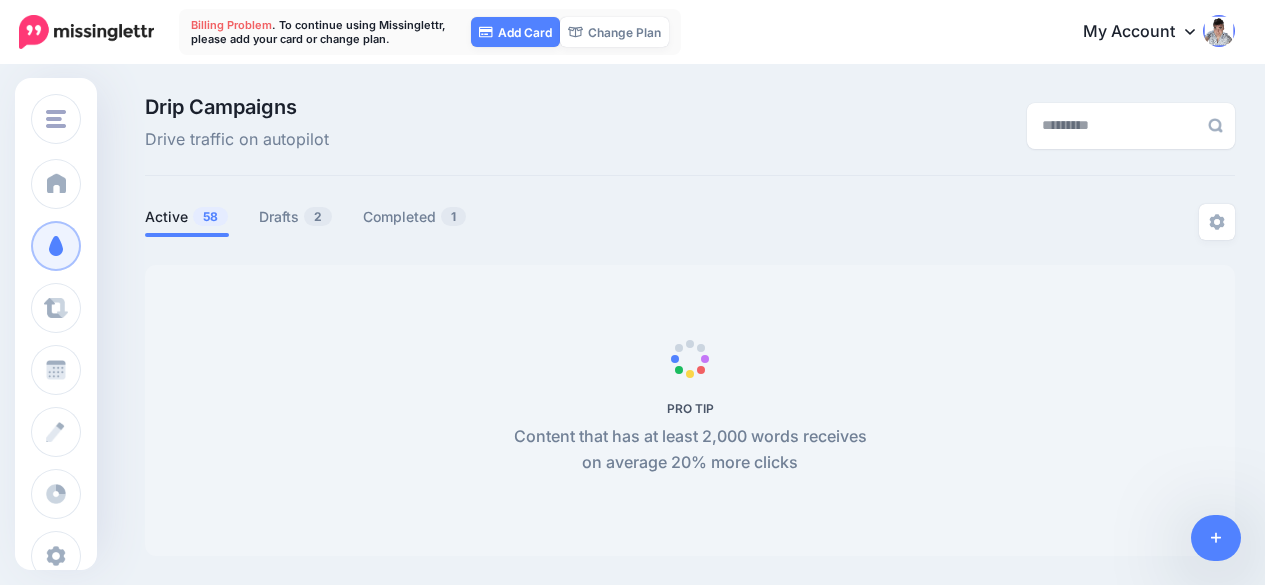 scroll, scrollTop: 0, scrollLeft: 0, axis: both 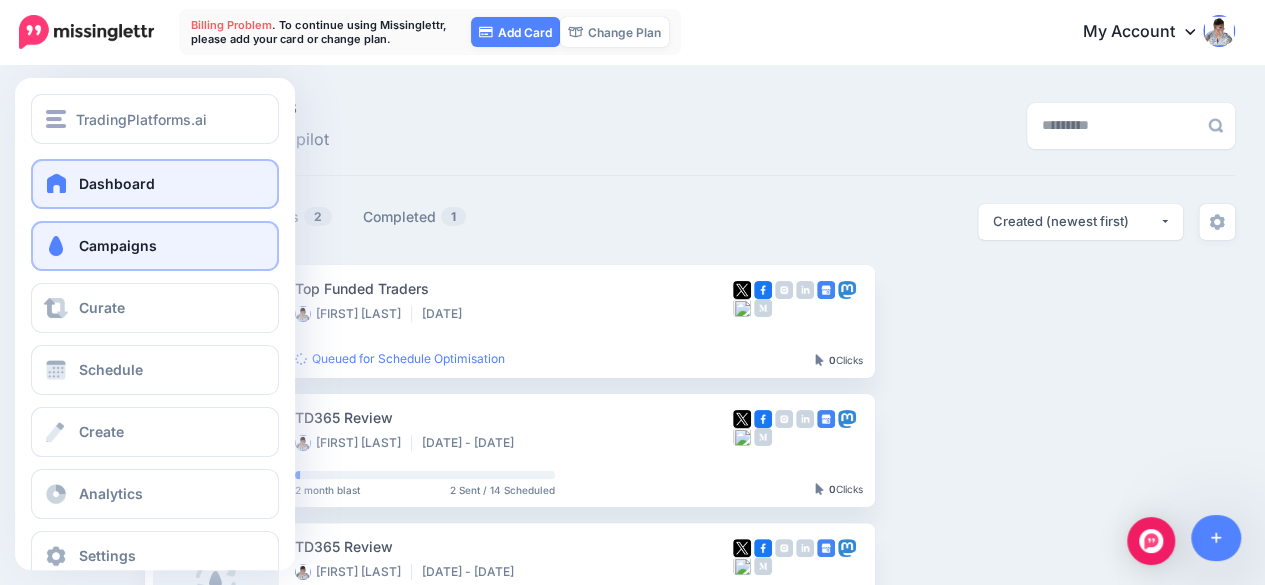 click at bounding box center (57, 183) 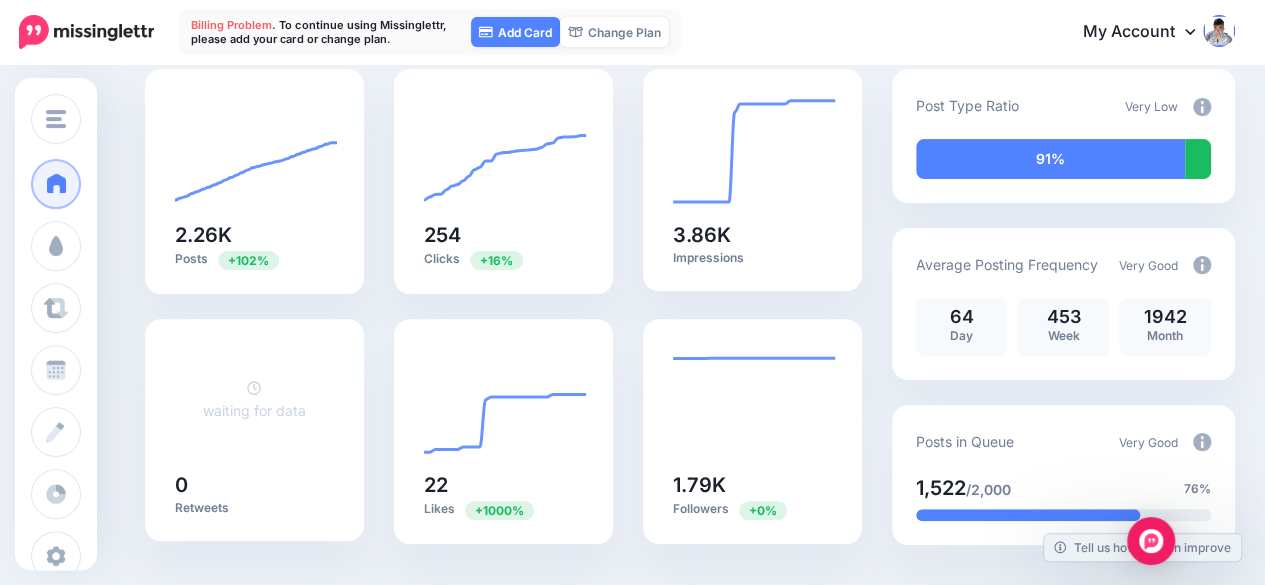 scroll, scrollTop: 0, scrollLeft: 0, axis: both 